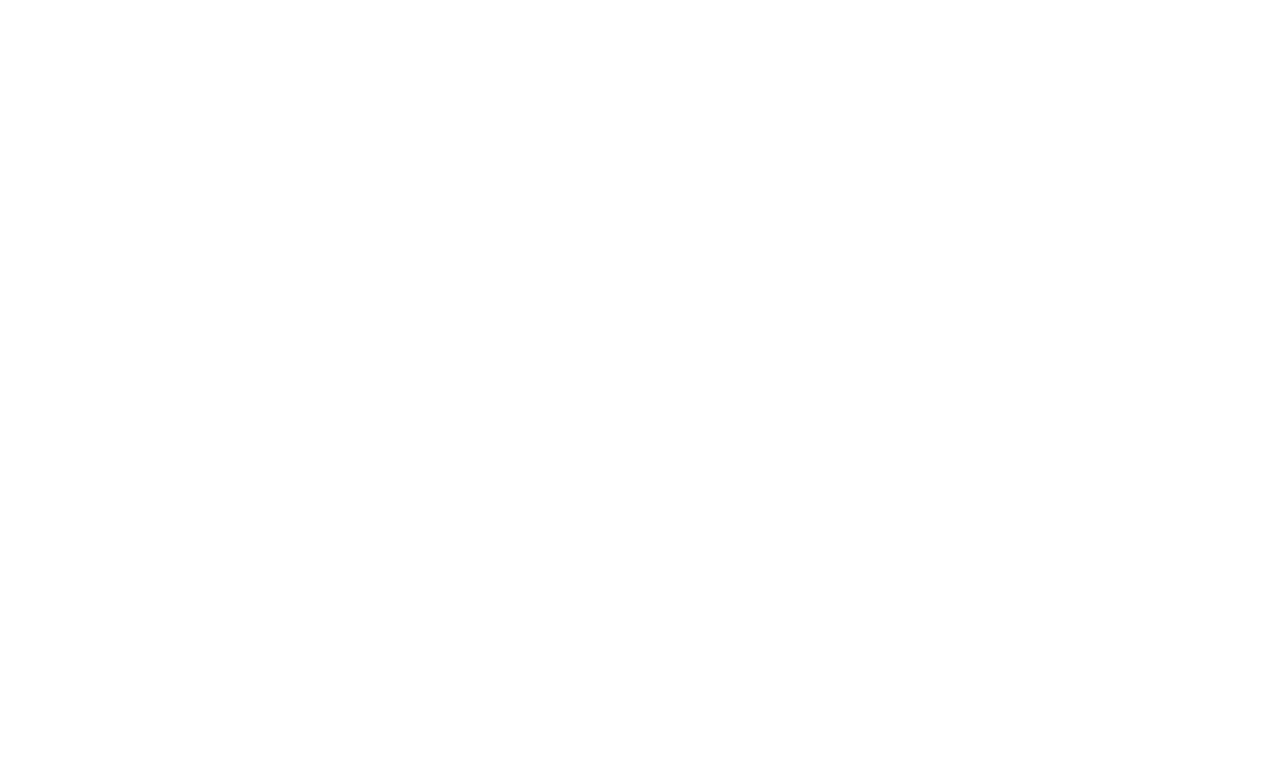 scroll, scrollTop: 0, scrollLeft: 0, axis: both 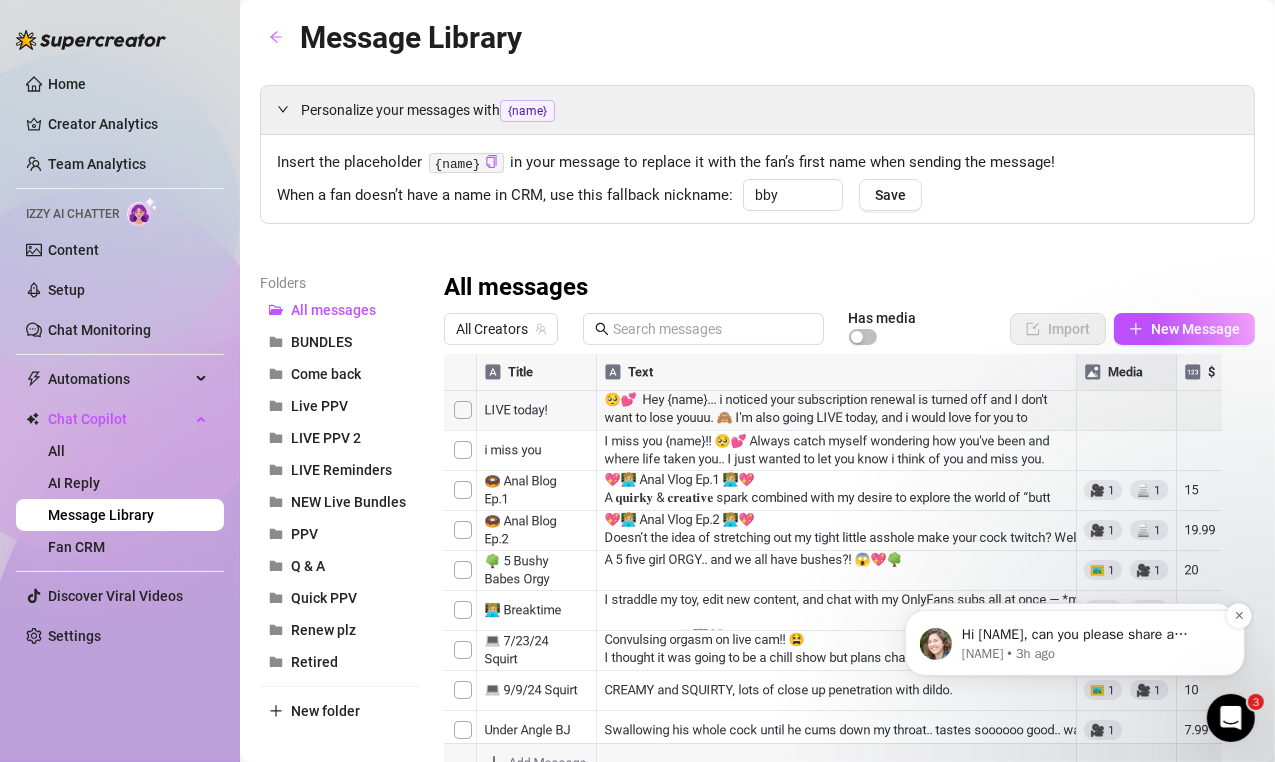 click on "Hi [NAME], can you please share a screenshot of the problem and the username of the affected account? It helps us better understand the issue at hand.&nbsp;" at bounding box center (1090, 634) 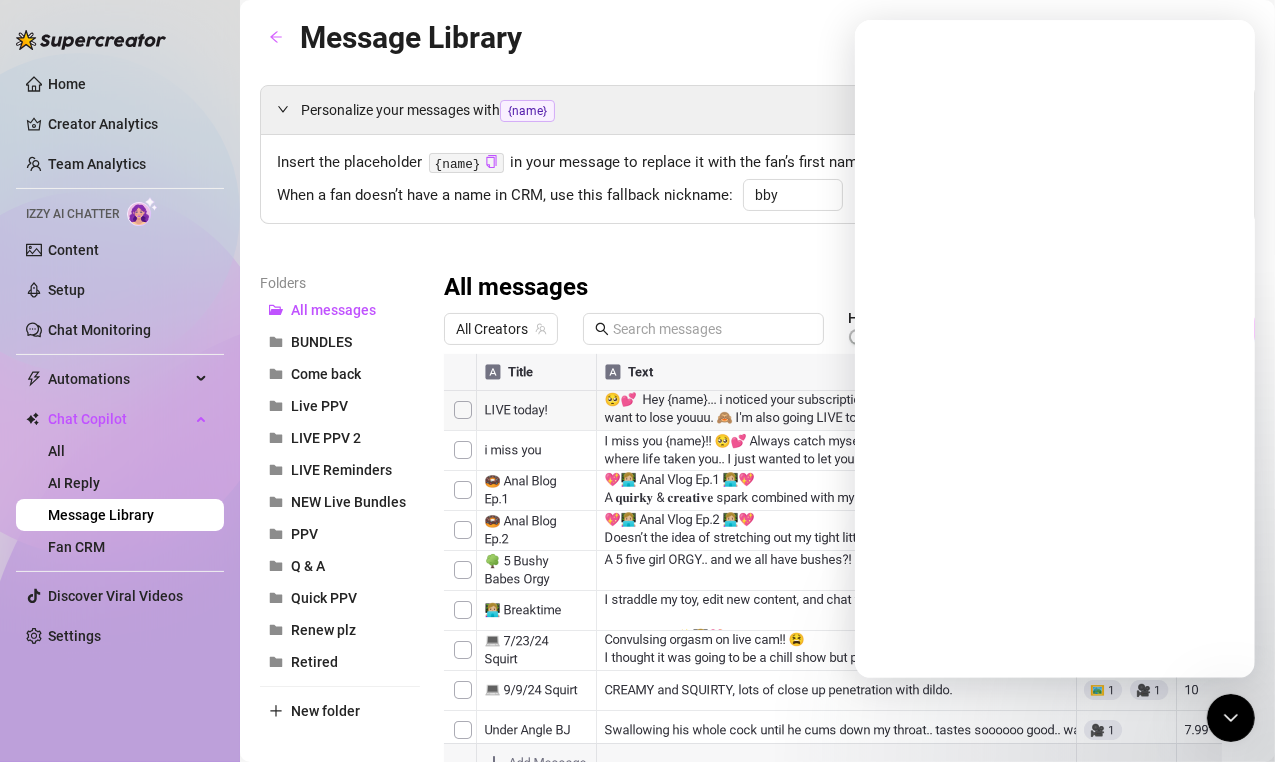 scroll, scrollTop: 0, scrollLeft: 0, axis: both 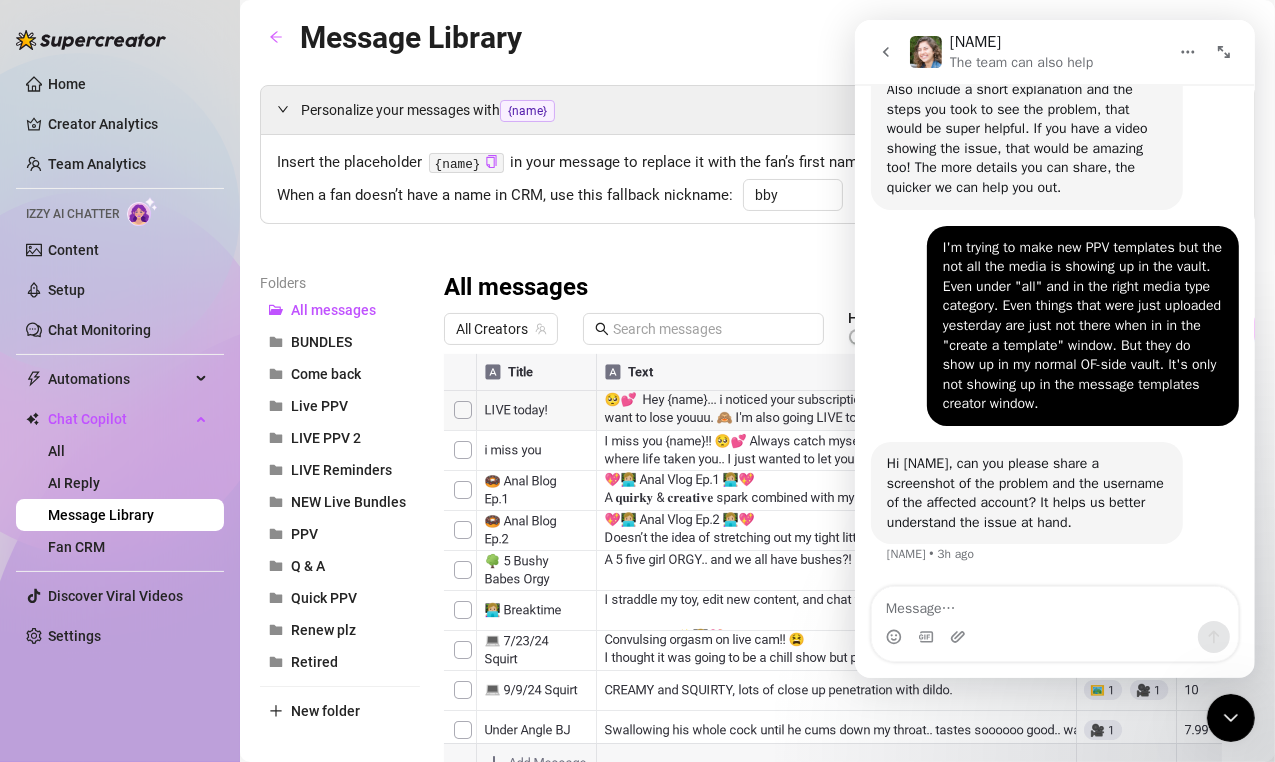 click at bounding box center (1054, 604) 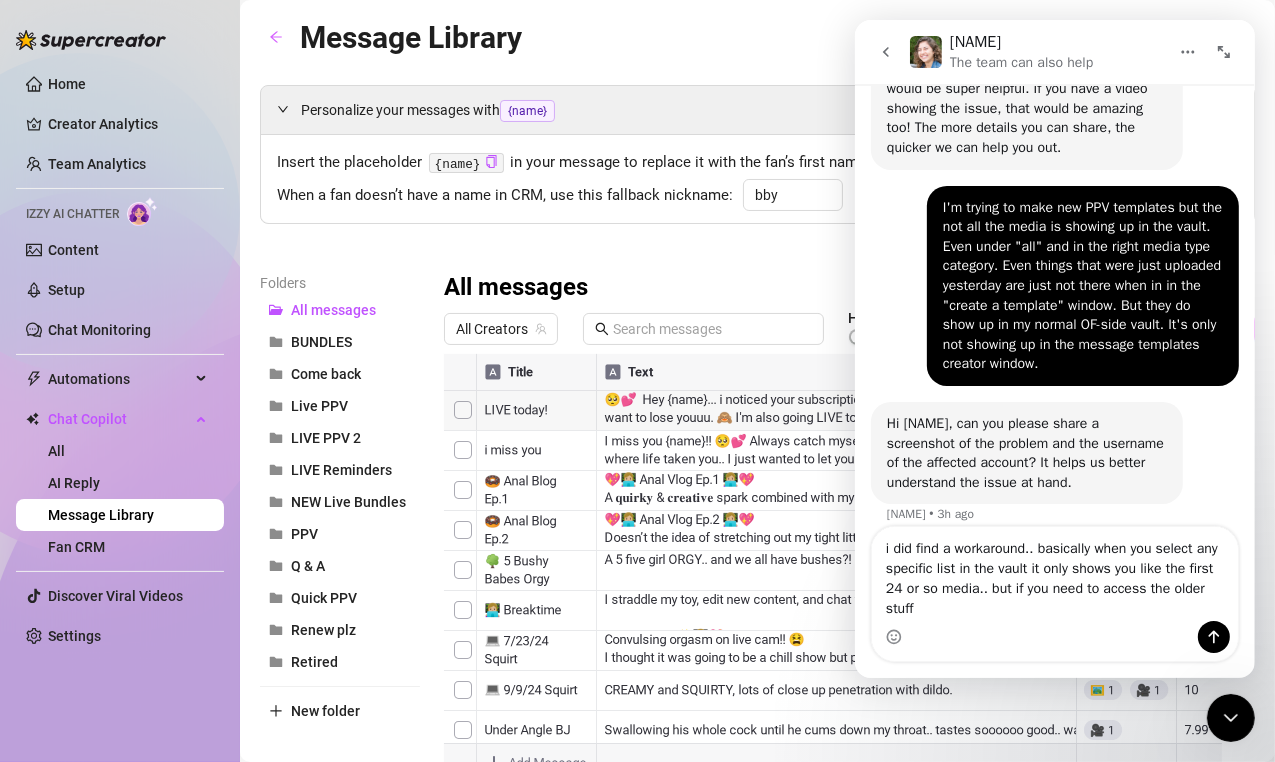 scroll, scrollTop: 1092, scrollLeft: 0, axis: vertical 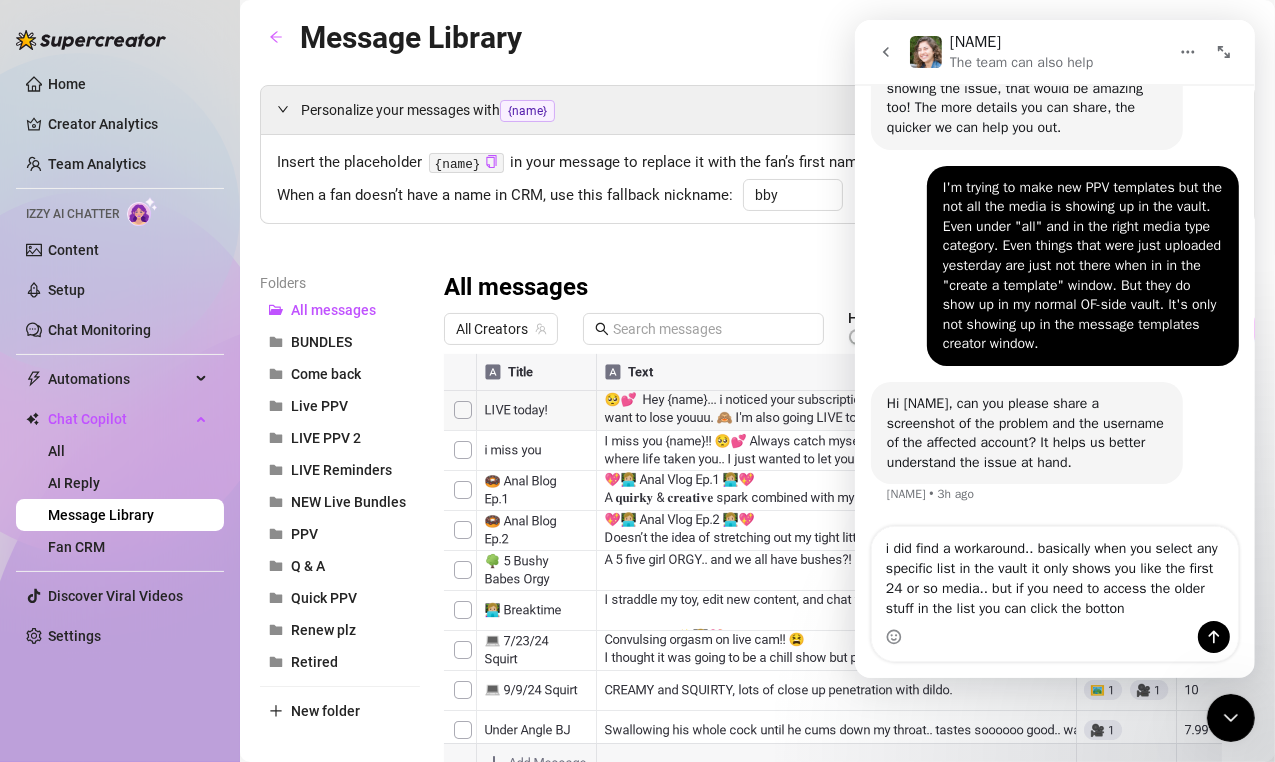 click on "i did find a workaround.. basically when you select any specific list in the vault it only shows you like the first 24 or so media.. but if you need to access the older stuff in the list you can click the botton" at bounding box center (1054, 574) 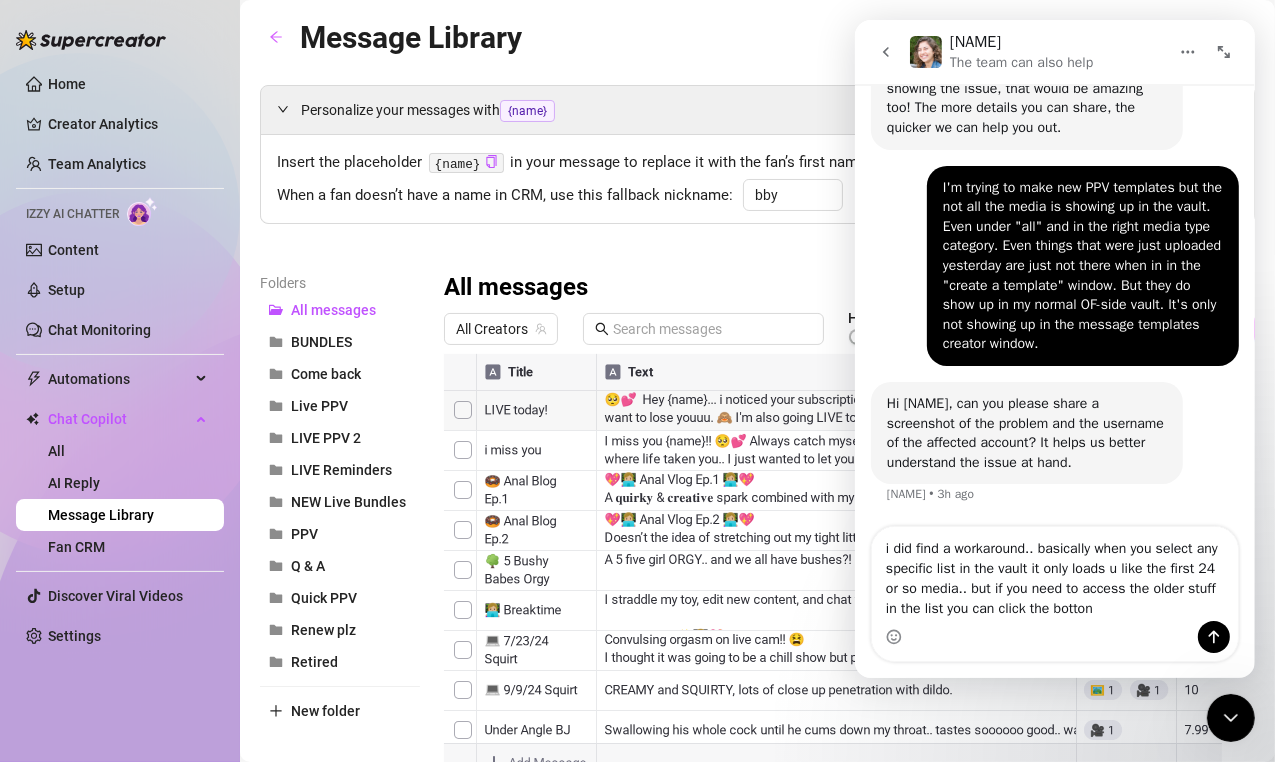 drag, startPoint x: 1138, startPoint y: 571, endPoint x: 1104, endPoint y: 569, distance: 34.058773 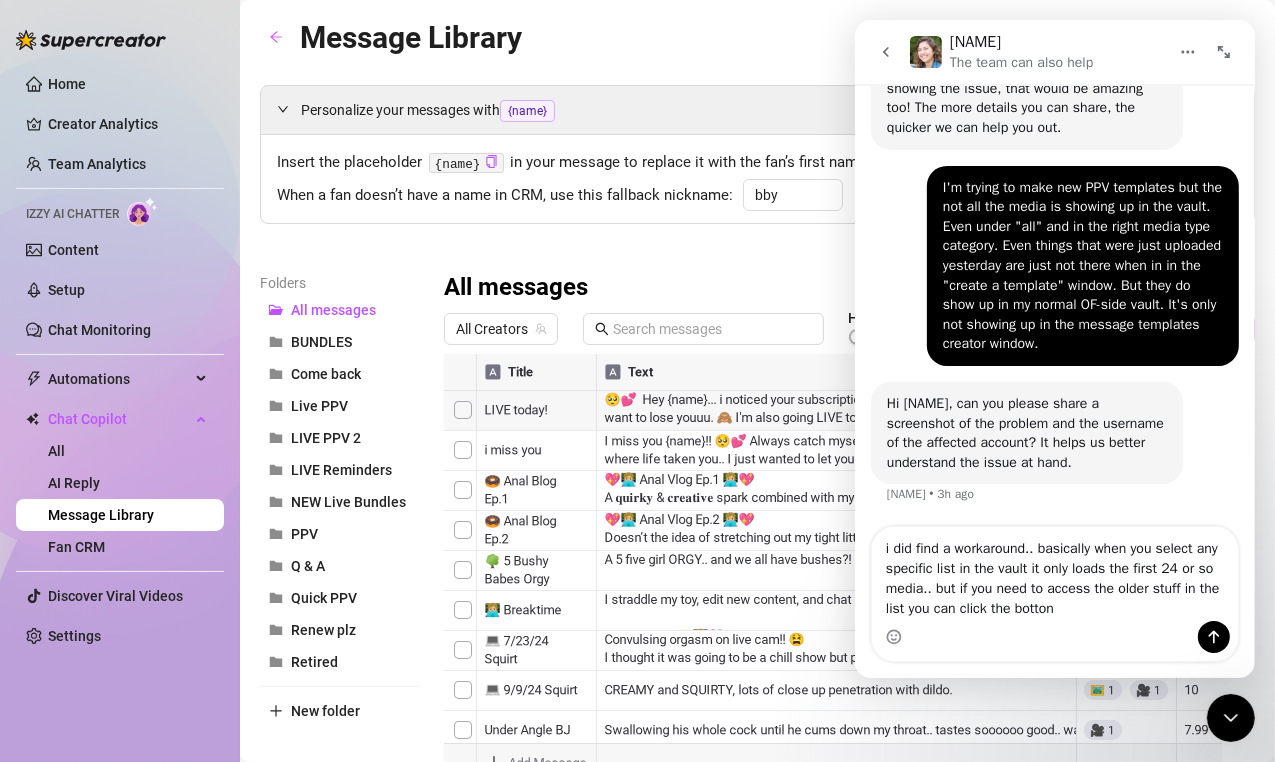 click on "i did find a workaround.. basically when you select any specific list in the vault it only loads the first 24 or so media.. but if you need to access the older stuff in the list you can click the botton" at bounding box center (1054, 574) 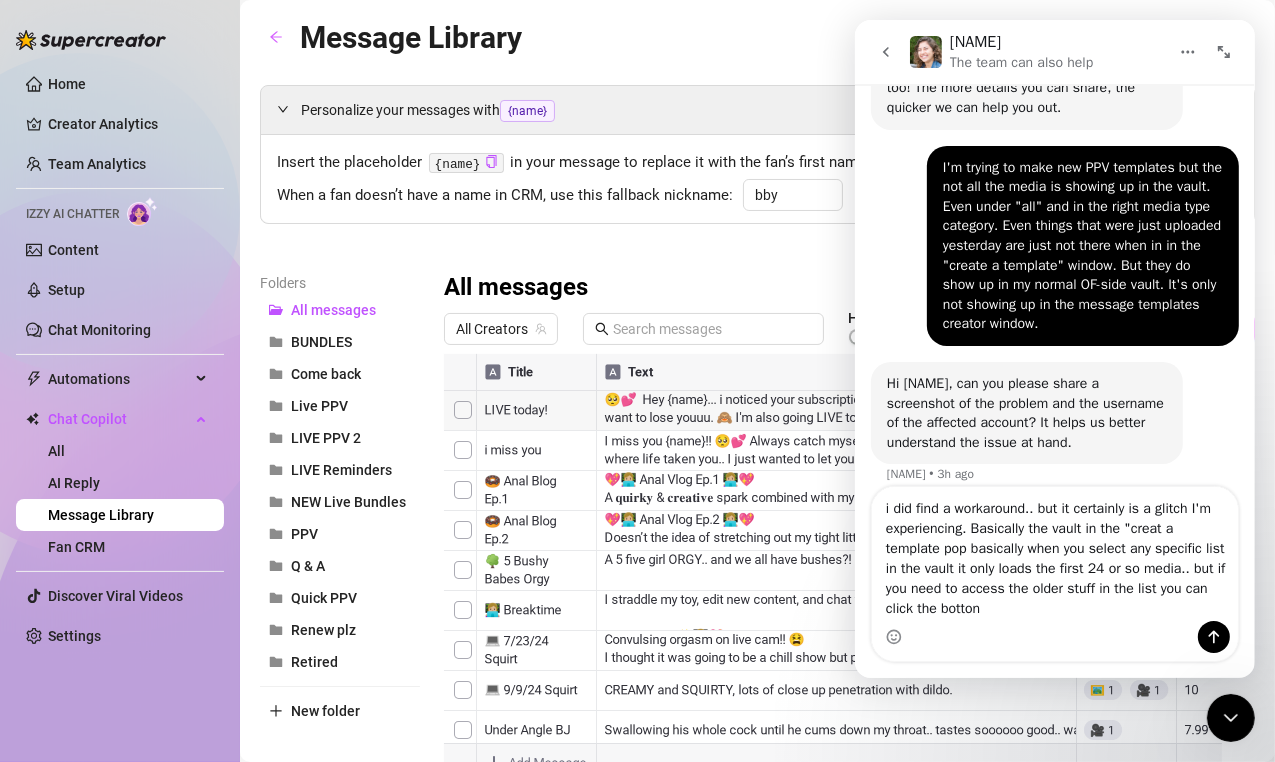 scroll, scrollTop: 1132, scrollLeft: 0, axis: vertical 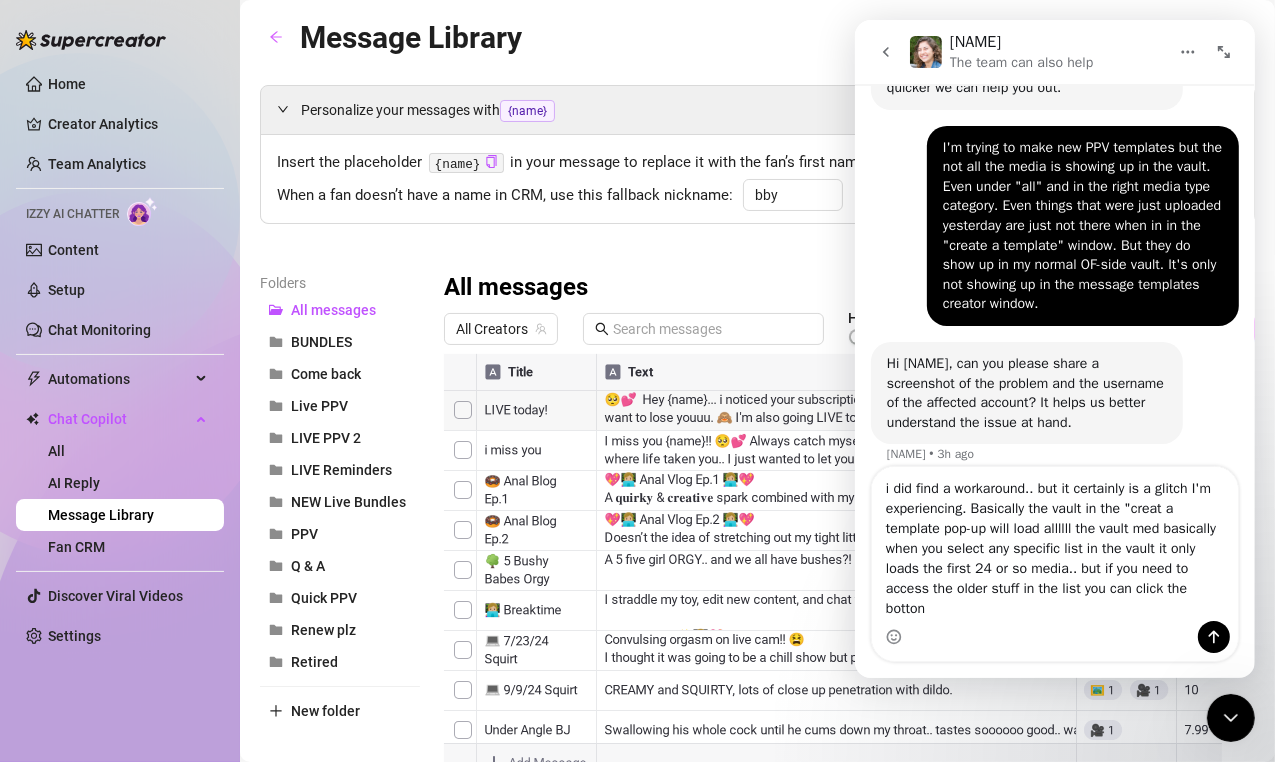 click on "i did find a workaround.. but it certainly is a glitch I'm experiencing. Basically the vault in the "creat a template pop-up will load allllll the vault med basically when you select any specific list in the vault it only loads the first 24 or so media.. but if you need to access the older stuff in the list you can click the botton" at bounding box center (1054, 544) 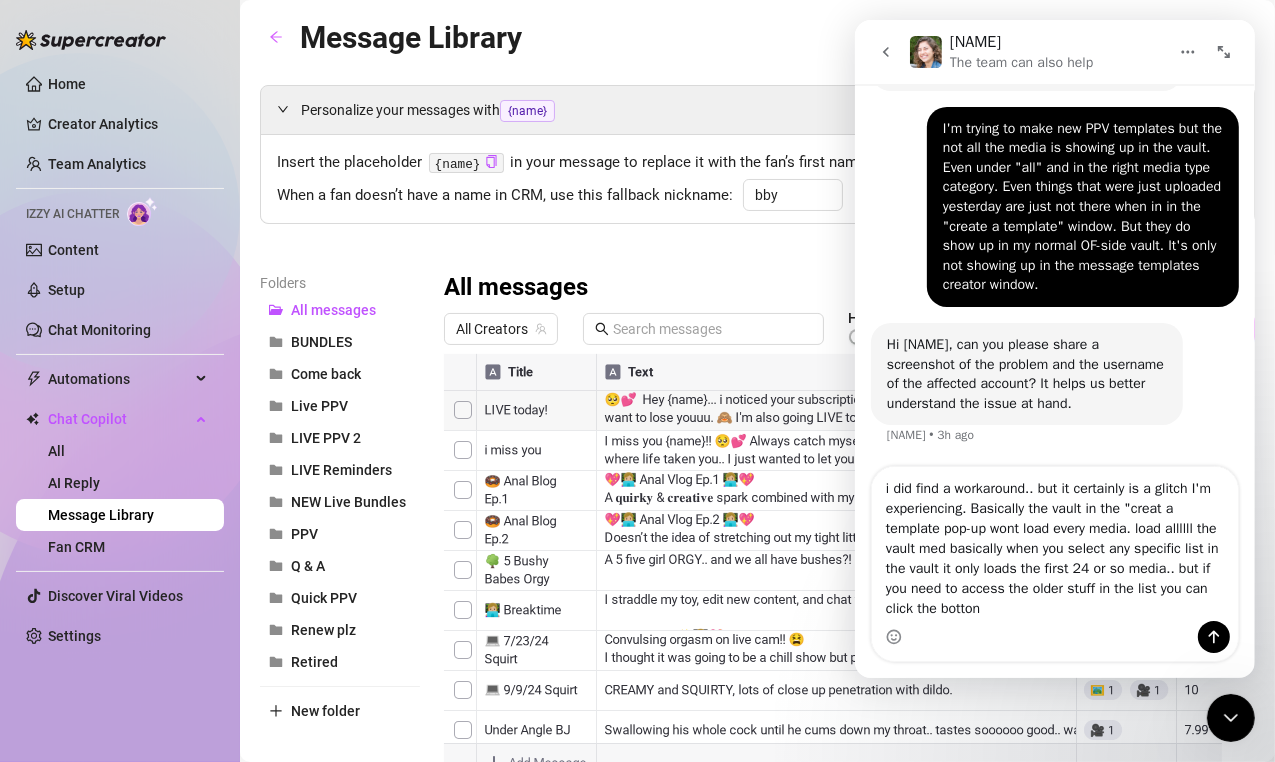 scroll, scrollTop: 1152, scrollLeft: 0, axis: vertical 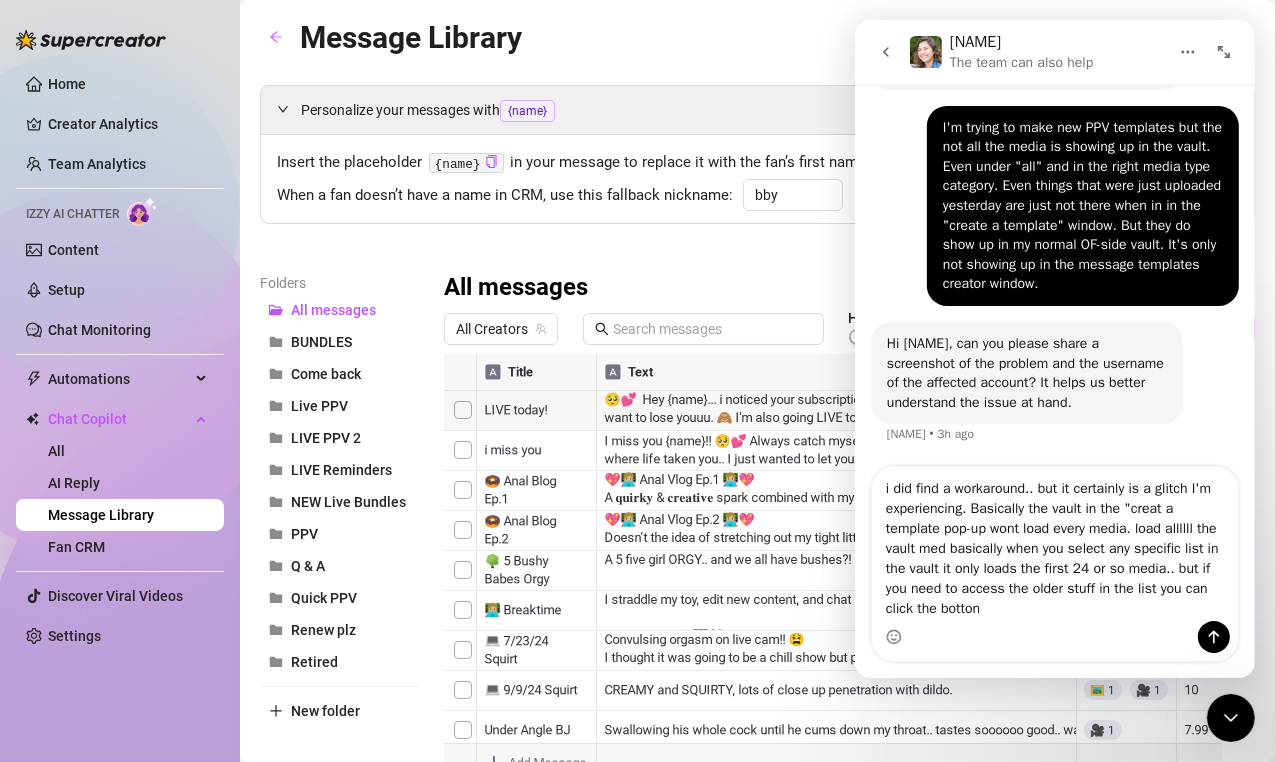 drag, startPoint x: 1081, startPoint y: 524, endPoint x: 920, endPoint y: 568, distance: 166.90416 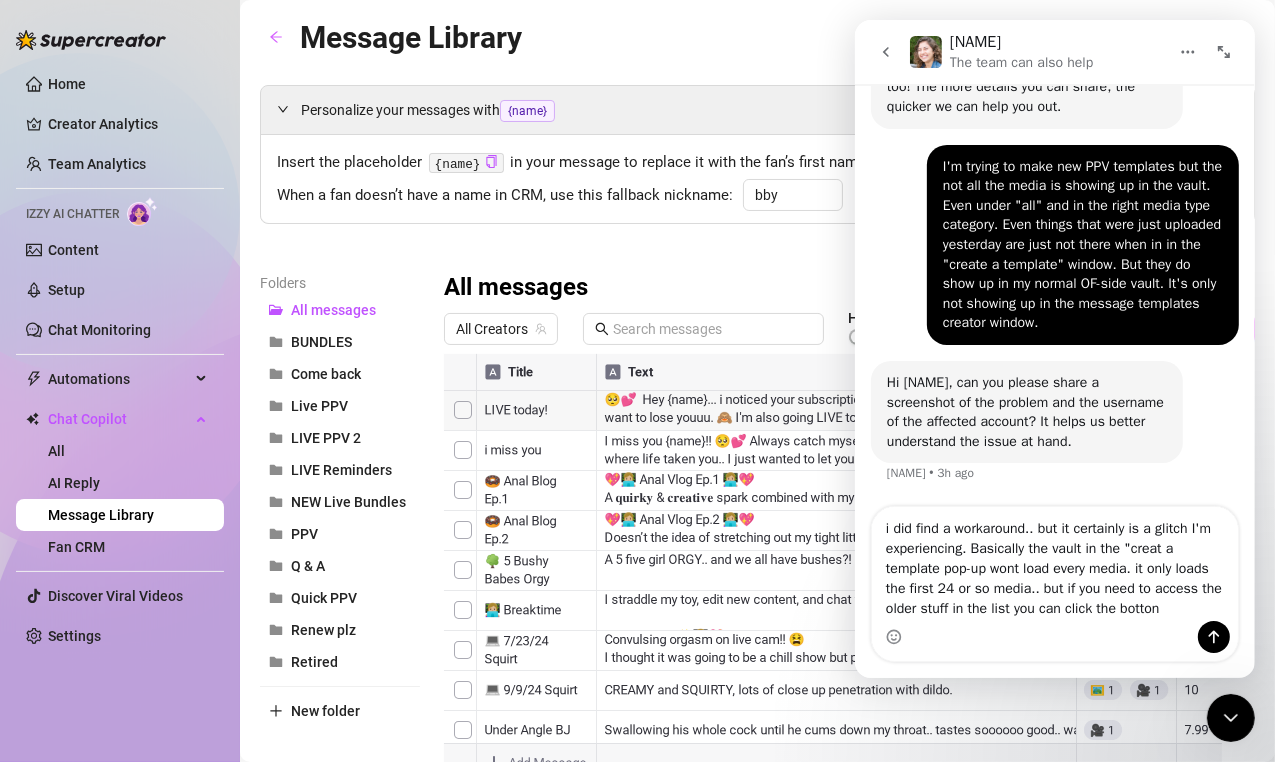scroll, scrollTop: 1112, scrollLeft: 0, axis: vertical 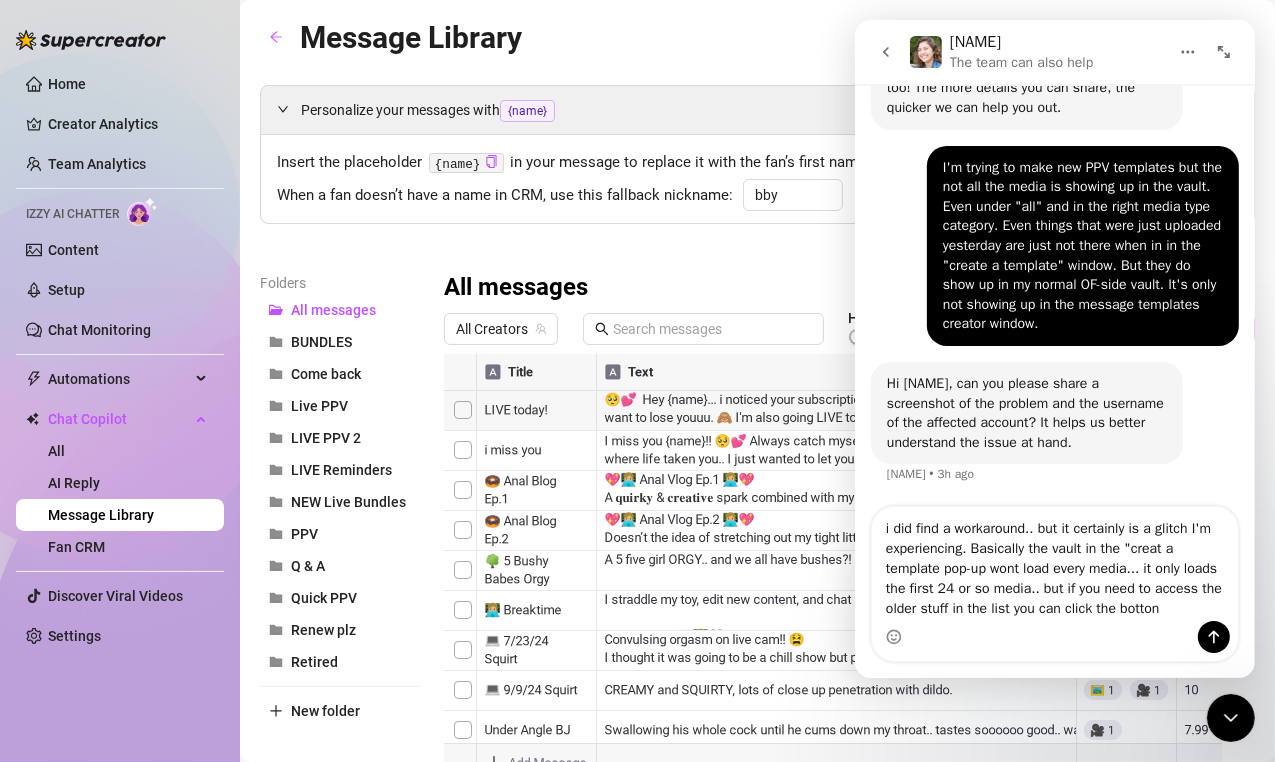 drag, startPoint x: 1082, startPoint y: 575, endPoint x: 1141, endPoint y: 613, distance: 70.178345 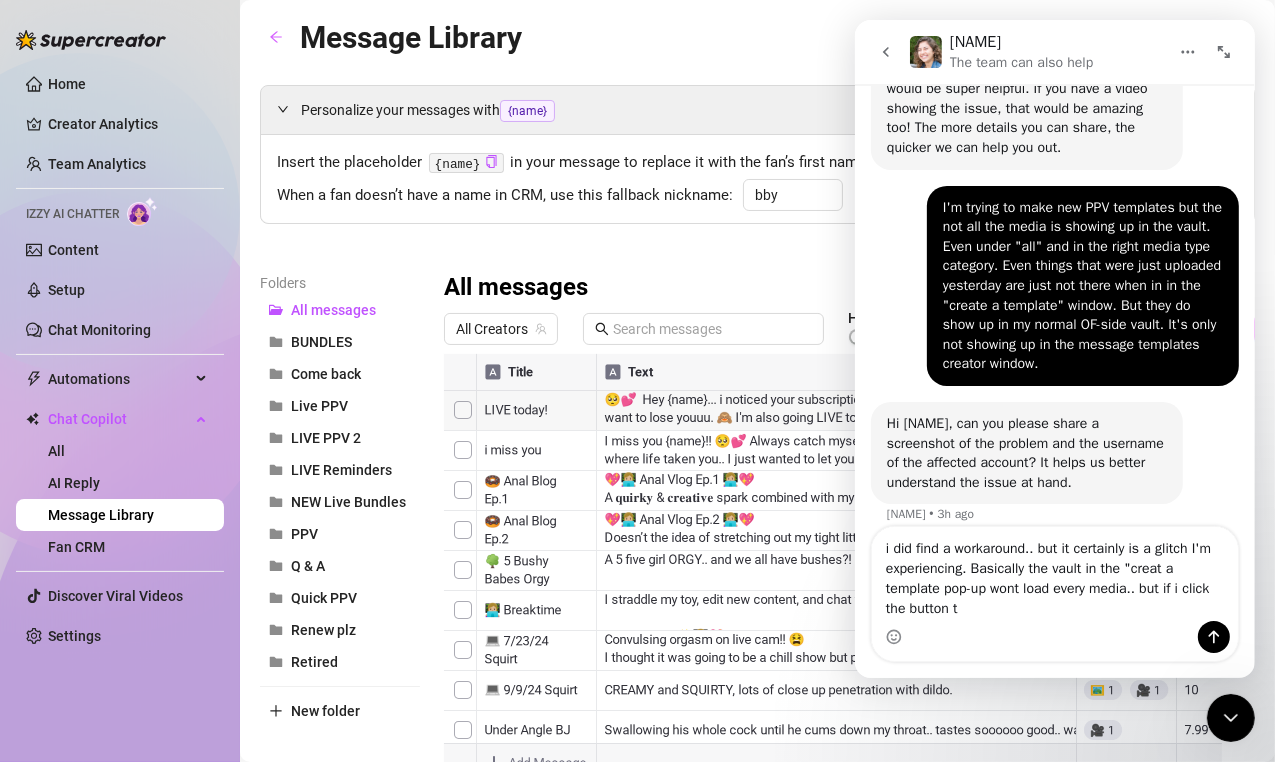scroll, scrollTop: 1092, scrollLeft: 0, axis: vertical 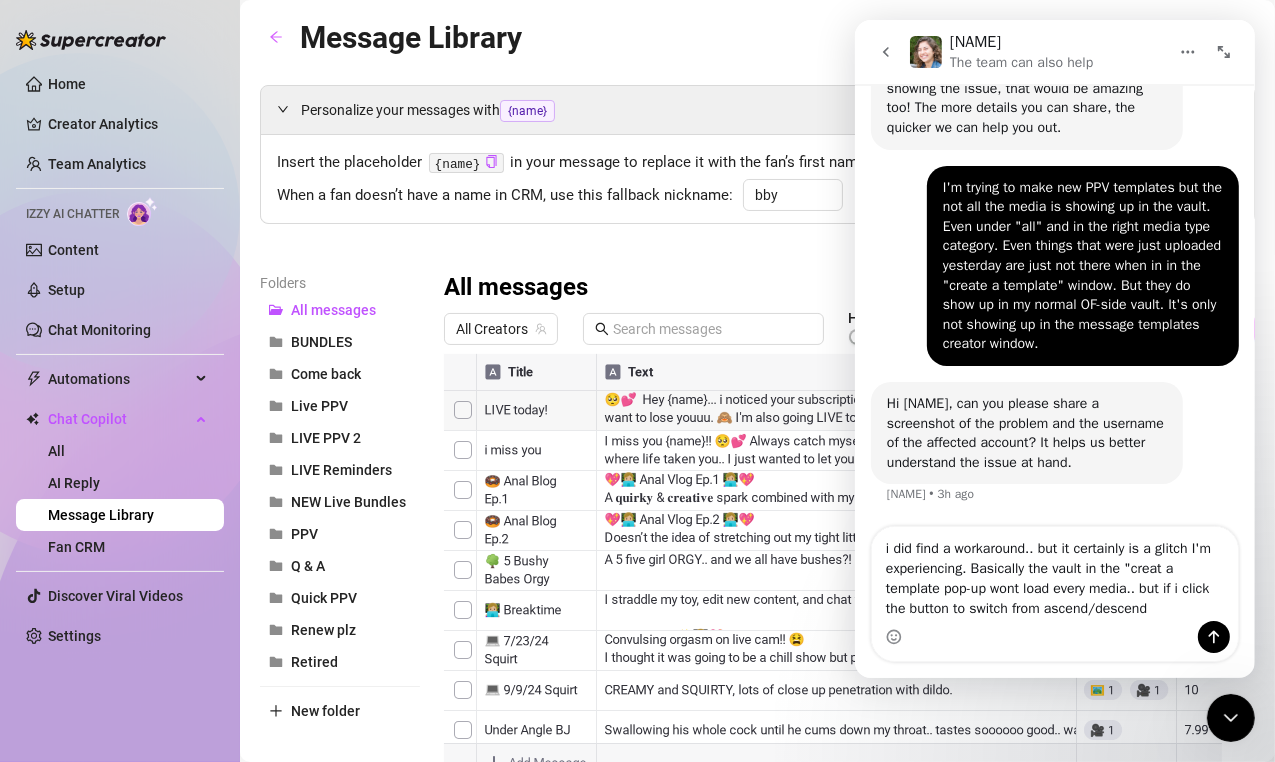 click on "i did find a workaround.. but it certainly is a glitch I'm experiencing. Basically the vault in the "creat a template pop-up wont load every media.. but if i click the button to switch from ascend/descend" at bounding box center (1054, 574) 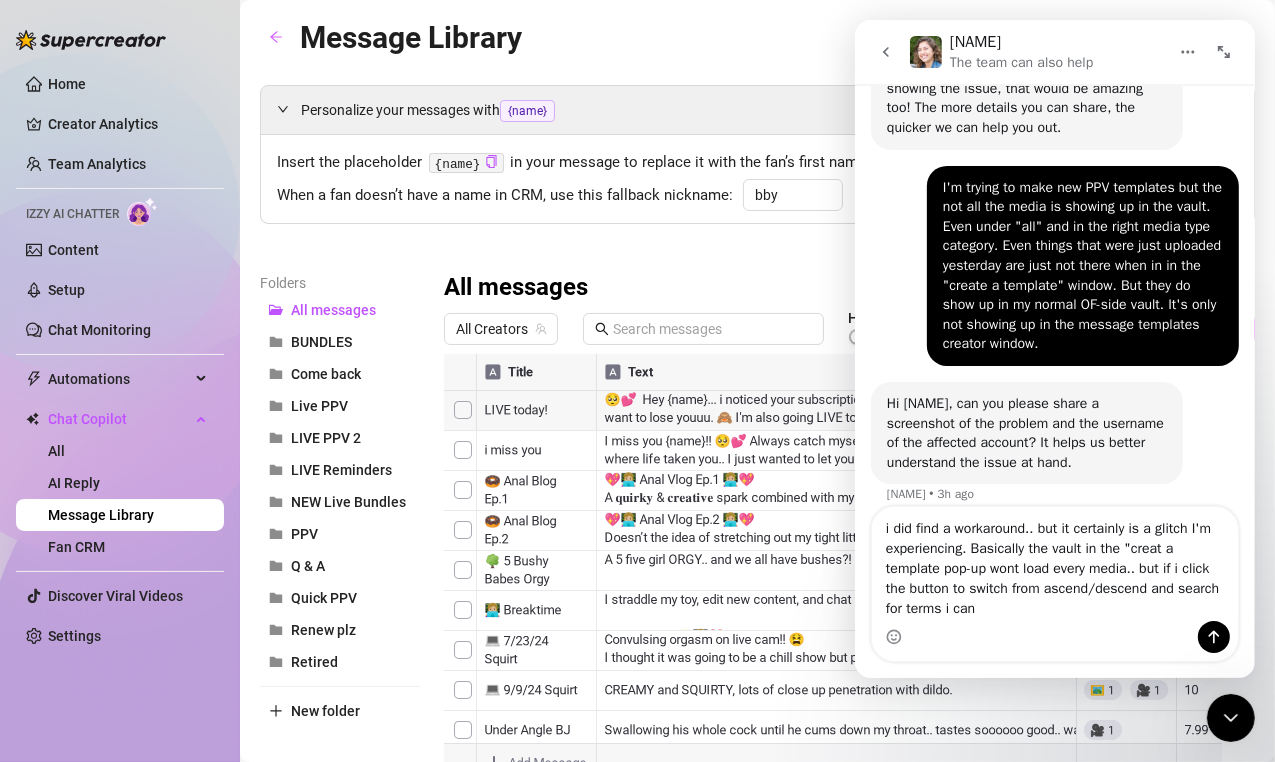 scroll, scrollTop: 1112, scrollLeft: 0, axis: vertical 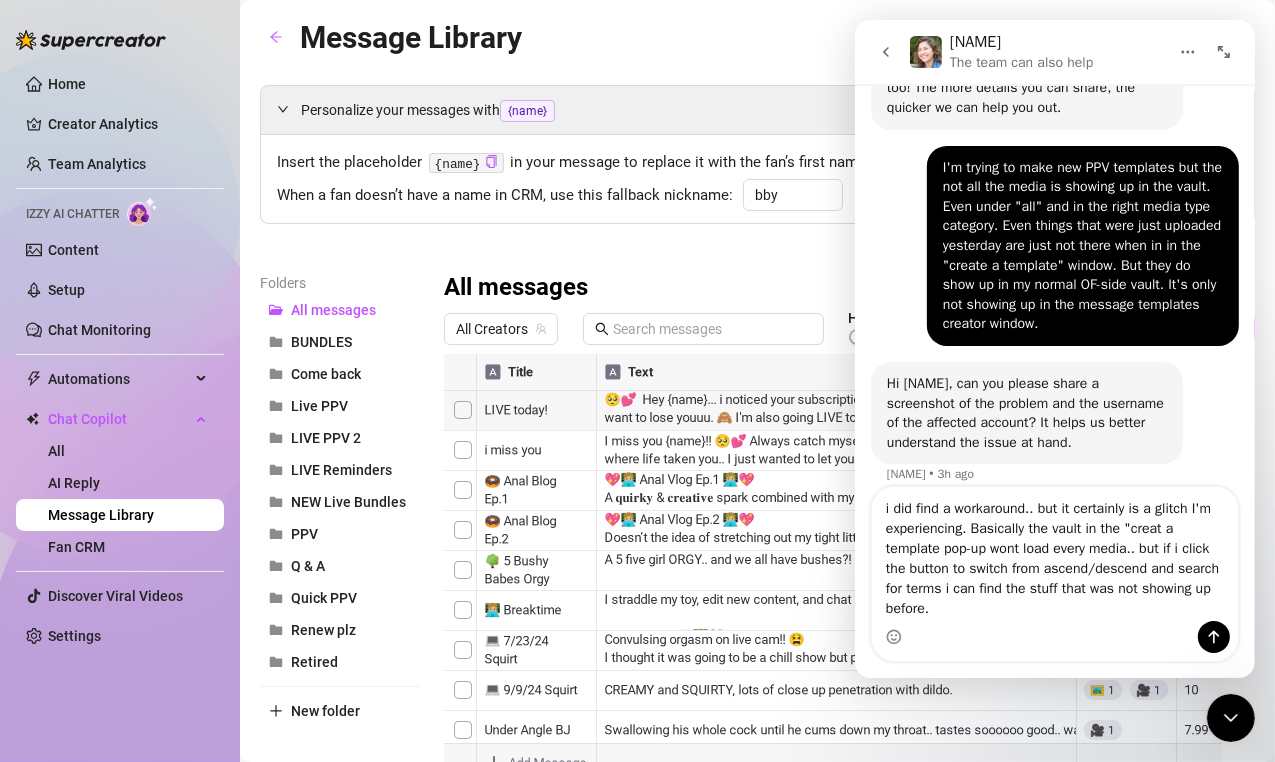 click on "i did find a workaround.. but it certainly is a glitch I'm experiencing. Basically the vault in the "creat a template pop-up wont load every media.. but if i click the button to switch from ascend/descend and search for terms i can find the stuff that was not showing up before." at bounding box center [1054, 554] 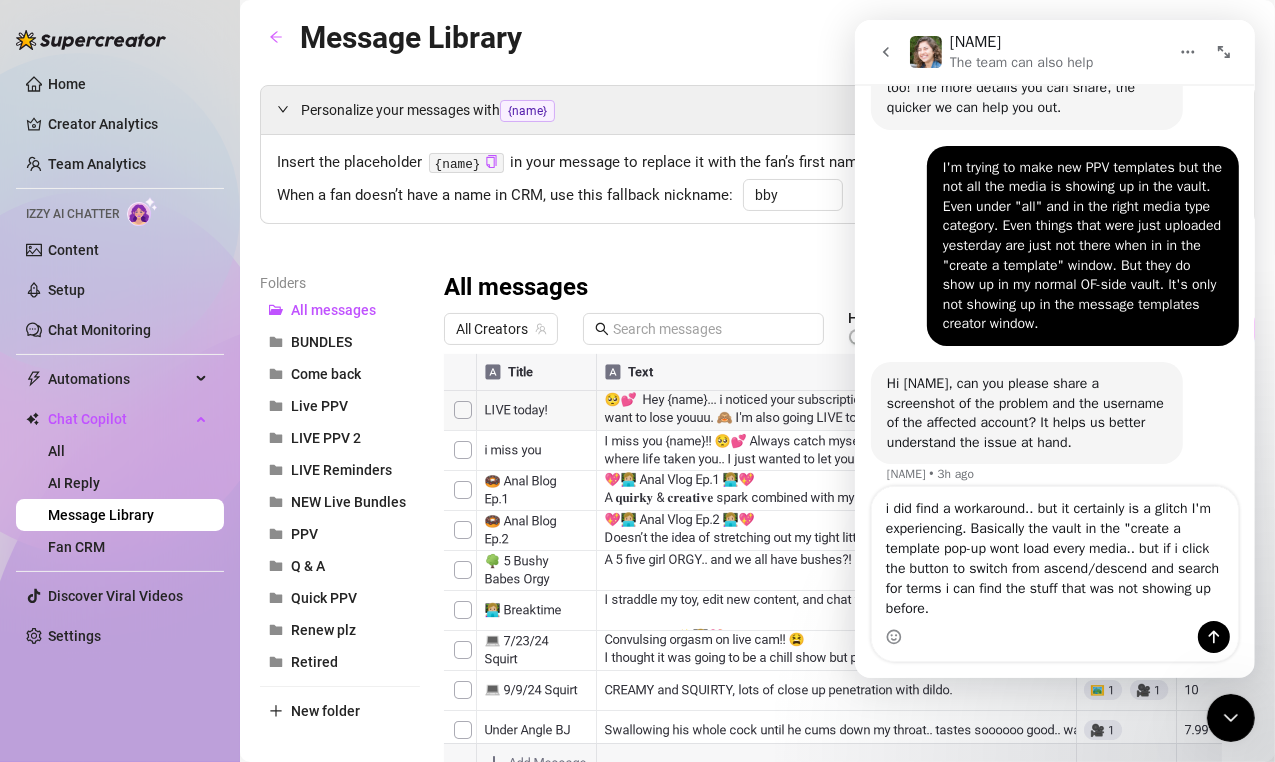 scroll, scrollTop: 1132, scrollLeft: 0, axis: vertical 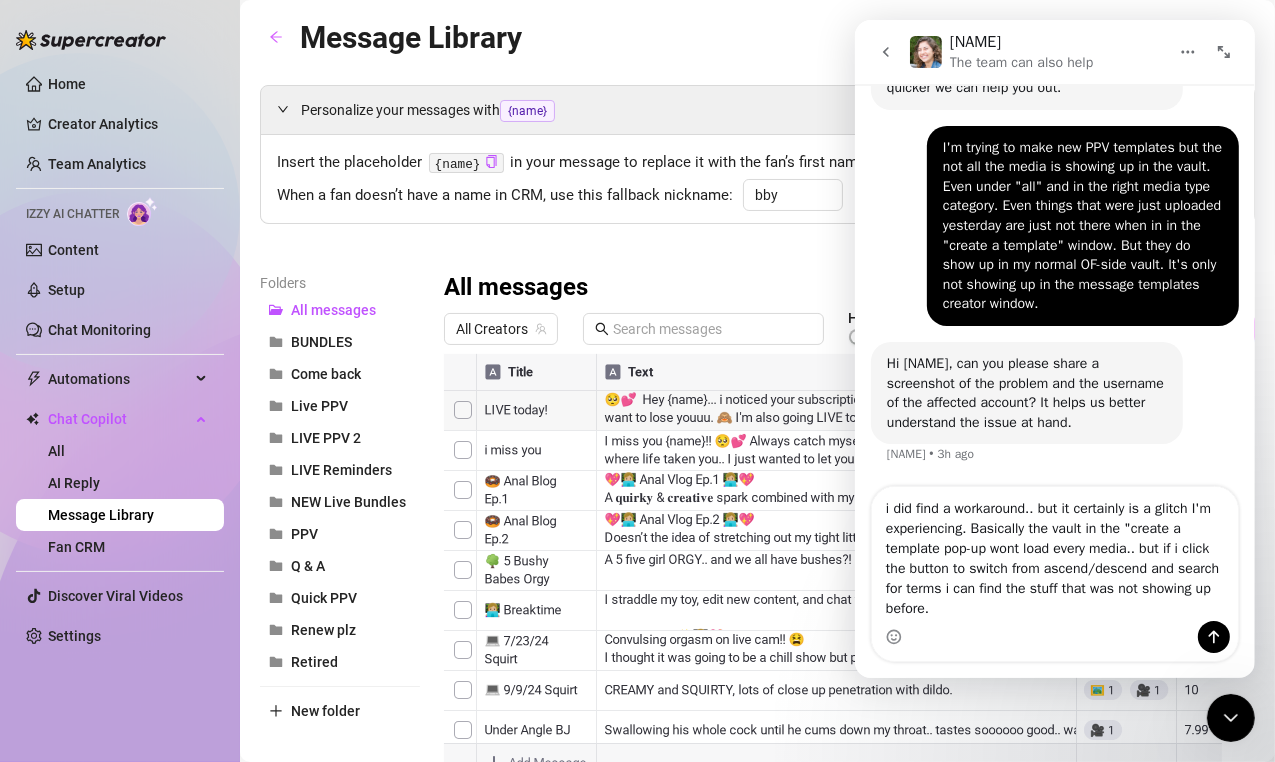 click on "i did find a workaround.. but it certainly is a glitch I'm experiencing. Basically the vault in the "create a template pop-up wont load every media.. but if i click the button to switch from ascend/descend and search for terms i can find the stuff that was not showing up before." at bounding box center [1054, 554] 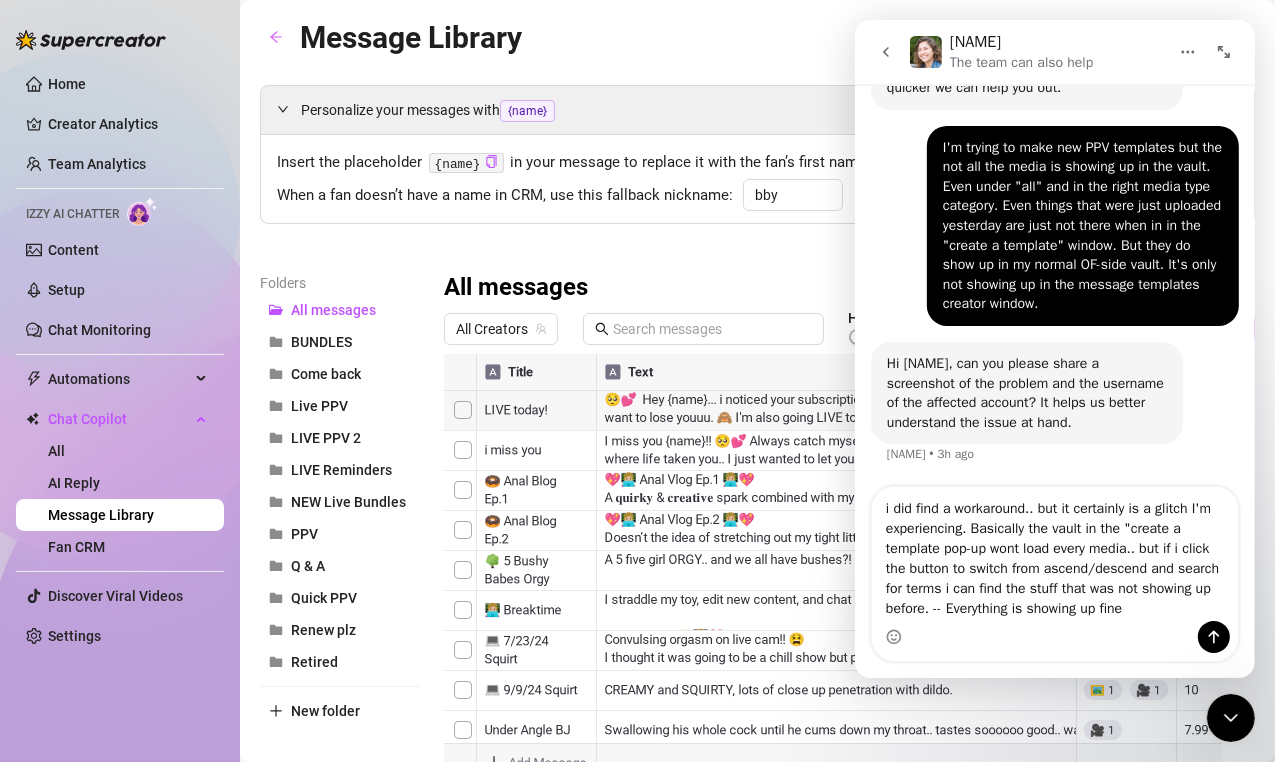 click on "i did find a workaround.. but it certainly is a glitch I'm experiencing. Basically the vault in the "create a template pop-up wont load every media.. but if i click the button to switch from ascend/descend and search for terms i can find the stuff that was not showing up before. -- Everything is showing up fine" at bounding box center [1054, 554] 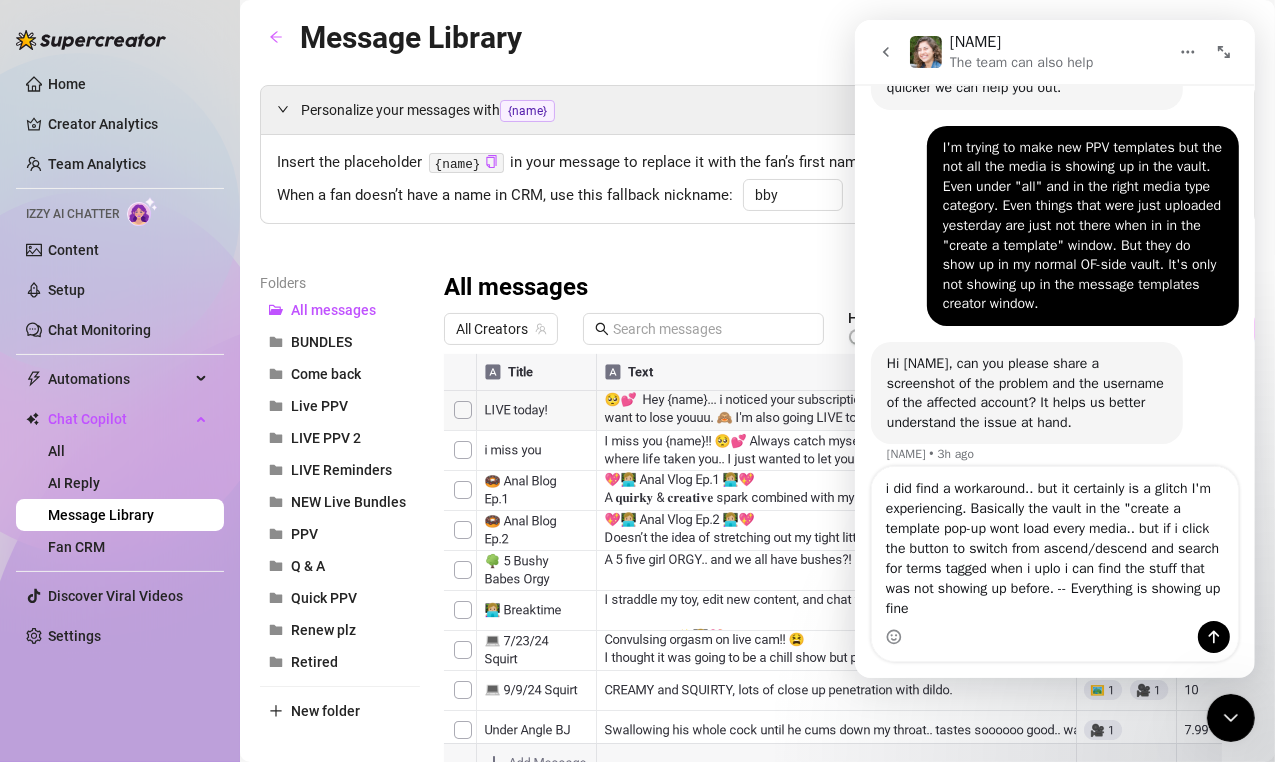 scroll, scrollTop: 1152, scrollLeft: 0, axis: vertical 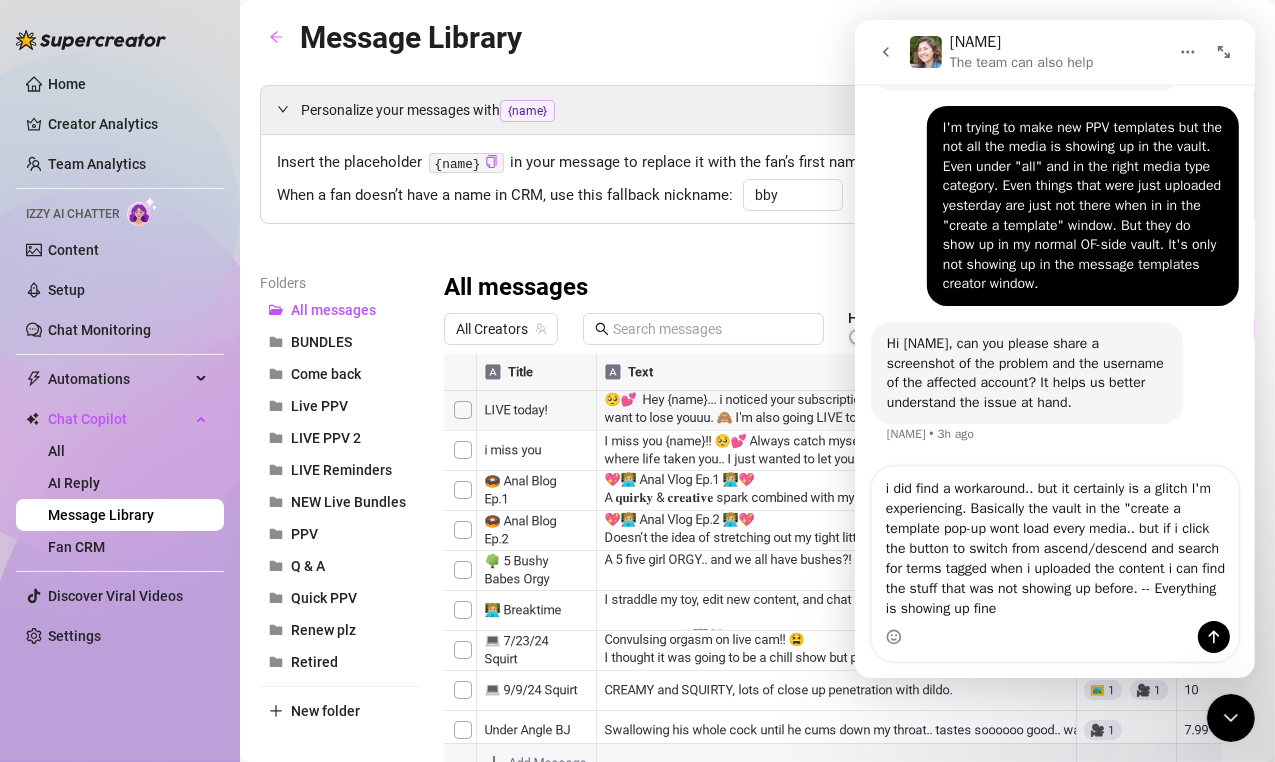 click on "i did find a workaround.. but it certainly is a glitch I'm experiencing. Basically the vault in the "create a template pop-up wont load every media.. but if i click the button to switch from ascend/descend and search for terms tagged when i uploaded the content i can find the stuff that was not showing up before. -- Everything is showing up fine" at bounding box center (1054, 544) 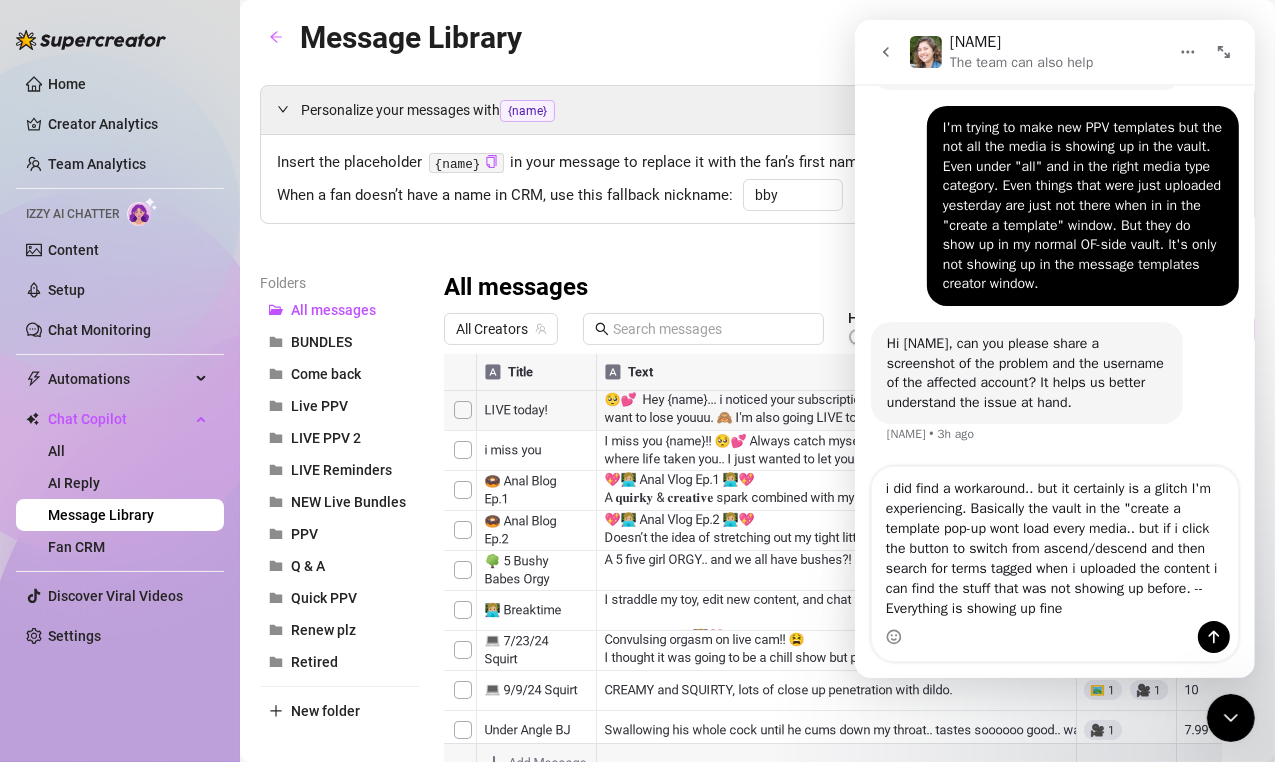 click on "i did find a workaround.. but it certainly is a glitch I'm experiencing. Basically the vault in the "create a template pop-up wont load every media.. but if i click the button to switch from ascend/descend and then search for terms tagged when i uploaded the content i can find the stuff that was not showing up before. -- Everything is showing up fine" at bounding box center [1054, 544] 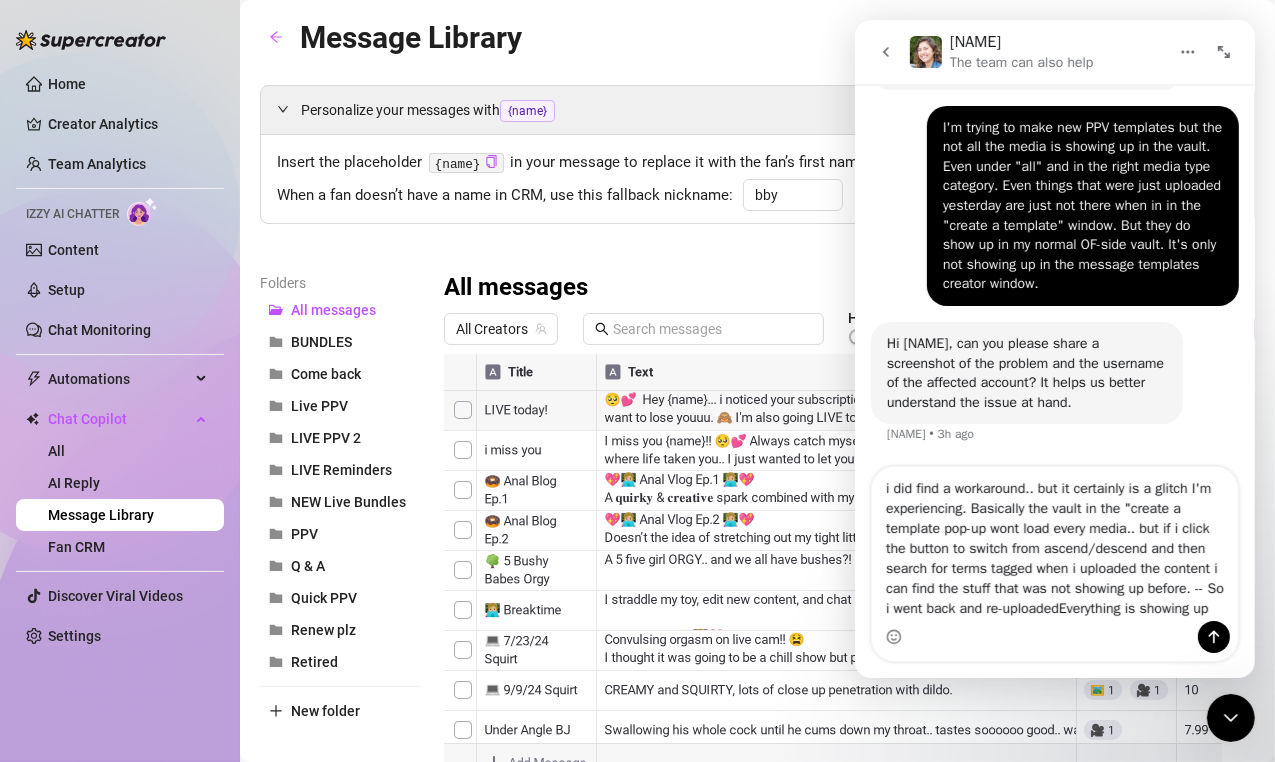 scroll, scrollTop: 1156, scrollLeft: 0, axis: vertical 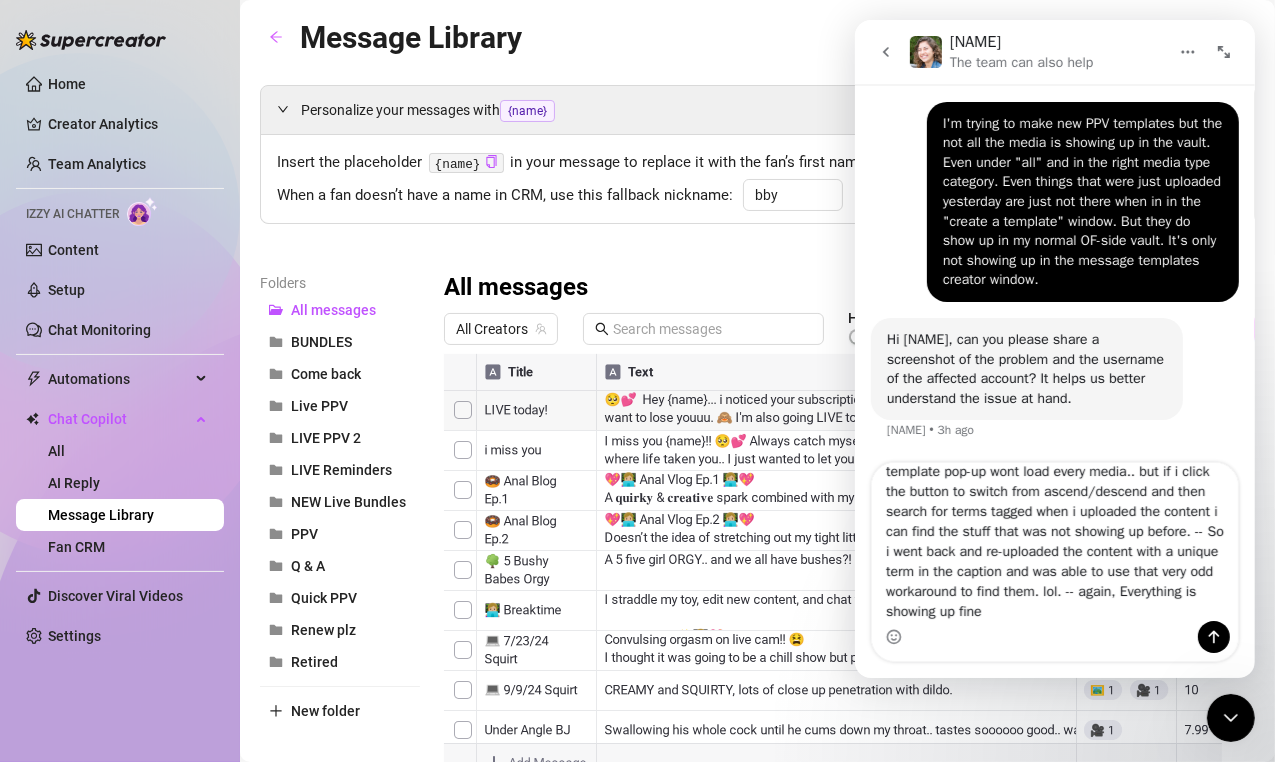 click on "i did find a workaround.. but it certainly is a glitch I'm experiencing. Basically the vault in the "create a template pop-up wont load every media.. but if i click the button to switch from ascend/descend and then search for terms tagged when i uploaded the content i can find the stuff that was not showing up before. -- So i went back and re-uploaded the content with a unique term in the caption and was able to use that very odd workaround to find them. lol. -- again, Everything is showing up fine" at bounding box center (1054, 542) 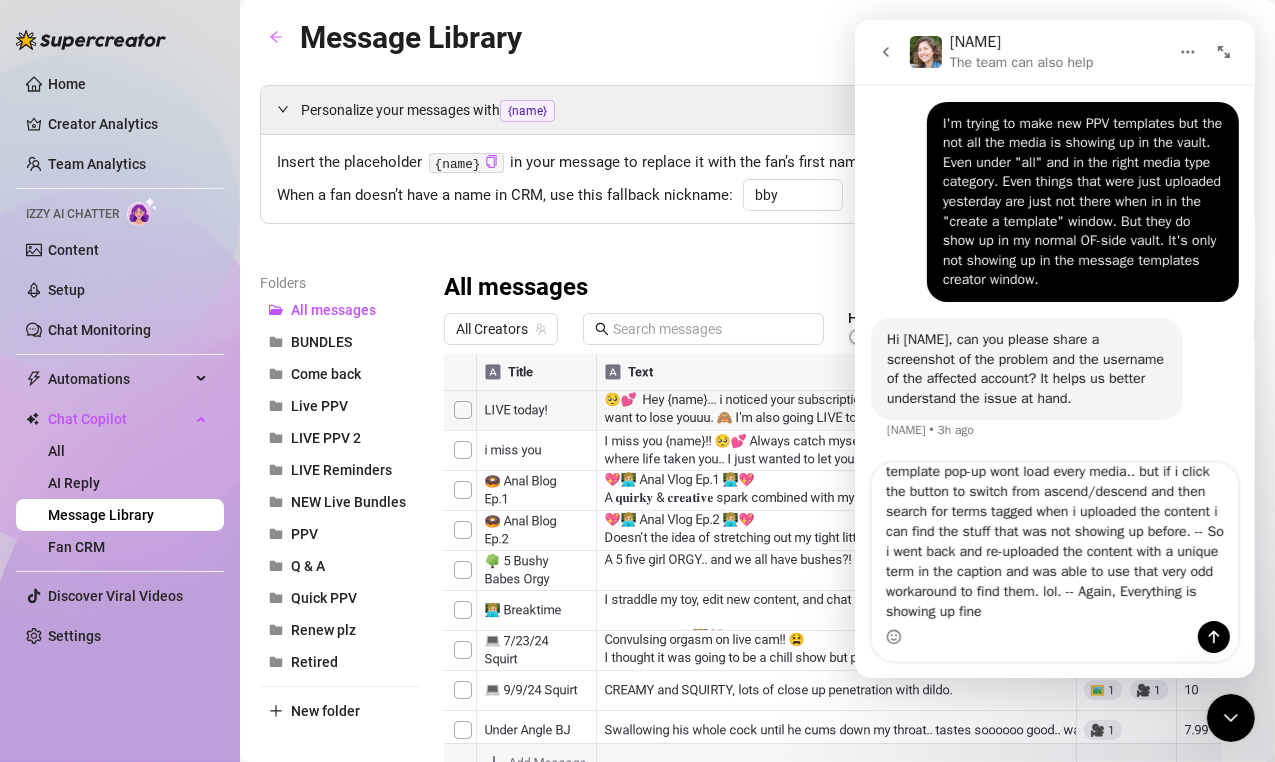 click on "i did find a workaround.. but it certainly is a glitch I'm experiencing. Basically the vault in the "create a template pop-up wont load every media.. but if i click the button to switch from ascend/descend and then search for terms tagged when i uploaded the content i can find the stuff that was not showing up before. -- So i went back and re-uploaded the content with a unique term in the caption and was able to use that very odd workaround to find them. lol. -- Again, Everything is showing up fine" at bounding box center (1054, 542) 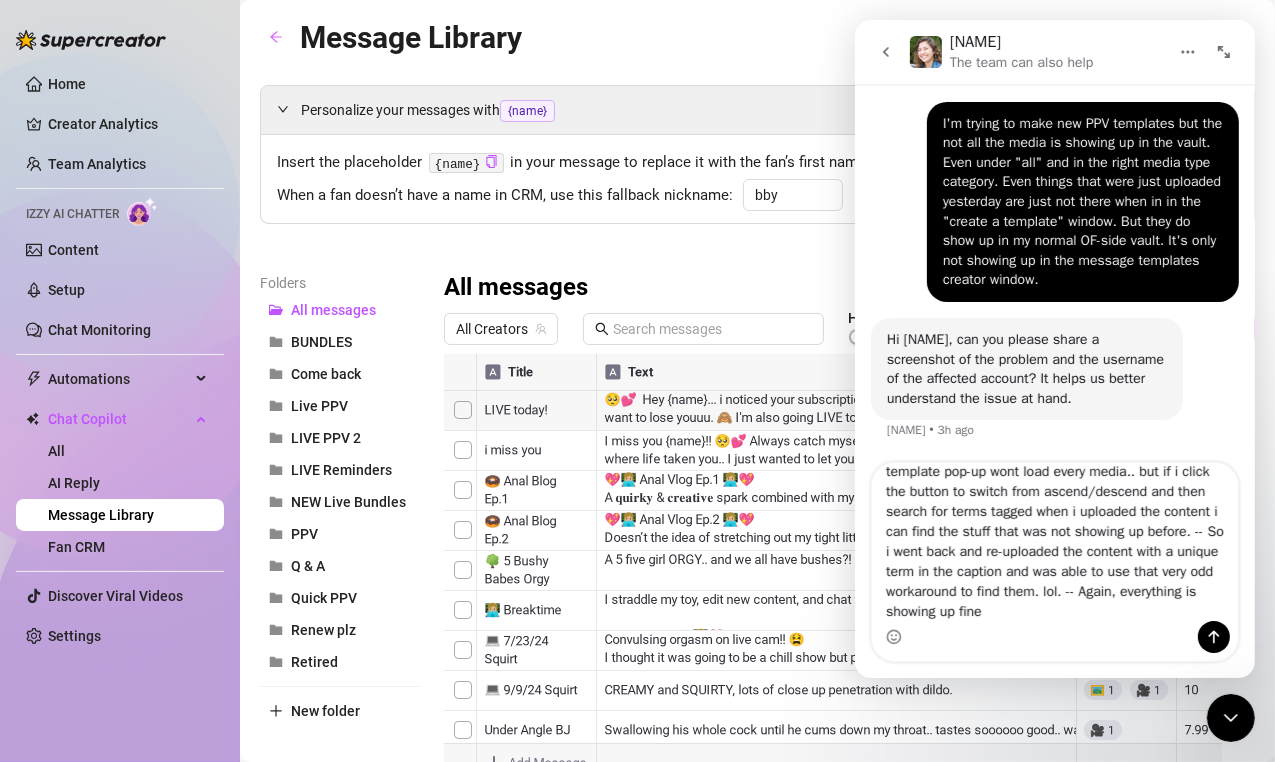click on "i did find a workaround.. but it certainly is a glitch I'm experiencing. Basically the vault in the "create a template pop-up wont load every media.. but if i click the button to switch from ascend/descend and then search for terms tagged when i uploaded the content i can find the stuff that was not showing up before. -- So i went back and re-uploaded the content with a unique term in the caption and was able to use that very odd workaround to find them. lol. -- Again, everything is showing up fine" at bounding box center [1054, 542] 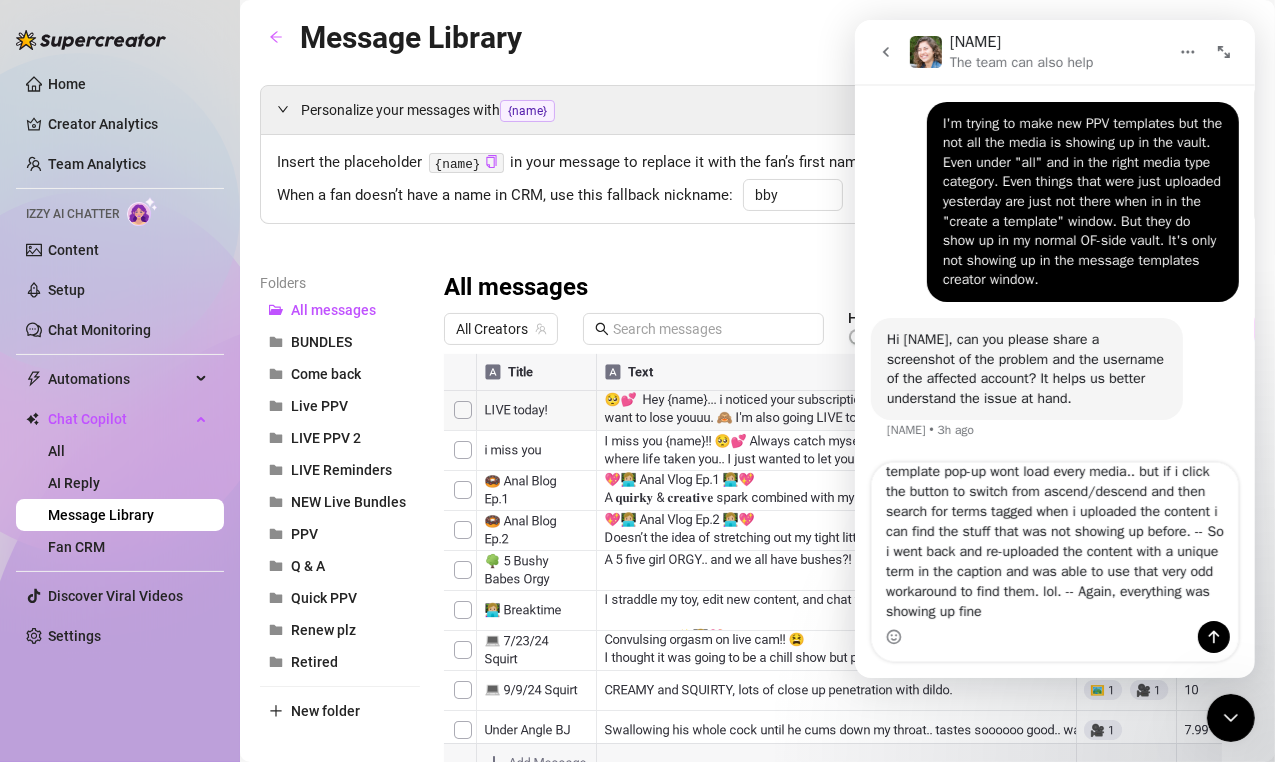 click on "i did find a workaround.. but it certainly is a glitch I'm experiencing. Basically the vault in the "create a template pop-up wont load every media.. but if i click the button to switch from ascend/descend and then search for terms tagged when i uploaded the content i can find the stuff that was not showing up before. -- So i went back and re-uploaded the content with a unique term in the caption and was able to use that very odd workaround to find them. lol. -- Again, everything was showing up fine" at bounding box center (1054, 542) 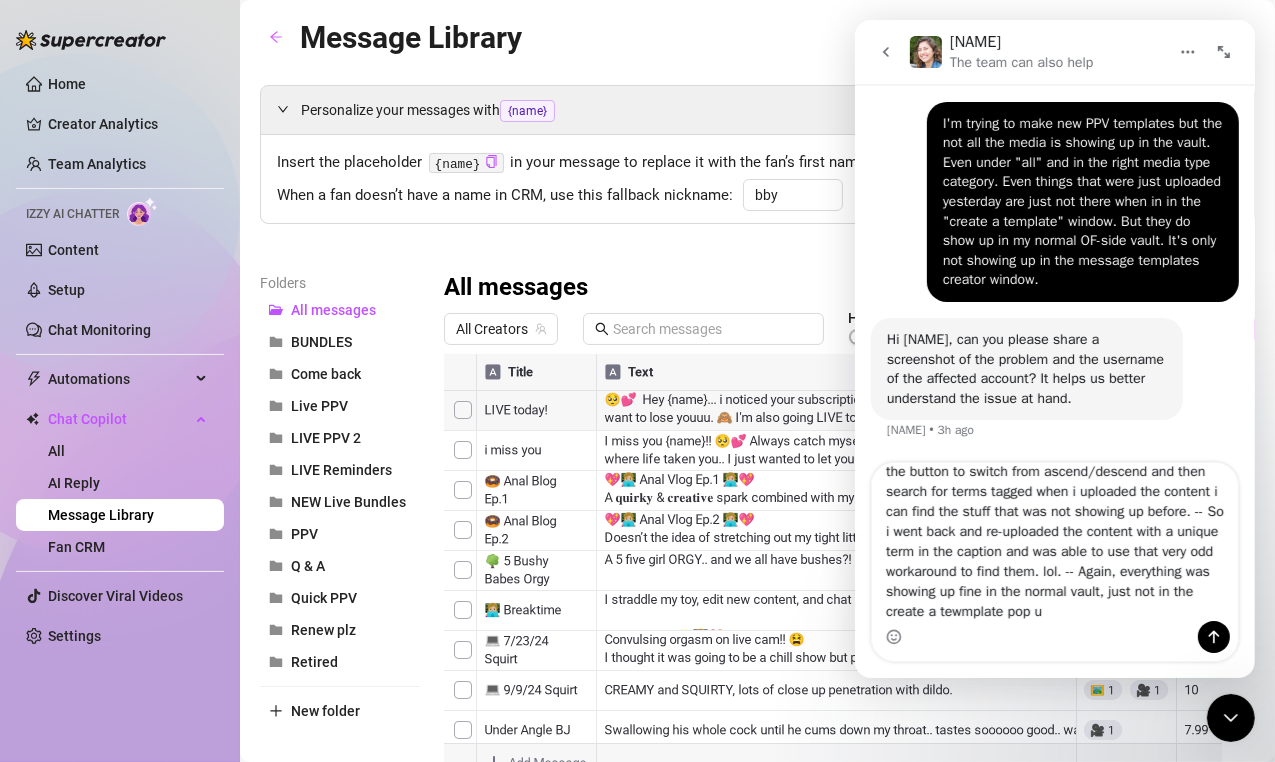 scroll, scrollTop: 93, scrollLeft: 0, axis: vertical 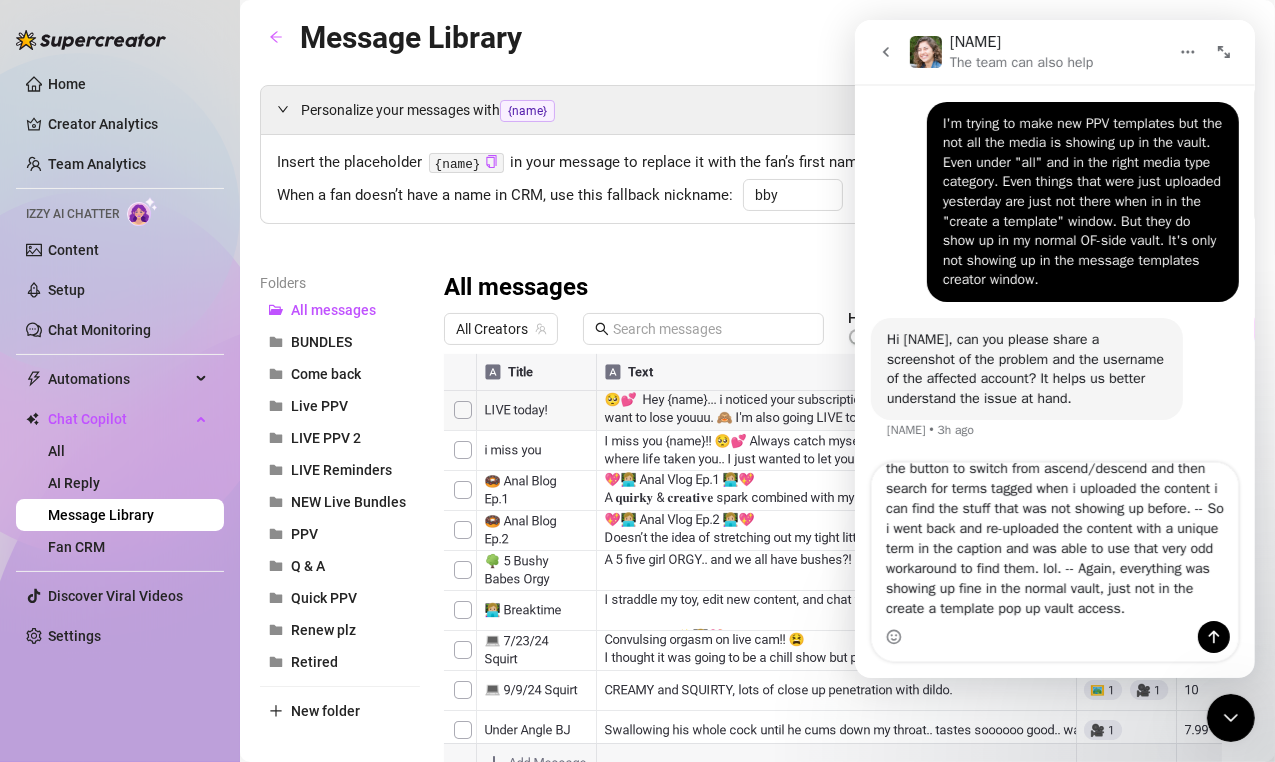 click on "i did find a workaround.. but it certainly is a glitch I'm experiencing. Basically the vault in the "create a template pop-up wont load every media.. but if i click the button to switch from ascend/descend and then search for terms tagged when i uploaded the content i can find the stuff that was not showing up before. -- So i went back and re-uploaded the content with a unique term in the caption and was able to use that very odd workaround to find them. lol. -- Again, everything was showing up fine in the normal vault, just not in the create a template pop up vault access." at bounding box center [1054, 542] 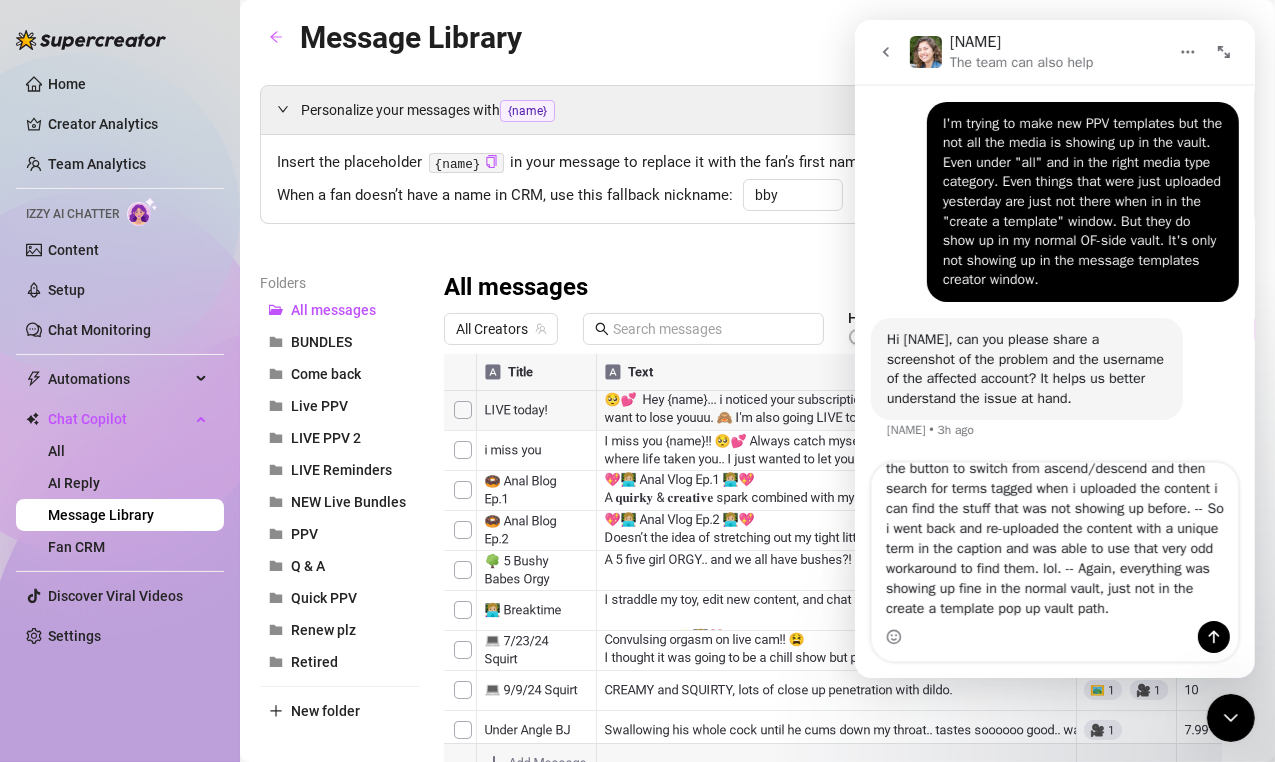click on "i did find a workaround.. but it certainly is a glitch I'm experiencing. Basically the vault in the "create a template pop-up wont load every media.. but if i click the button to switch from ascend/descend and then search for terms tagged when i uploaded the content i can find the stuff that was not showing up before. -- So i went back and re-uploaded the content with a unique term in the caption and was able to use that very odd workaround to find them. lol. -- Again, everything was showing up fine in the normal vault, just not in the create a template pop up vault path." at bounding box center (1054, 542) 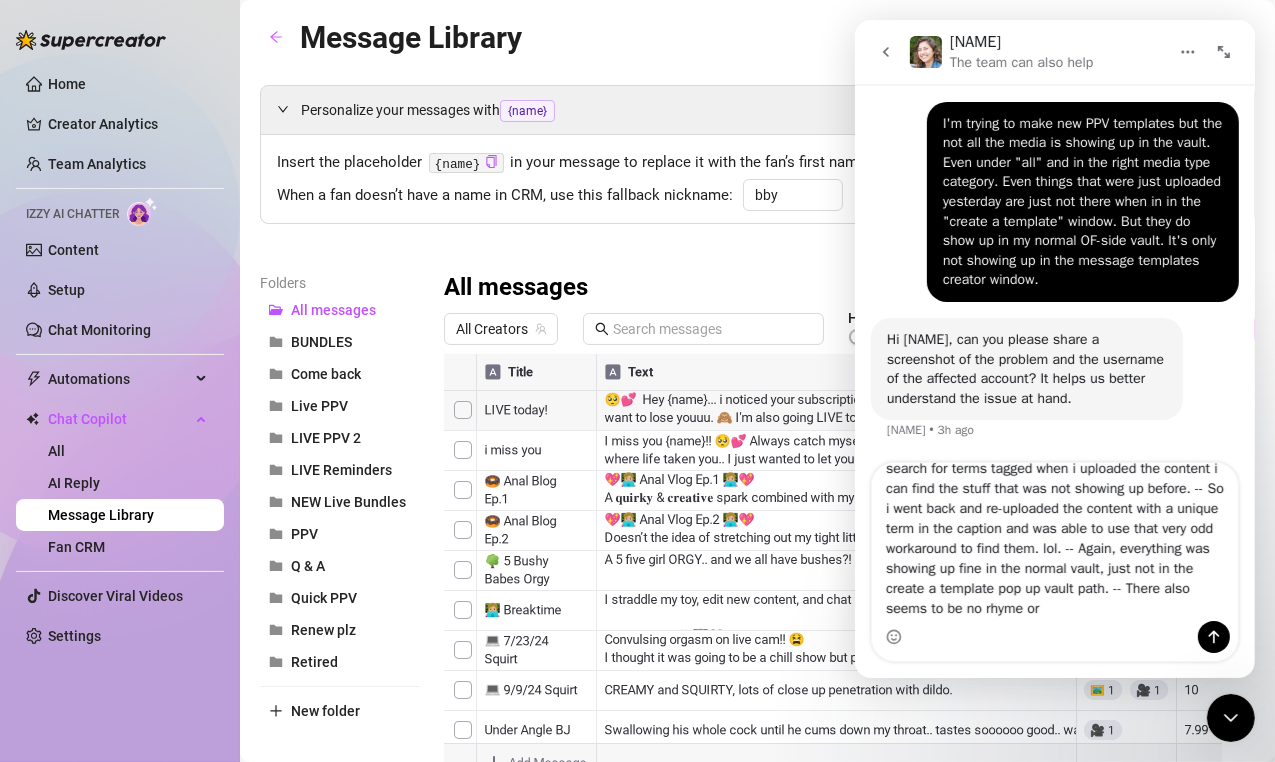 click on "i did find a workaround.. but it certainly is a glitch I'm experiencing. Basically the vault in the "create a template pop-up wont load every media.. but if i click the button to switch from ascend/descend and then search for terms tagged when i uploaded the content i can find the stuff that was not showing up before. -- So i went back and re-uploaded the content with a unique term in the caption and was able to use that very odd workaround to find them. lol. -- Again, everything was showing up fine in the normal vault, just not in the create a template pop up vault path. -- There also seems to be no rhyme or" at bounding box center (1054, 542) 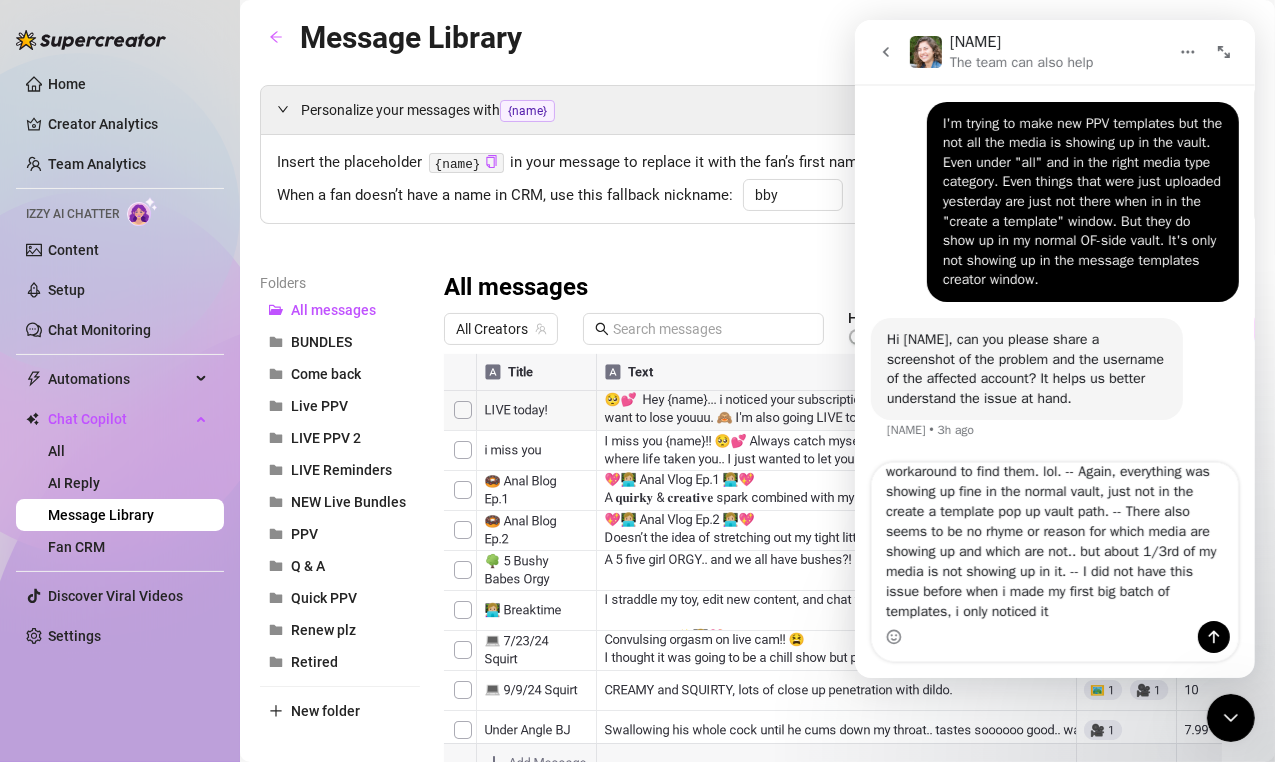 scroll, scrollTop: 193, scrollLeft: 0, axis: vertical 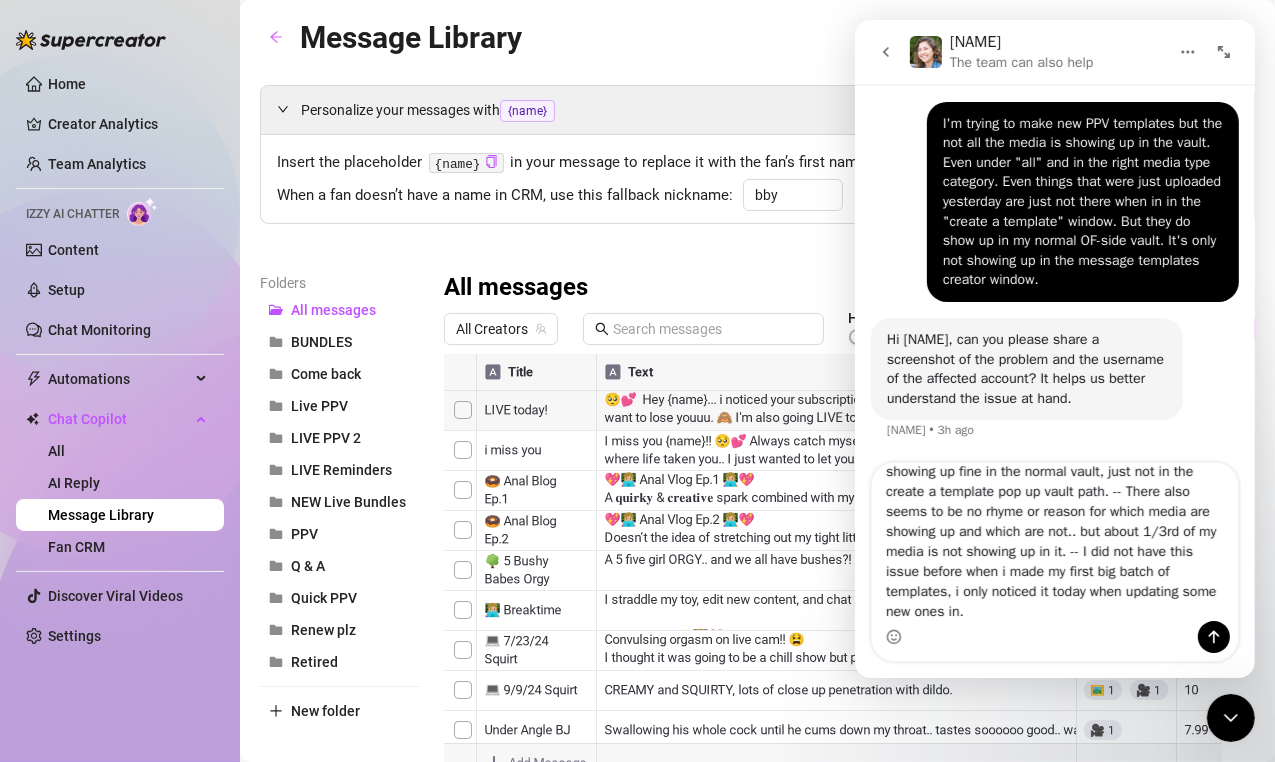 click on "i did find a workaround.. but it certainly is a glitch I'm experiencing. Basically the vault in the "create a template pop-up wont load every media.. but if i click the button to switch from ascend/descend and then search for terms tagged when i uploaded the content i can find the stuff that was not showing up before. -- So i went back and re-uploaded the content with a unique term in the caption and was able to use that very odd workaround to find them. lol. -- Again, everything was showing up fine in the normal vault, just not in the create a template pop up vault path. -- There also seems to be no rhyme or reason for which media are showing up and which are not.. but about 1/3rd of my media is not showing up in it. -- I did not have this issue before when i made my first big batch of templates, i only noticed it today when updating some new ones in." at bounding box center (1054, 542) 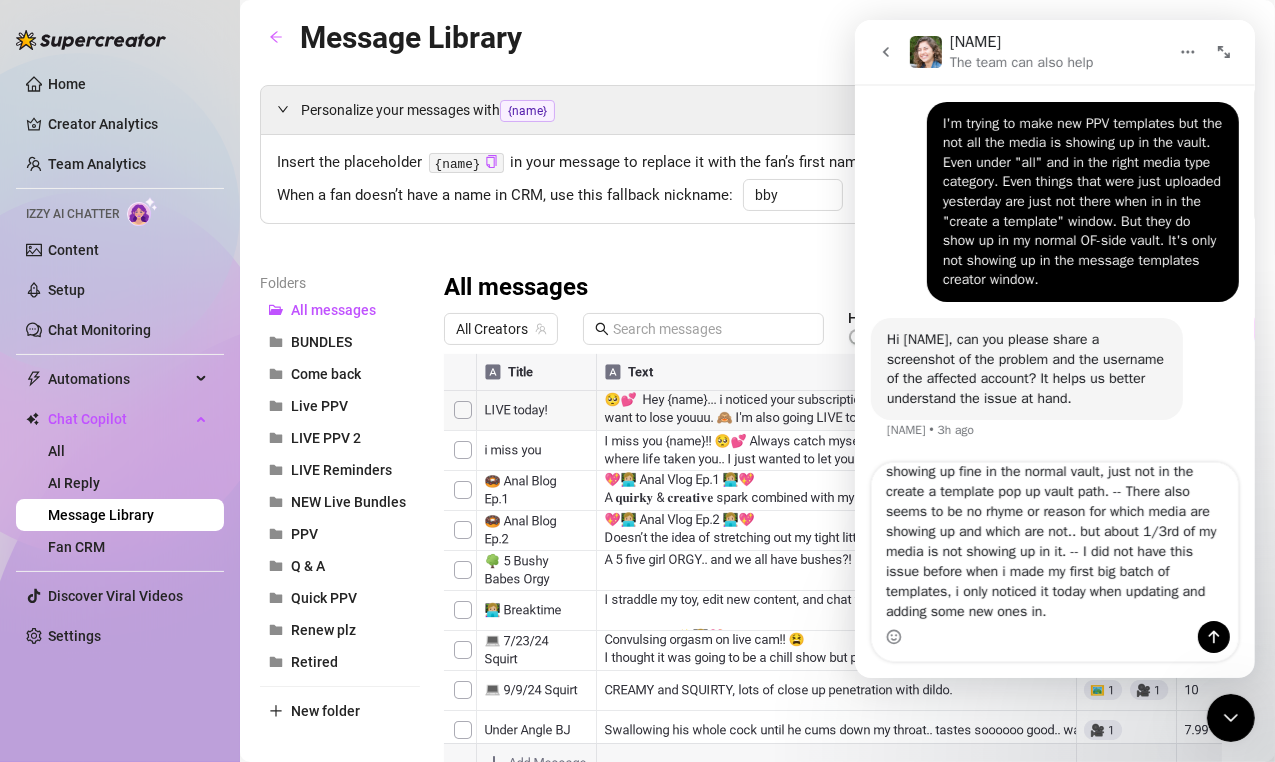 drag, startPoint x: 1055, startPoint y: 586, endPoint x: 1065, endPoint y: 513, distance: 73.68175 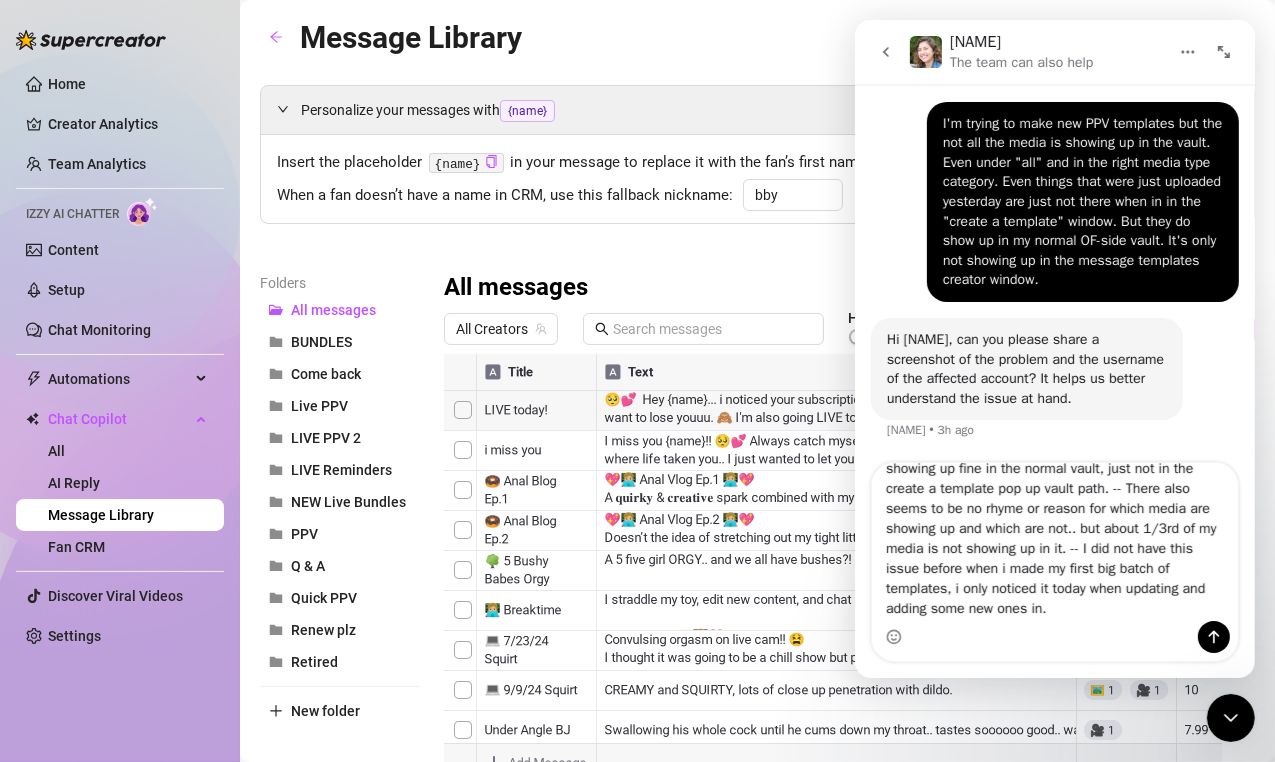 type on "i did find a workaround.. but it certainly is a glitch I'm experiencing. Basically the vault in the "create a template pop-up wont load every media.. but if i click the button to switch from ascend/descend and then search for terms tagged when i uploaded the content i can find the stuff that was not showing up before. -- So i went back and re-uploaded the content with a unique term in the caption and was able to use that very odd workaround to find them. lol. -- Again, everything was showing up fine in the normal vault, just not in the create a template pop up vault path. -- There also seems to be no rhyme or reason for which media are showing up and which are not.. but about 1/3rd of my media is not showing up in it. -- I did not have this issue before when i made my first big batch of templates, i only noticed it today when updating and adding some new ones in." 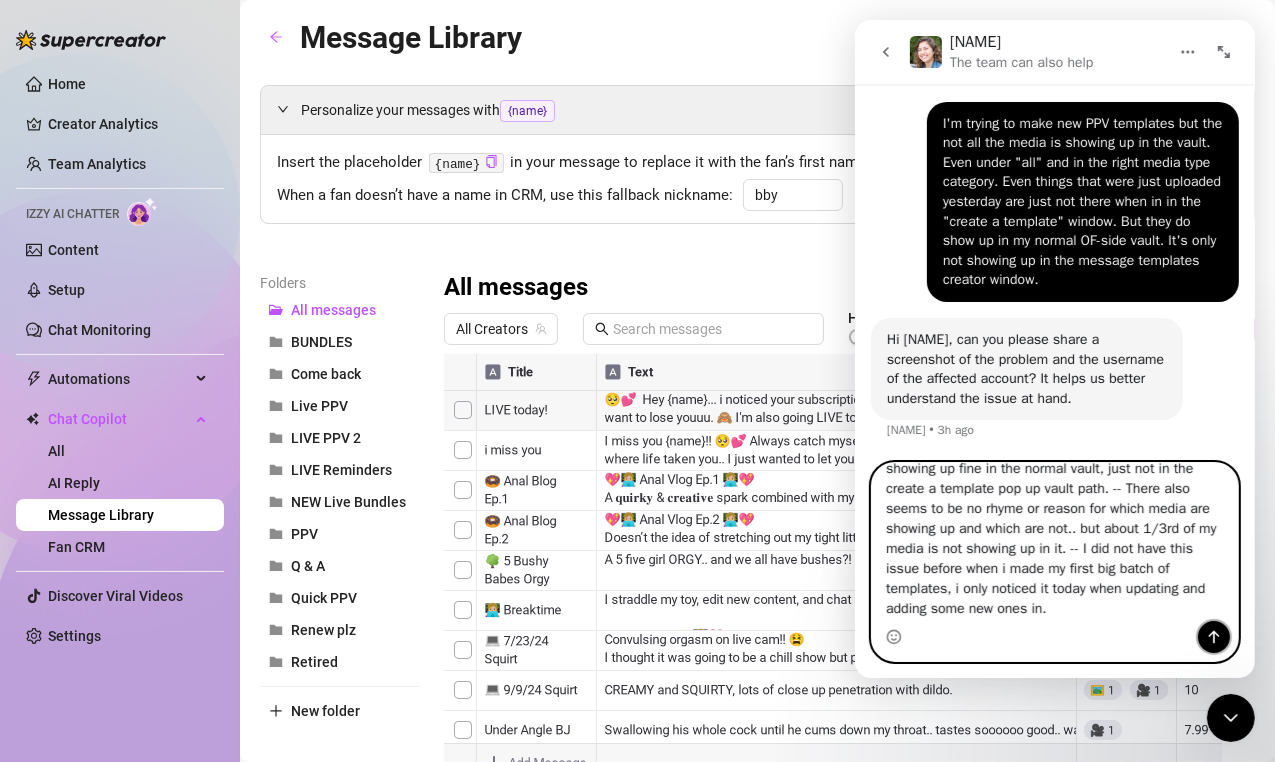 click 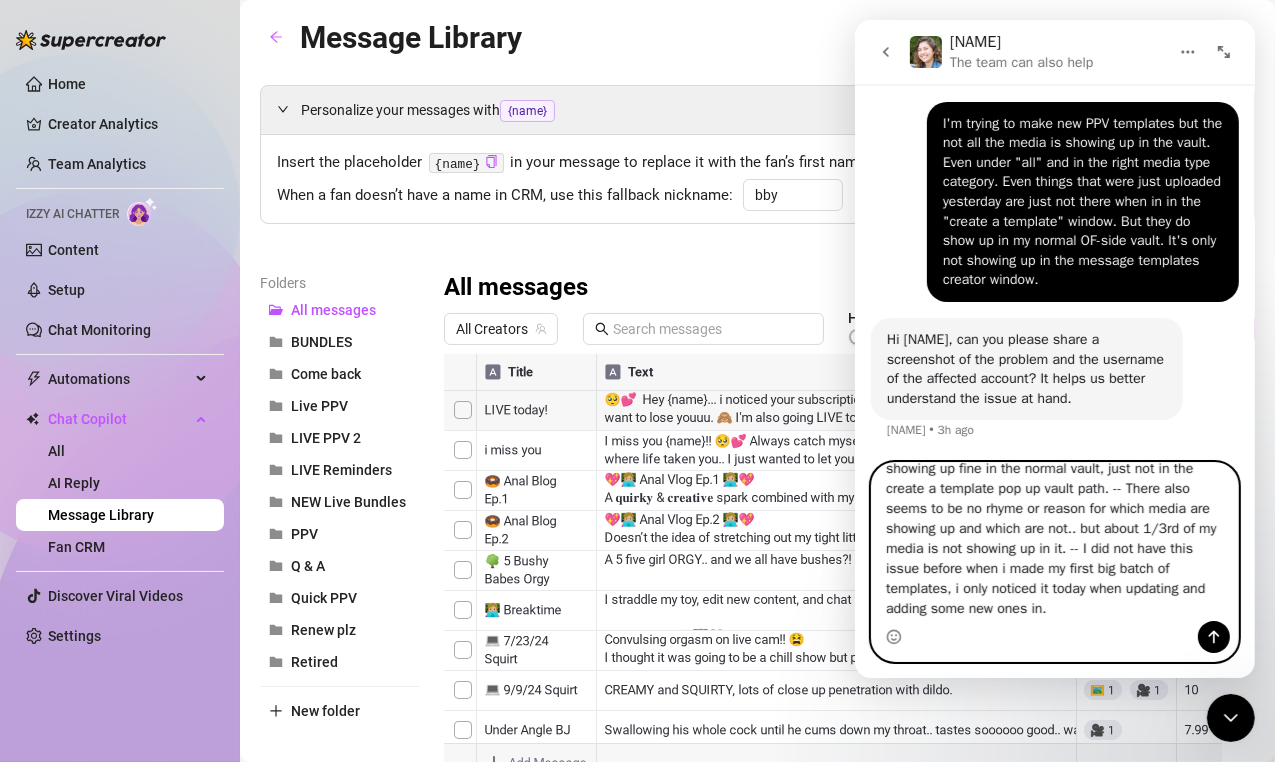 type 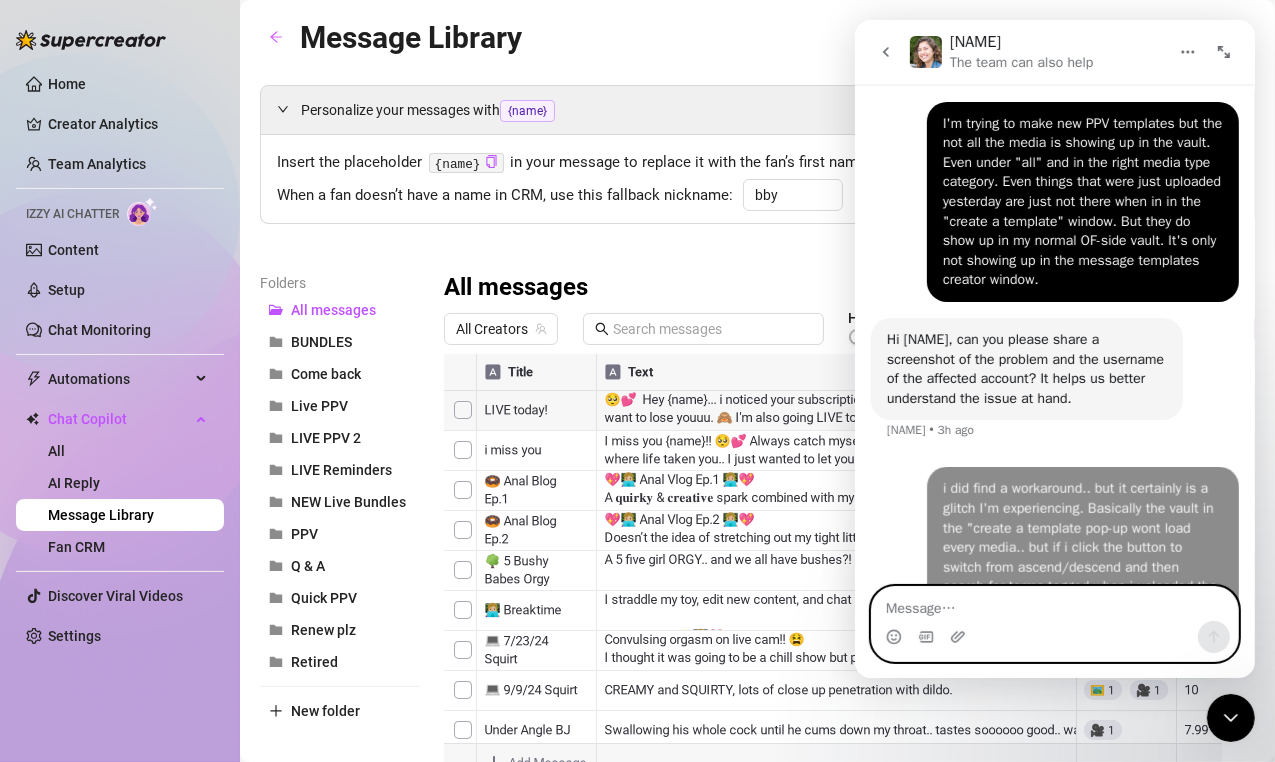 scroll, scrollTop: 0, scrollLeft: 0, axis: both 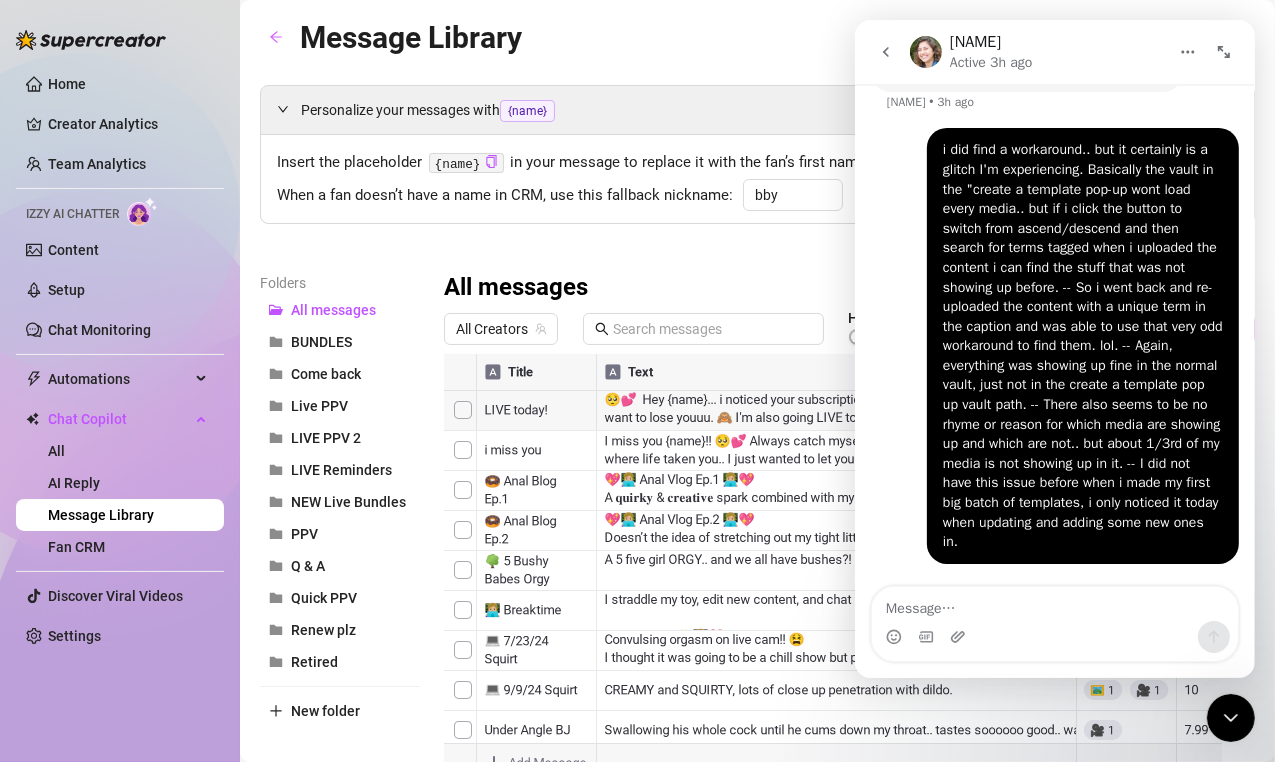 click at bounding box center (1230, 717) 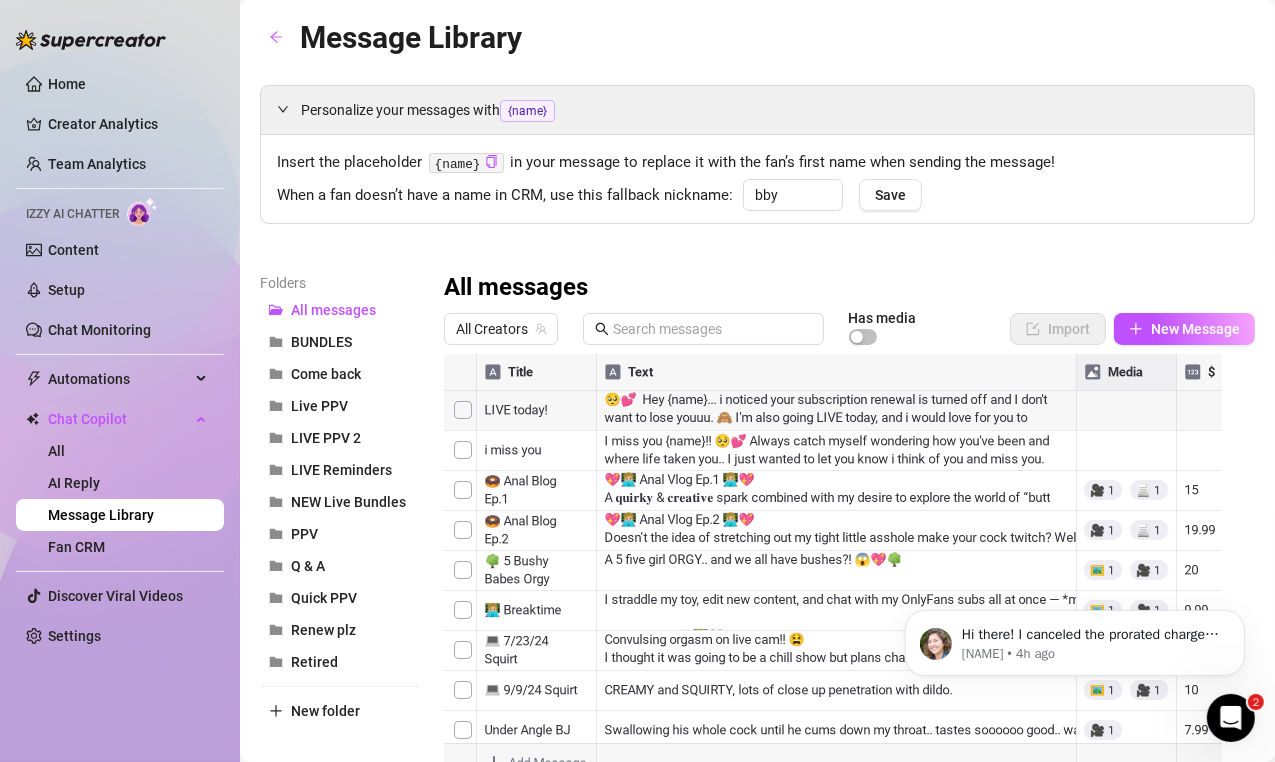 scroll, scrollTop: 0, scrollLeft: 0, axis: both 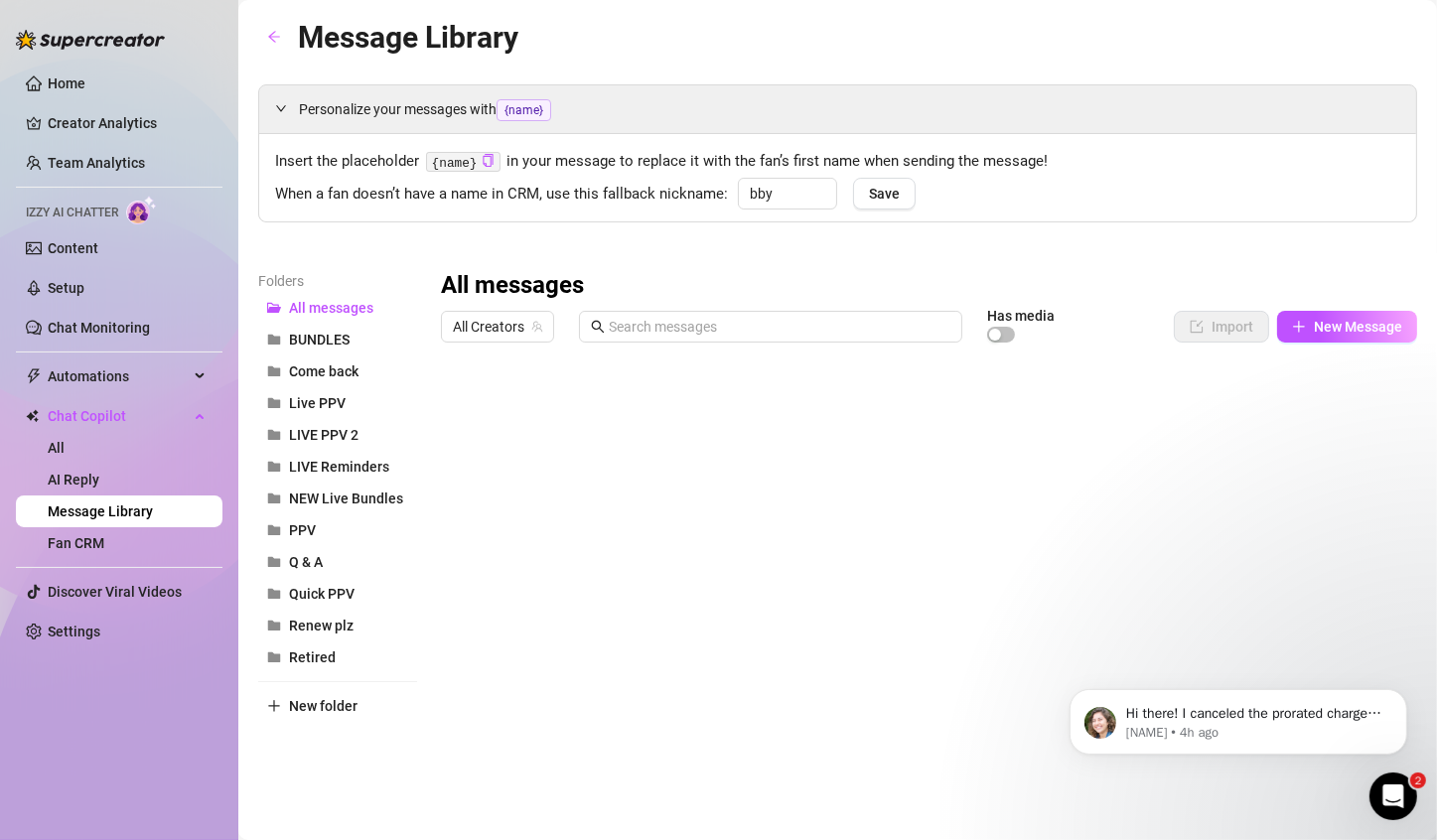 click at bounding box center [1392, 795] 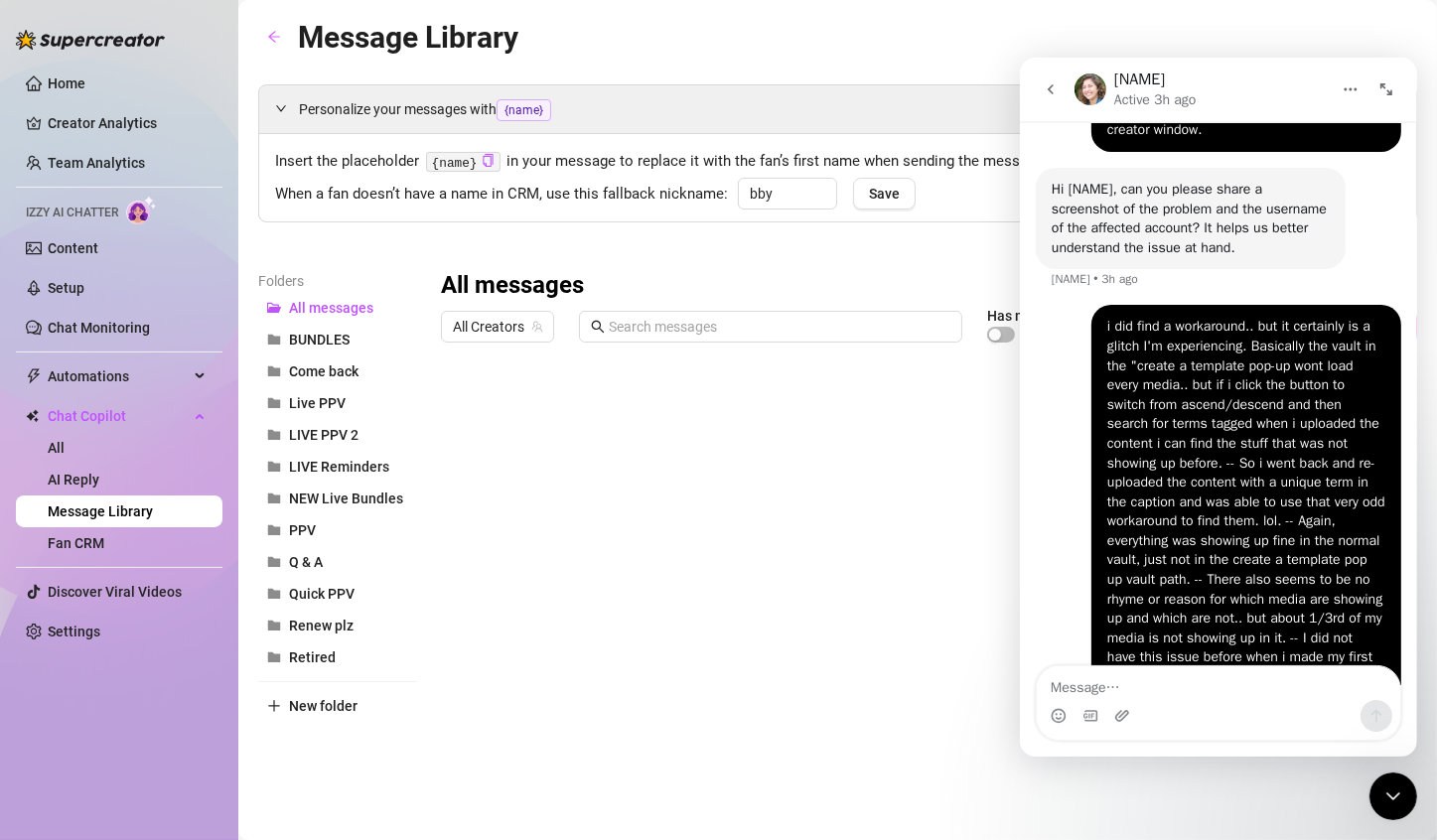 scroll, scrollTop: 1428, scrollLeft: 0, axis: vertical 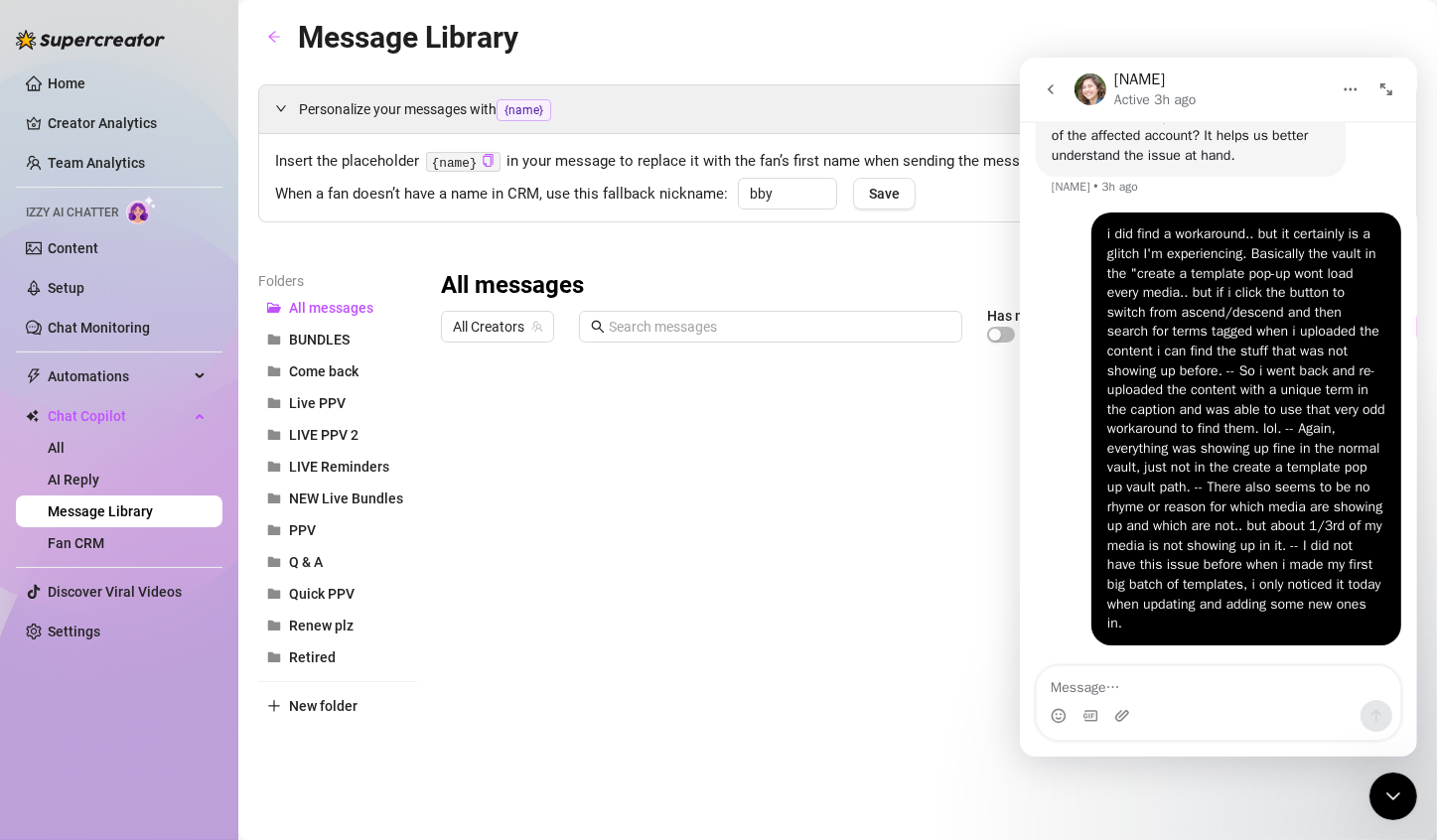 click at bounding box center [1050, 88] 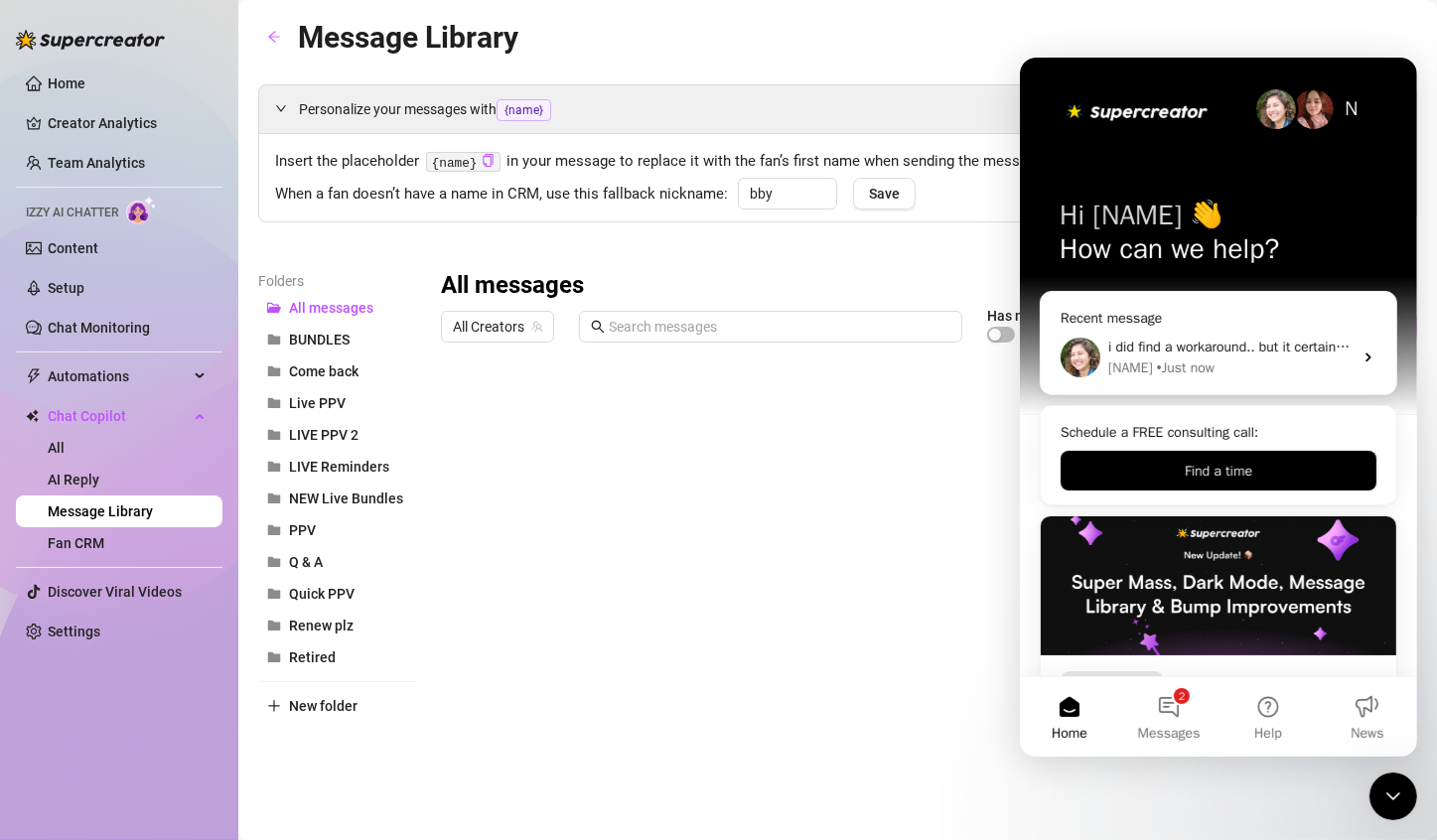 scroll, scrollTop: 0, scrollLeft: 0, axis: both 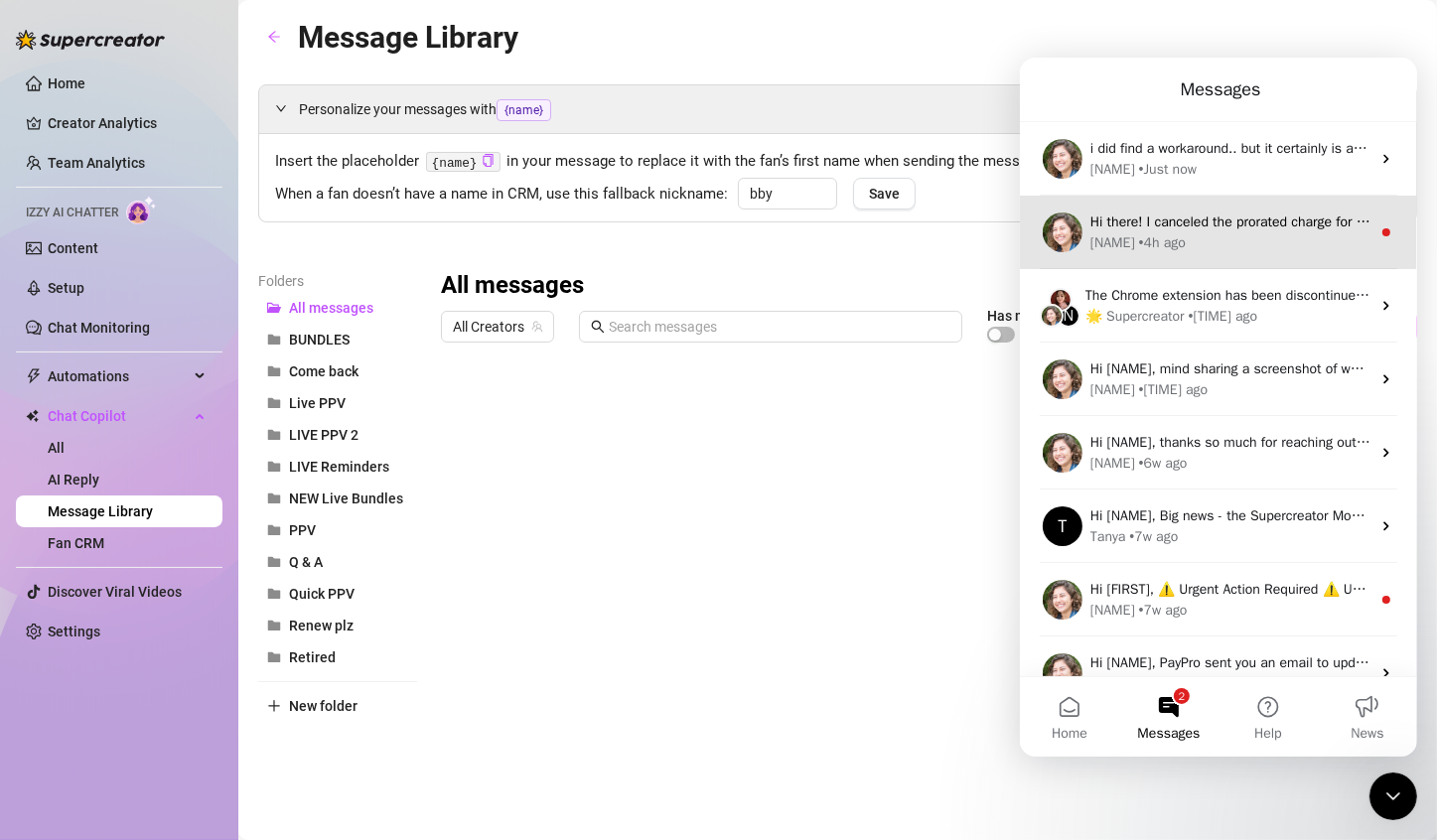 click on "[NAME] • [TIME] ago" at bounding box center [1229, 241] 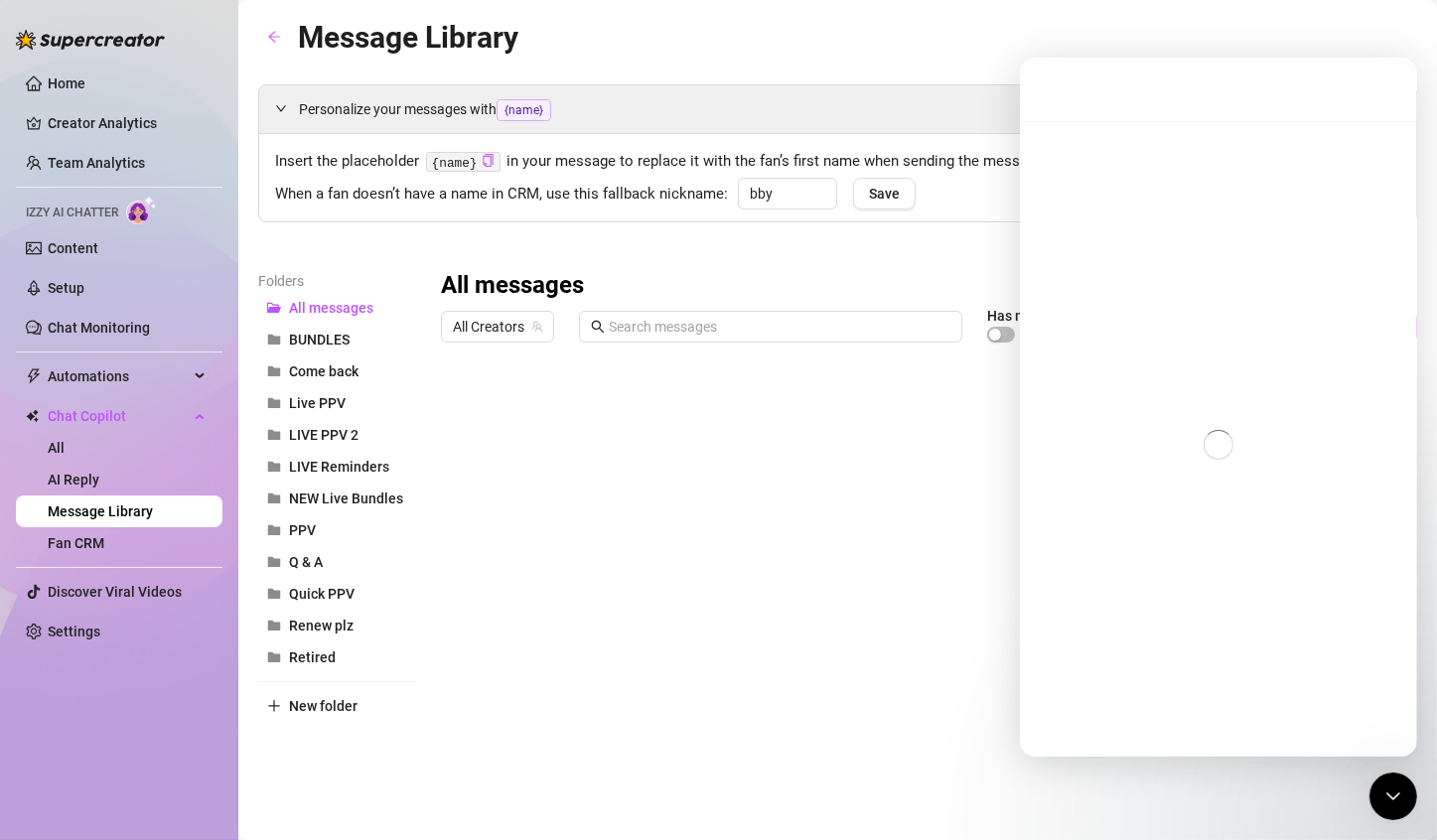 scroll, scrollTop: 3, scrollLeft: 0, axis: vertical 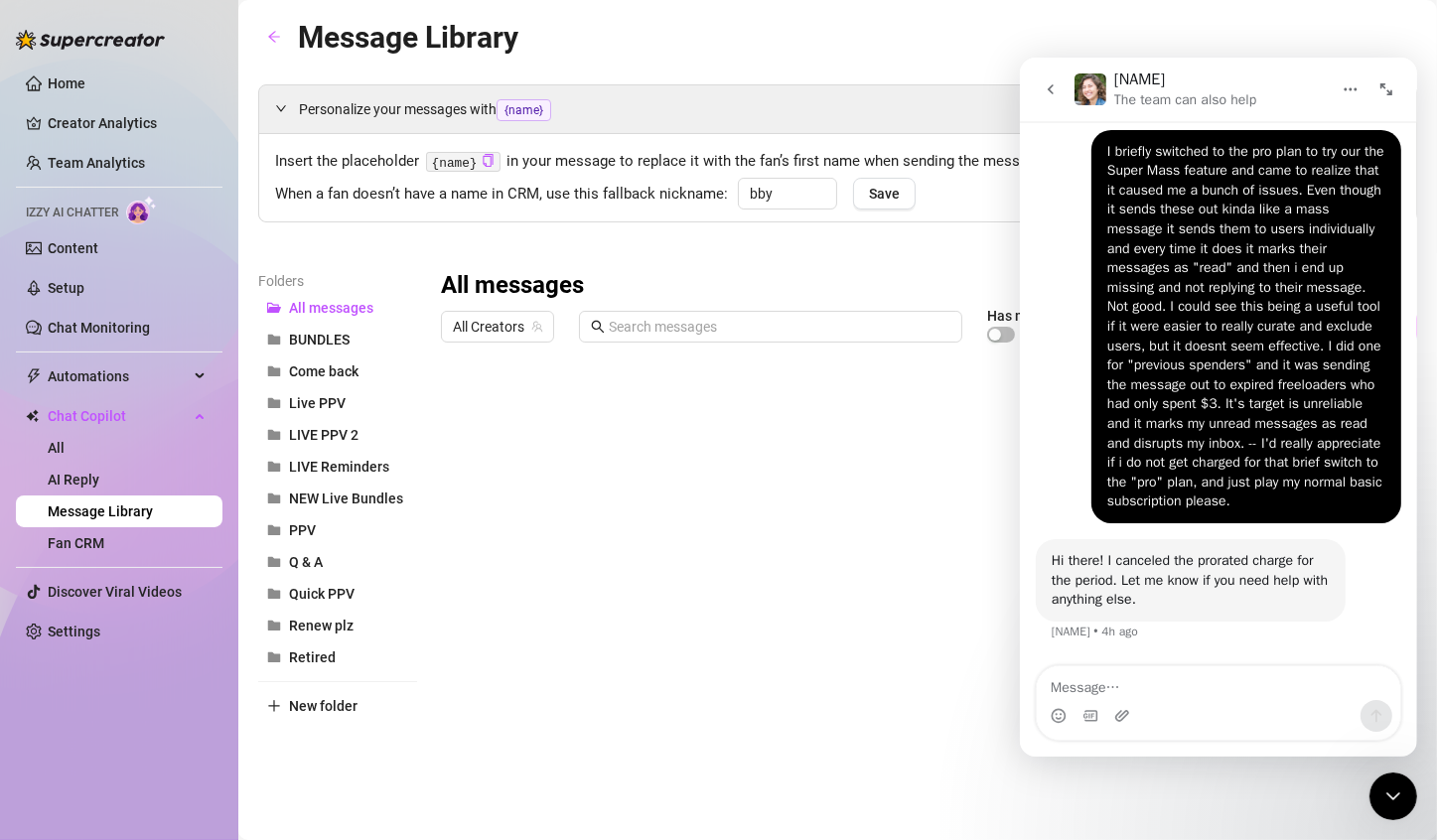 click at bounding box center [1218, 682] 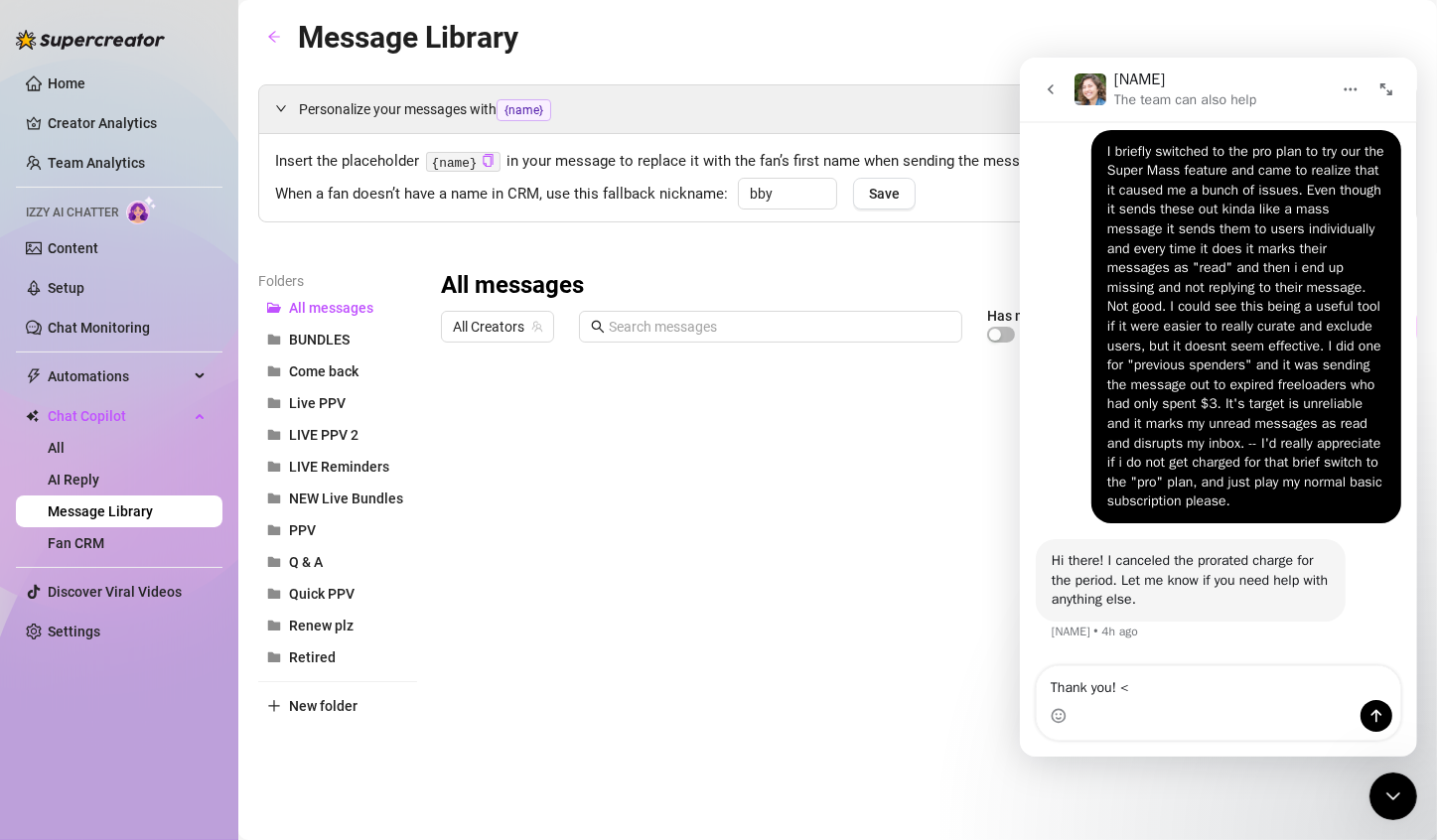 type on "Thank you! <3" 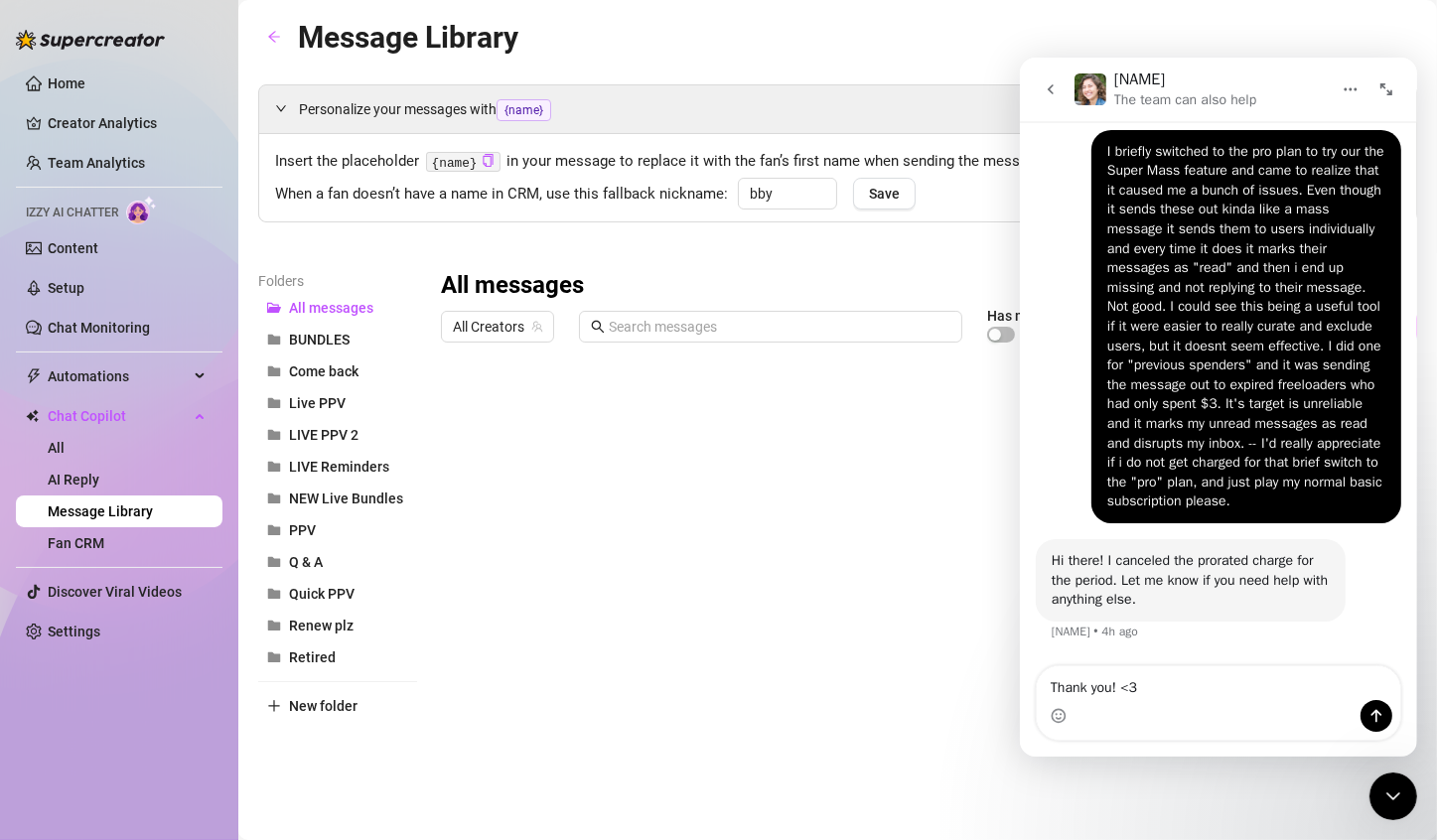 type 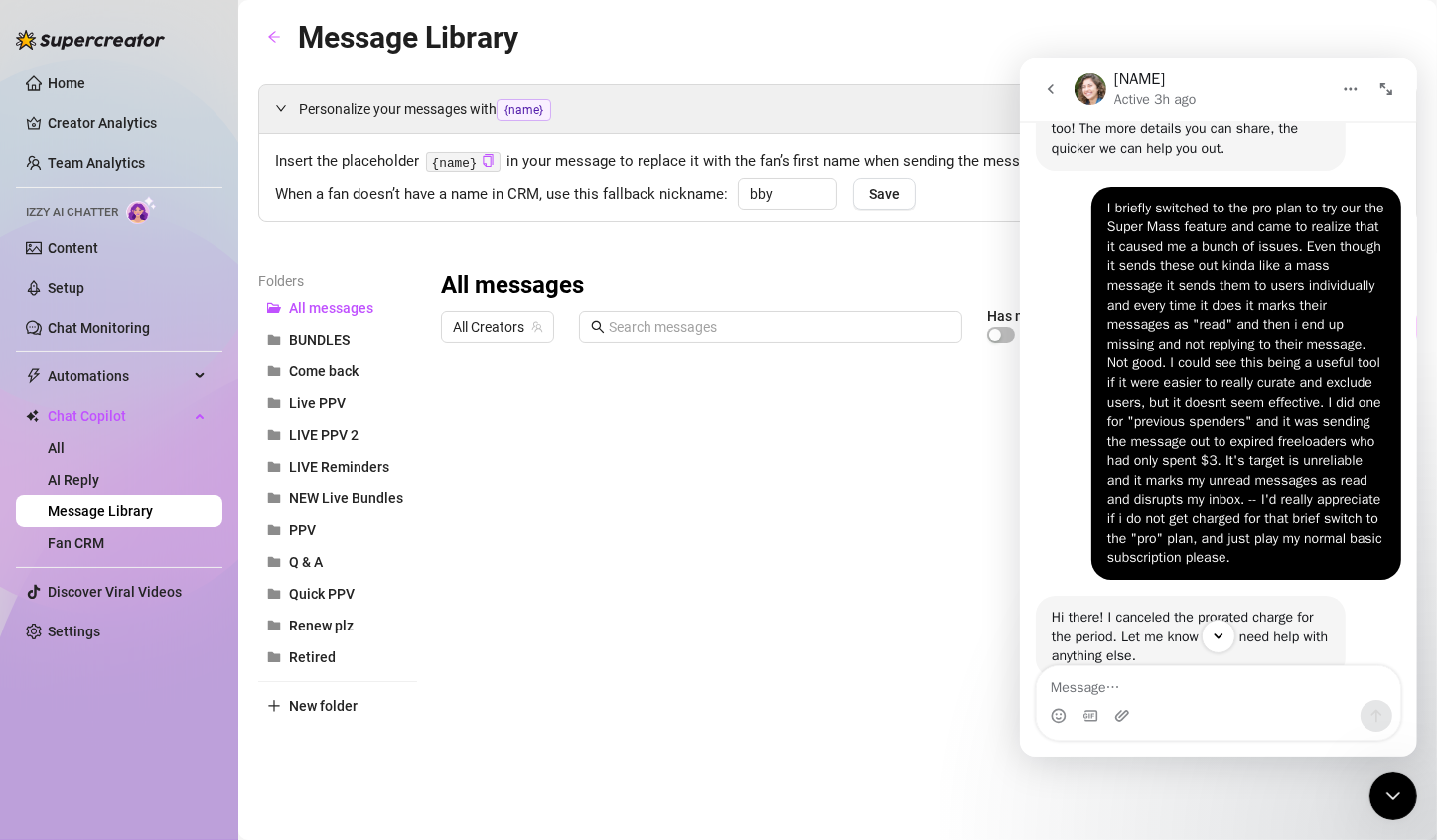 scroll, scrollTop: 819, scrollLeft: 0, axis: vertical 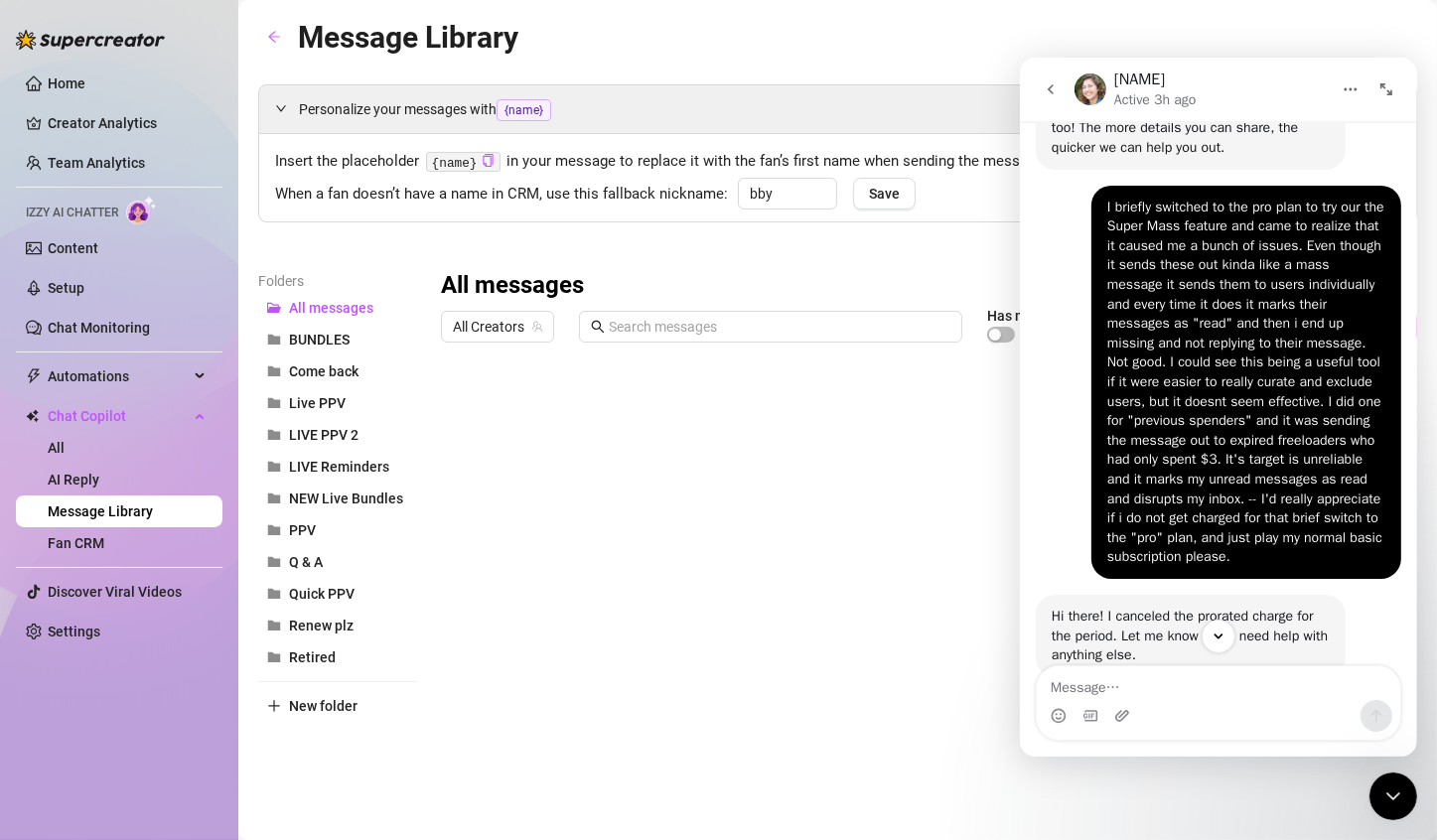 click at bounding box center (1392, 795) 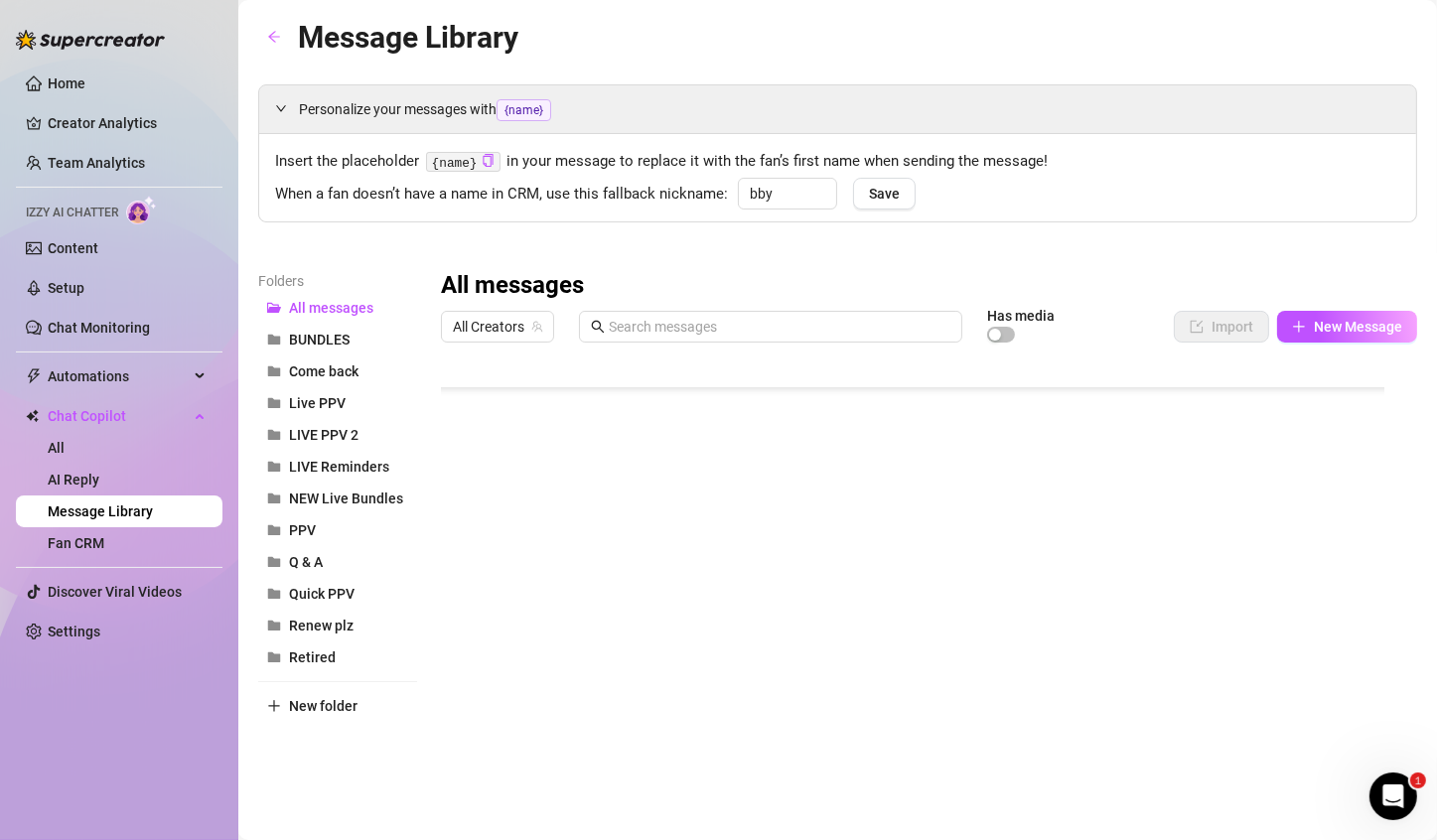 scroll, scrollTop: 397, scrollLeft: 0, axis: vertical 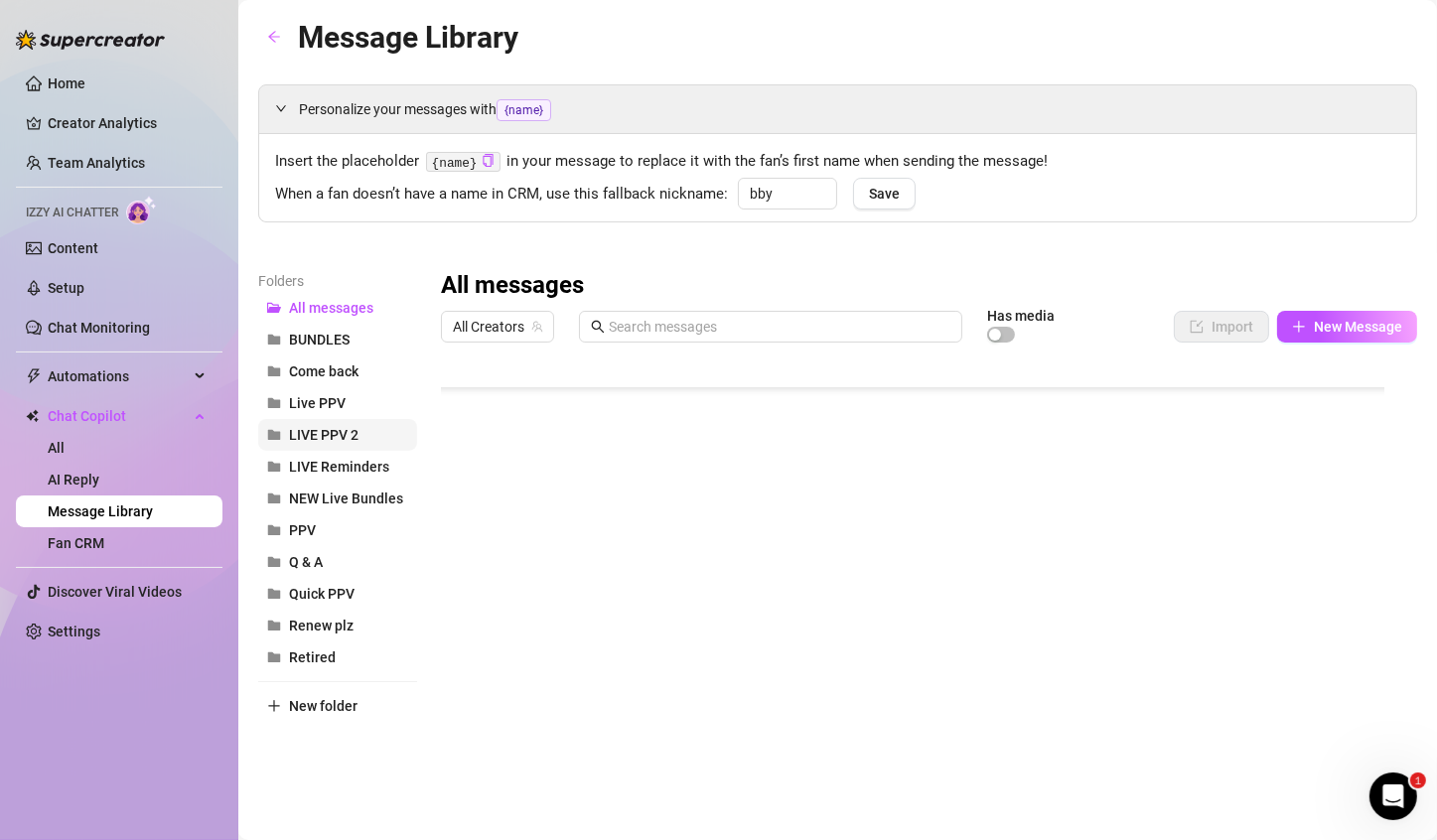 click on "LIVE PPV 2" at bounding box center (324, 435) 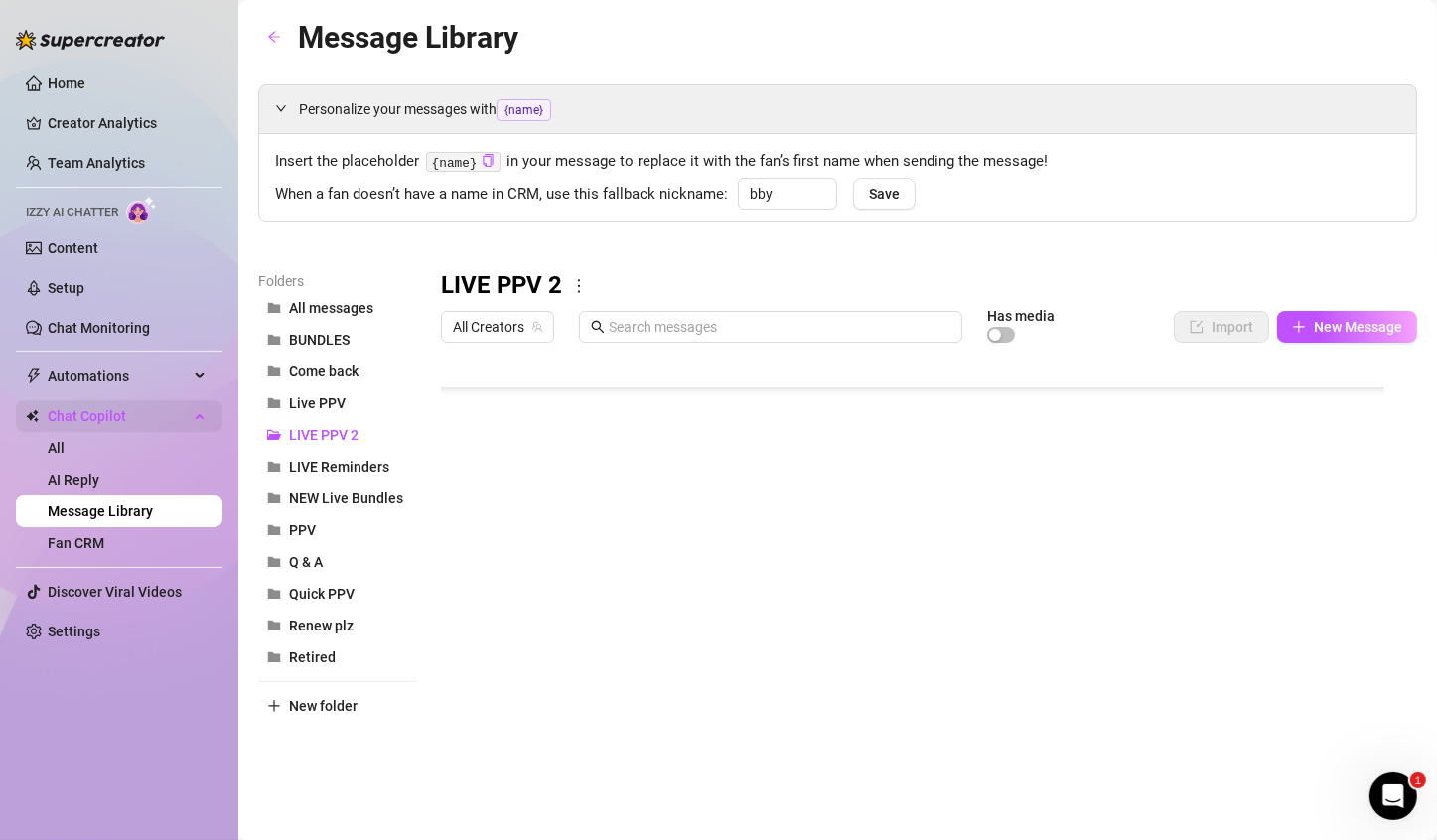 click on "Chat Copilot" at bounding box center [118, 416] 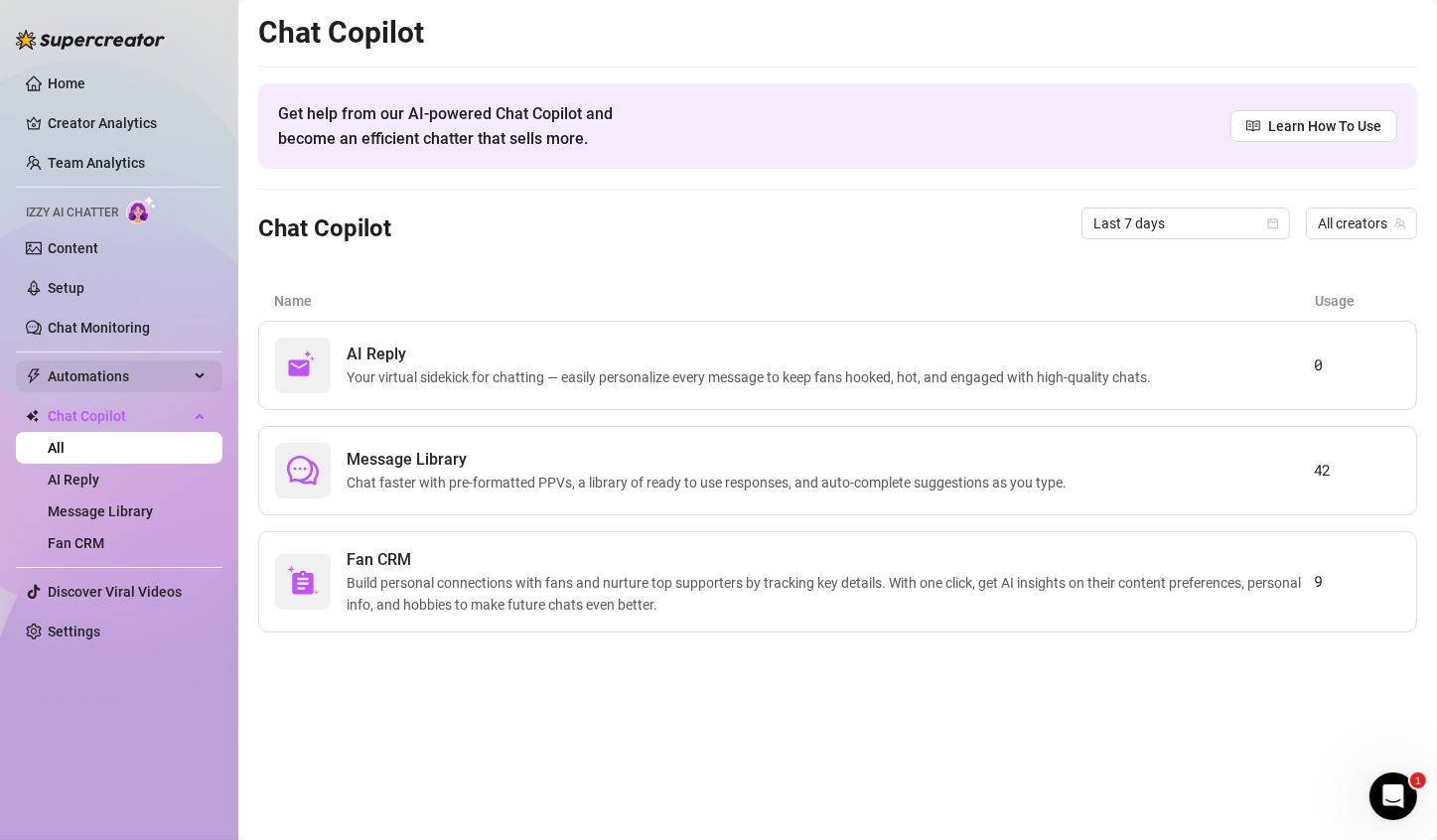 click on "Automations" at bounding box center (118, 376) 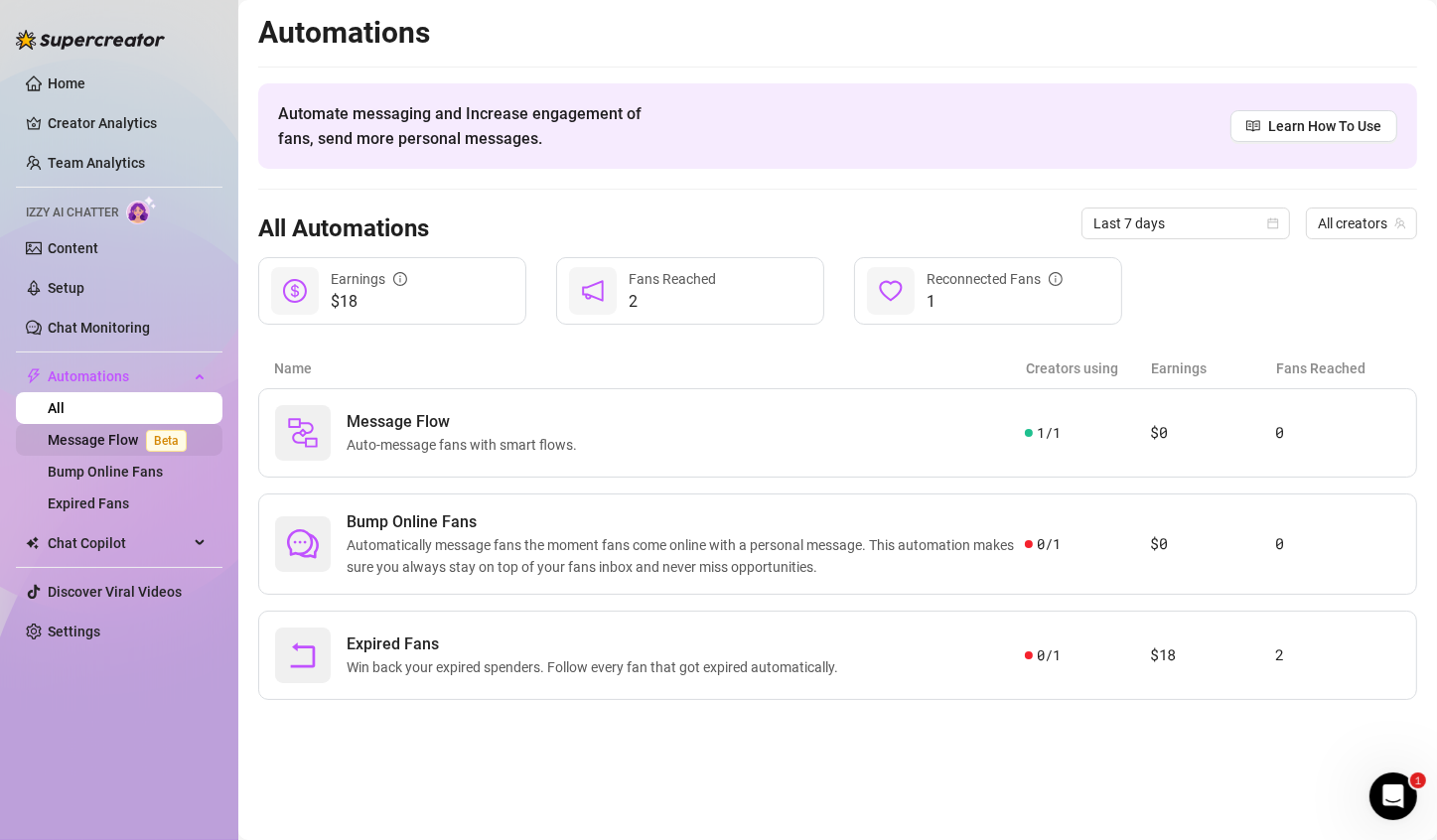click on "Message Flow Beta" at bounding box center [121, 440] 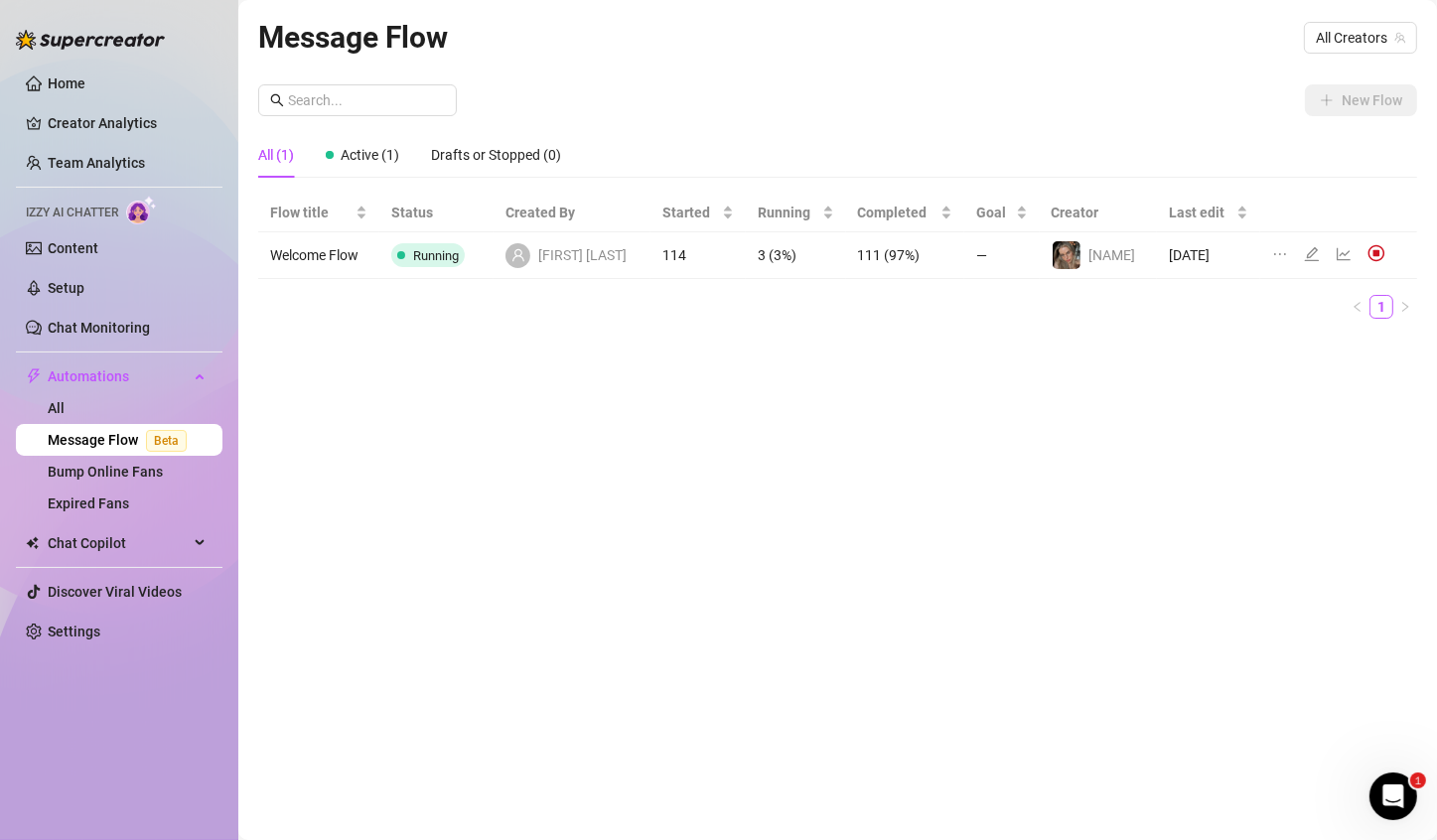 click 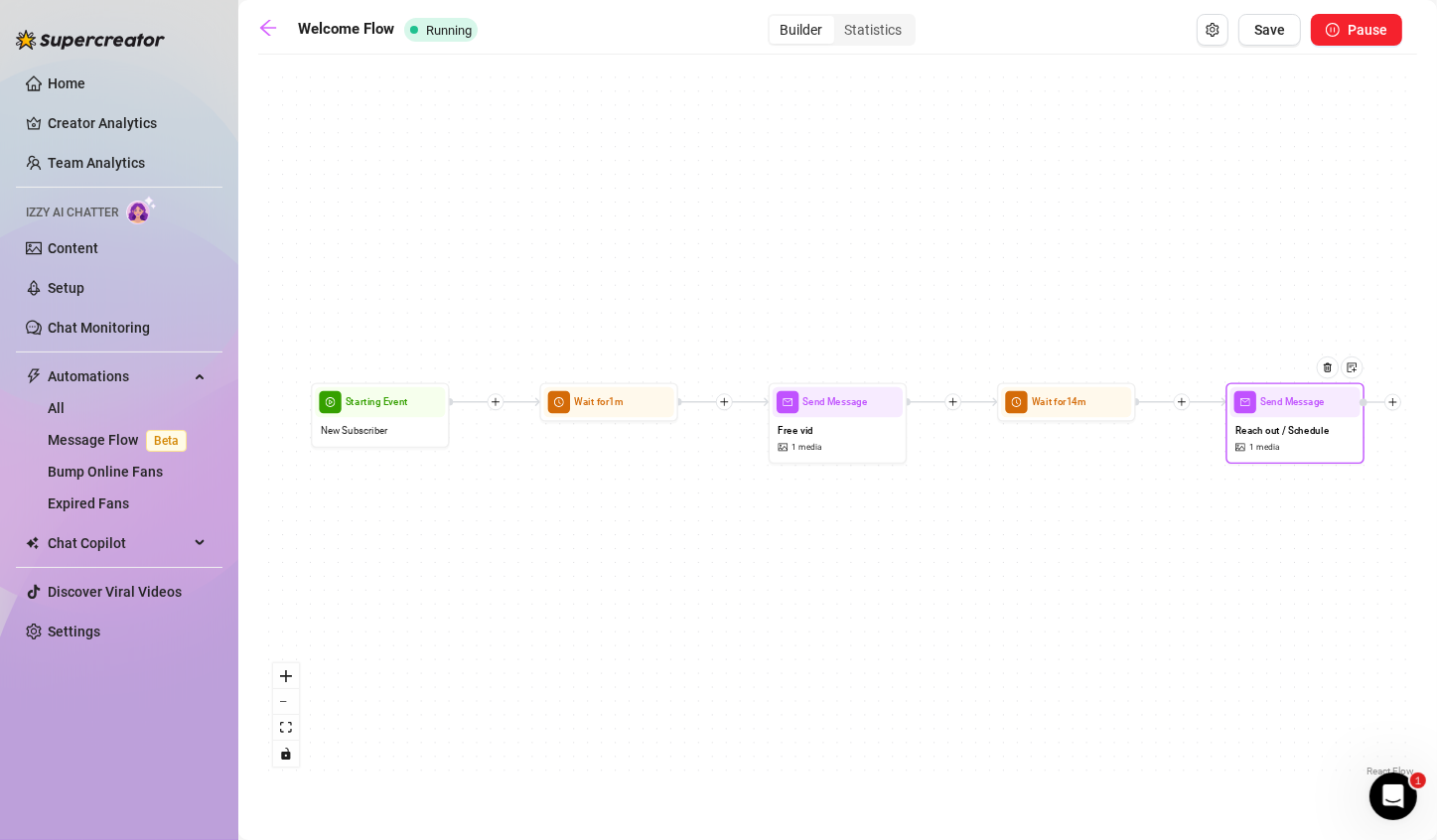 click on "Reach out / Schedule 1 media" at bounding box center (1295, 438) 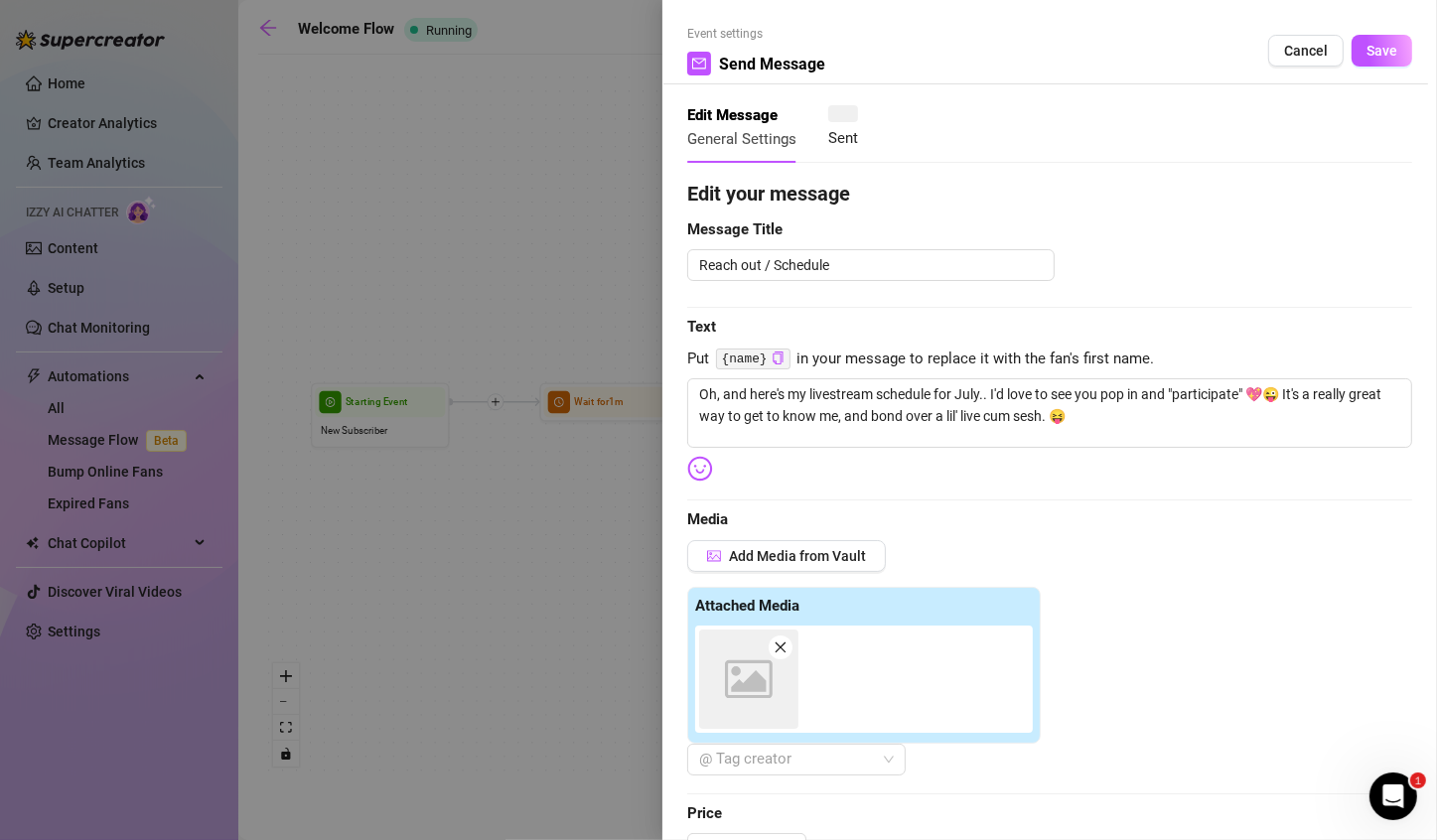 type 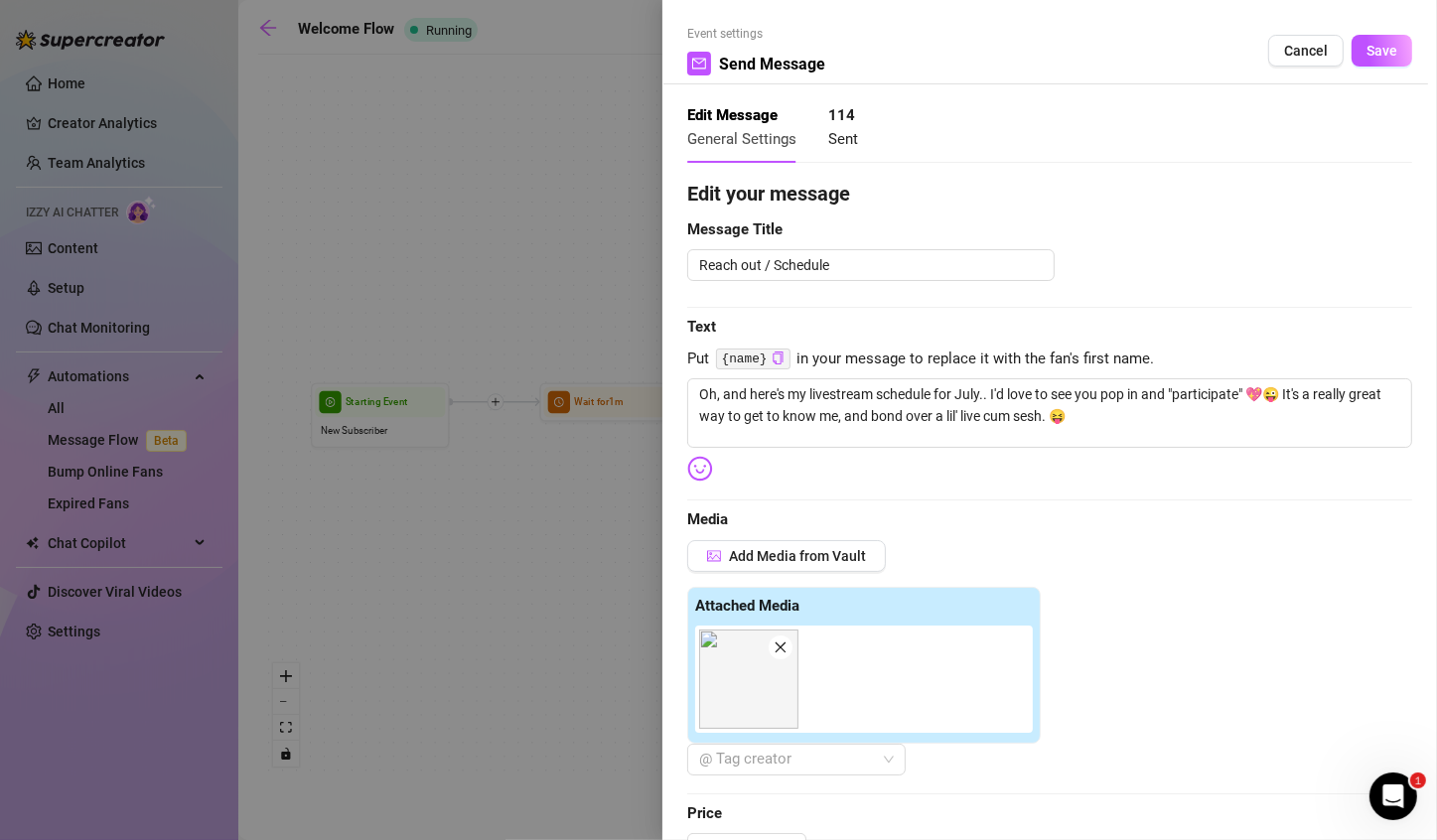 click 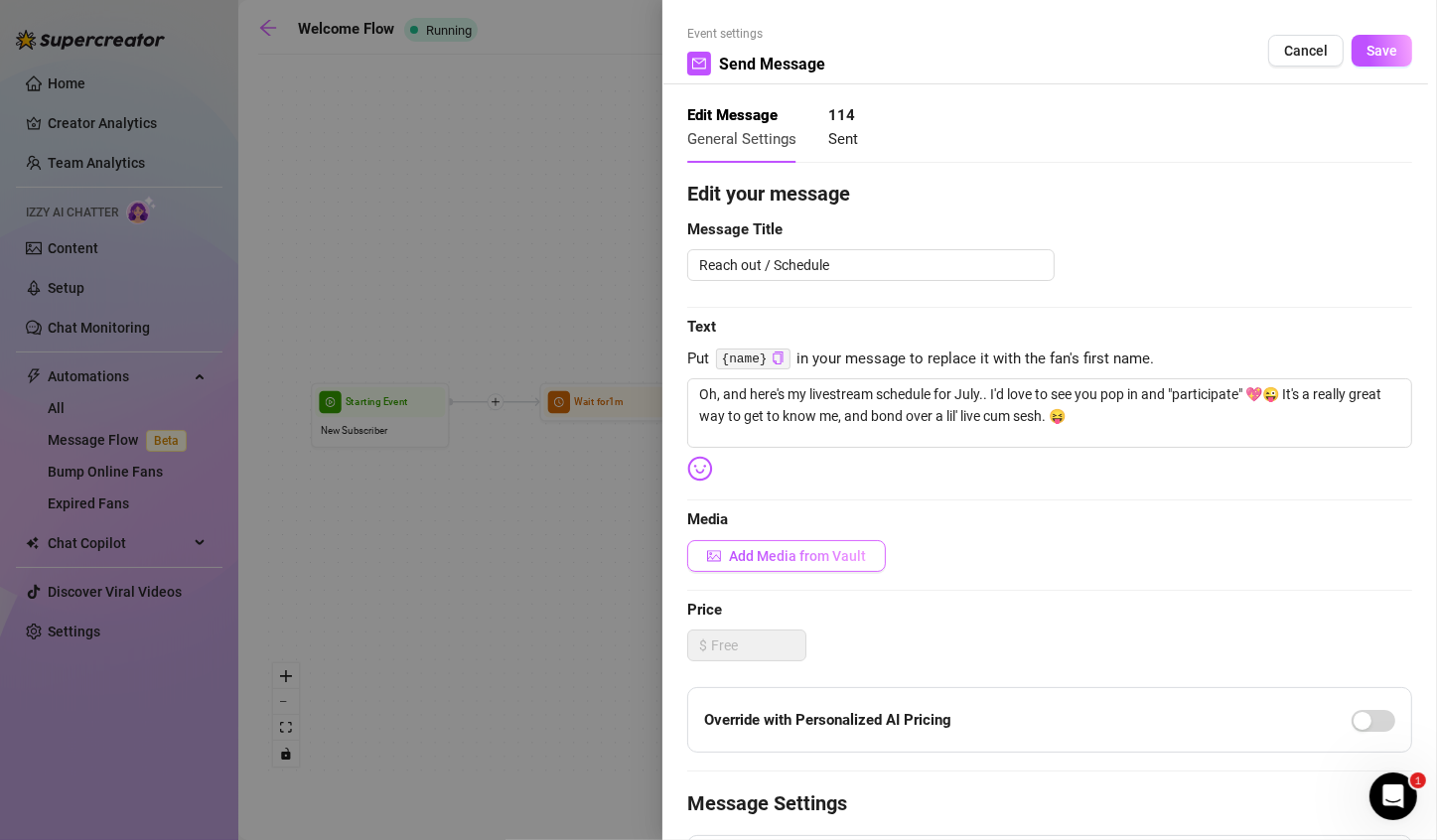 click on "Add Media from Vault" at bounding box center [787, 556] 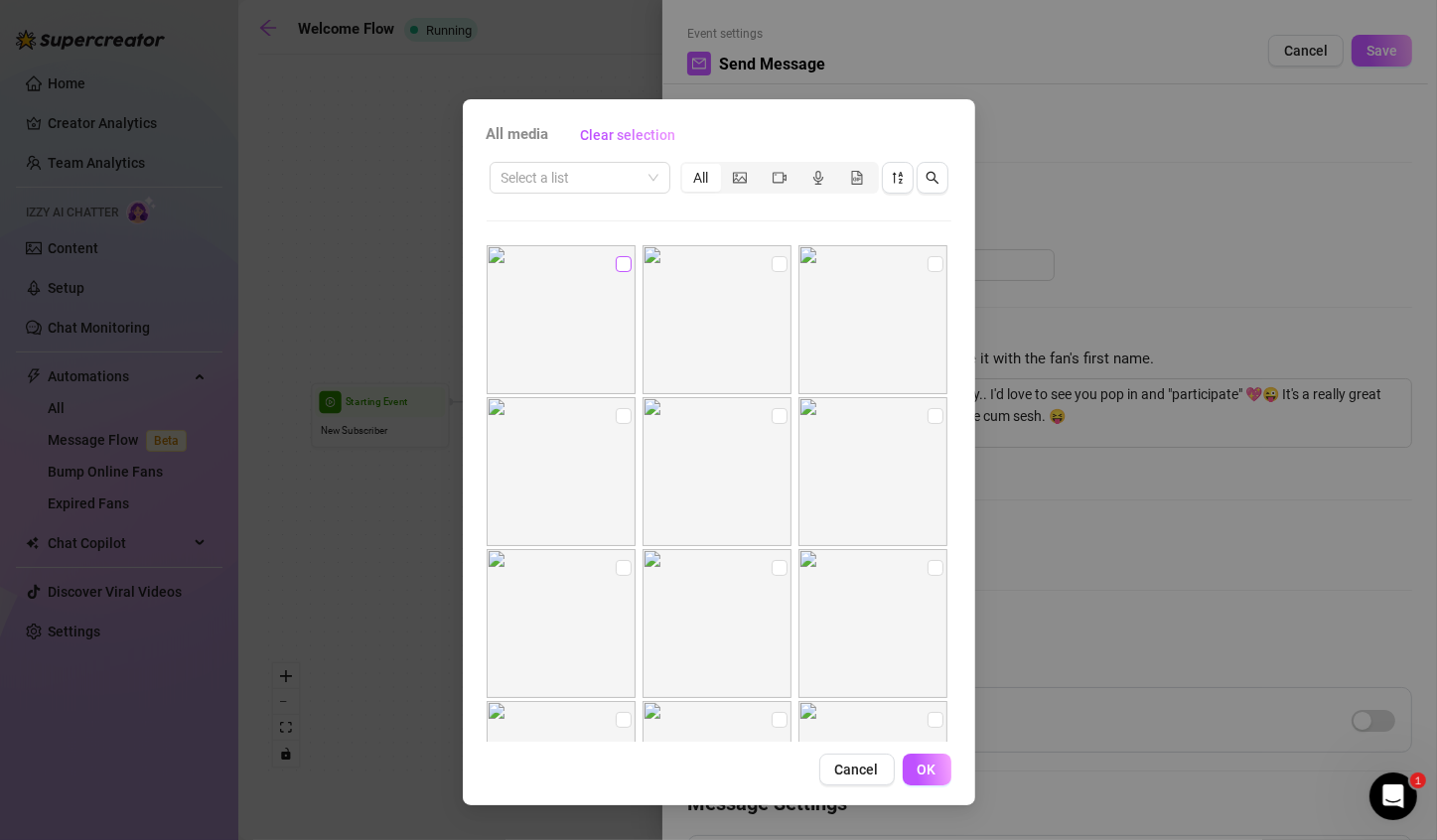 click at bounding box center (624, 264) 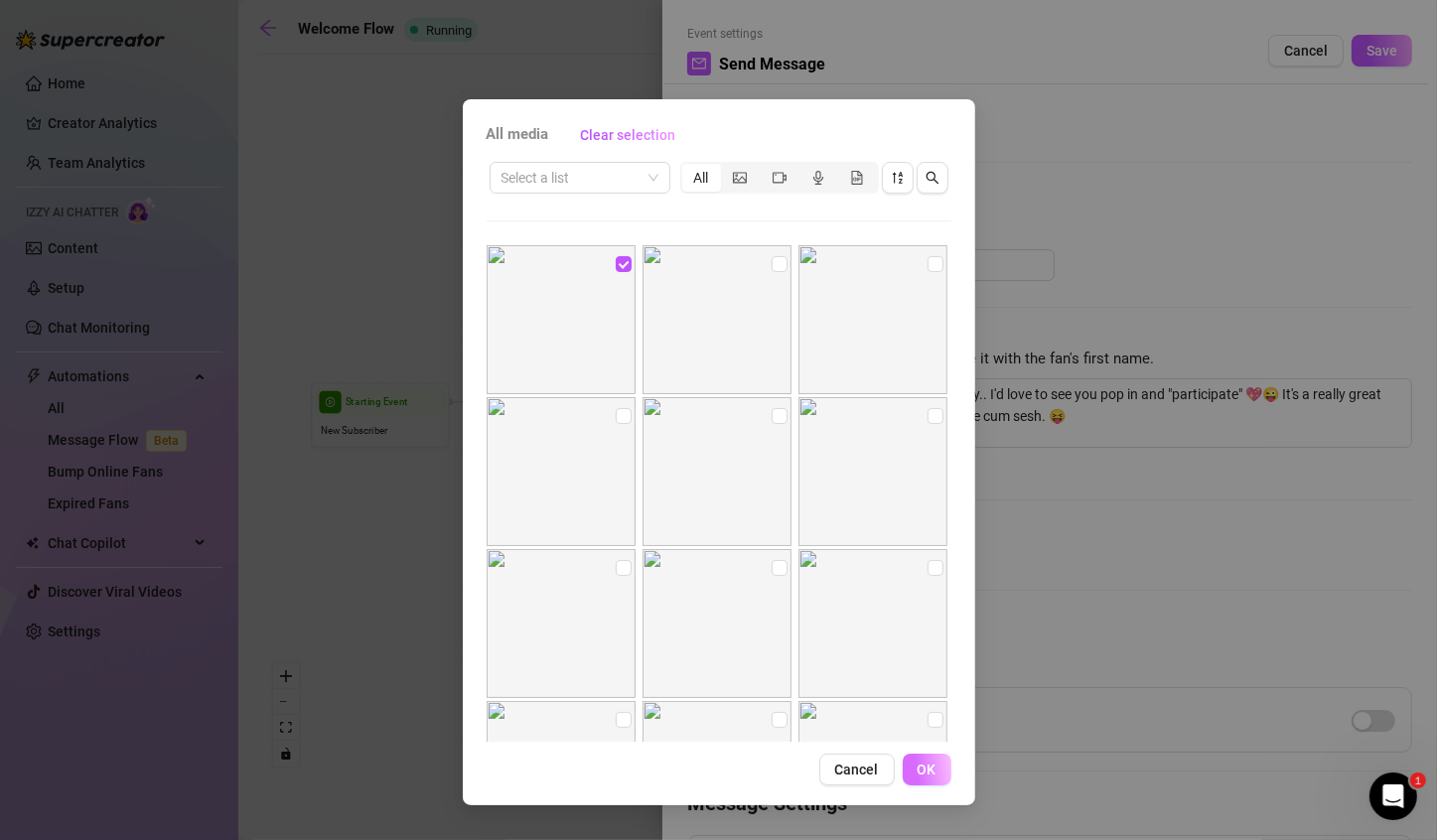 click on "OK" at bounding box center (927, 770) 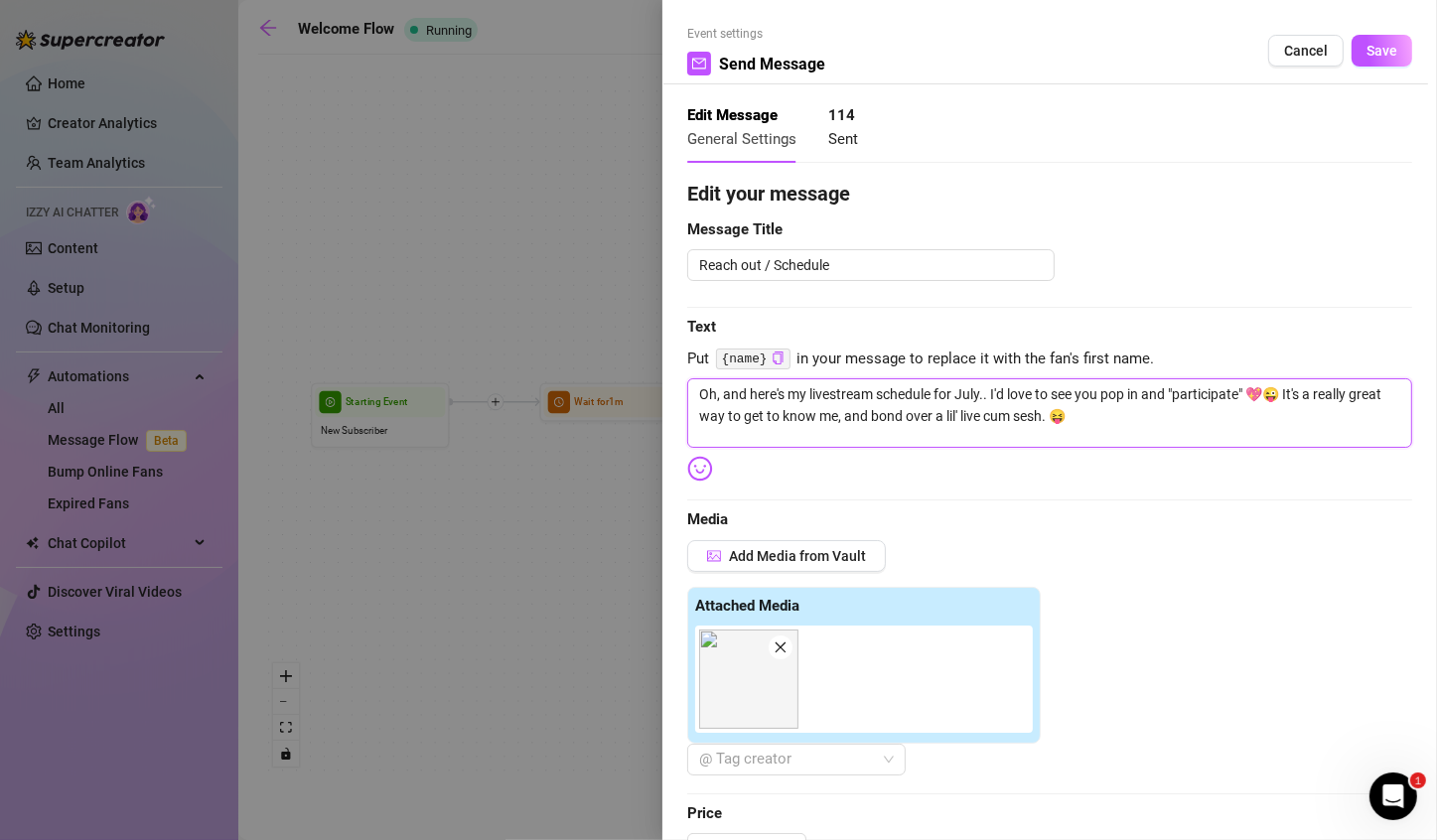 click on "Oh, and here's my livestream schedule for July.. I'd love to see you pop in and "participate" 💖😜 It's a really great way to get to know me, and bond over a lil' live cum sesh. 😝" at bounding box center [1050, 413] 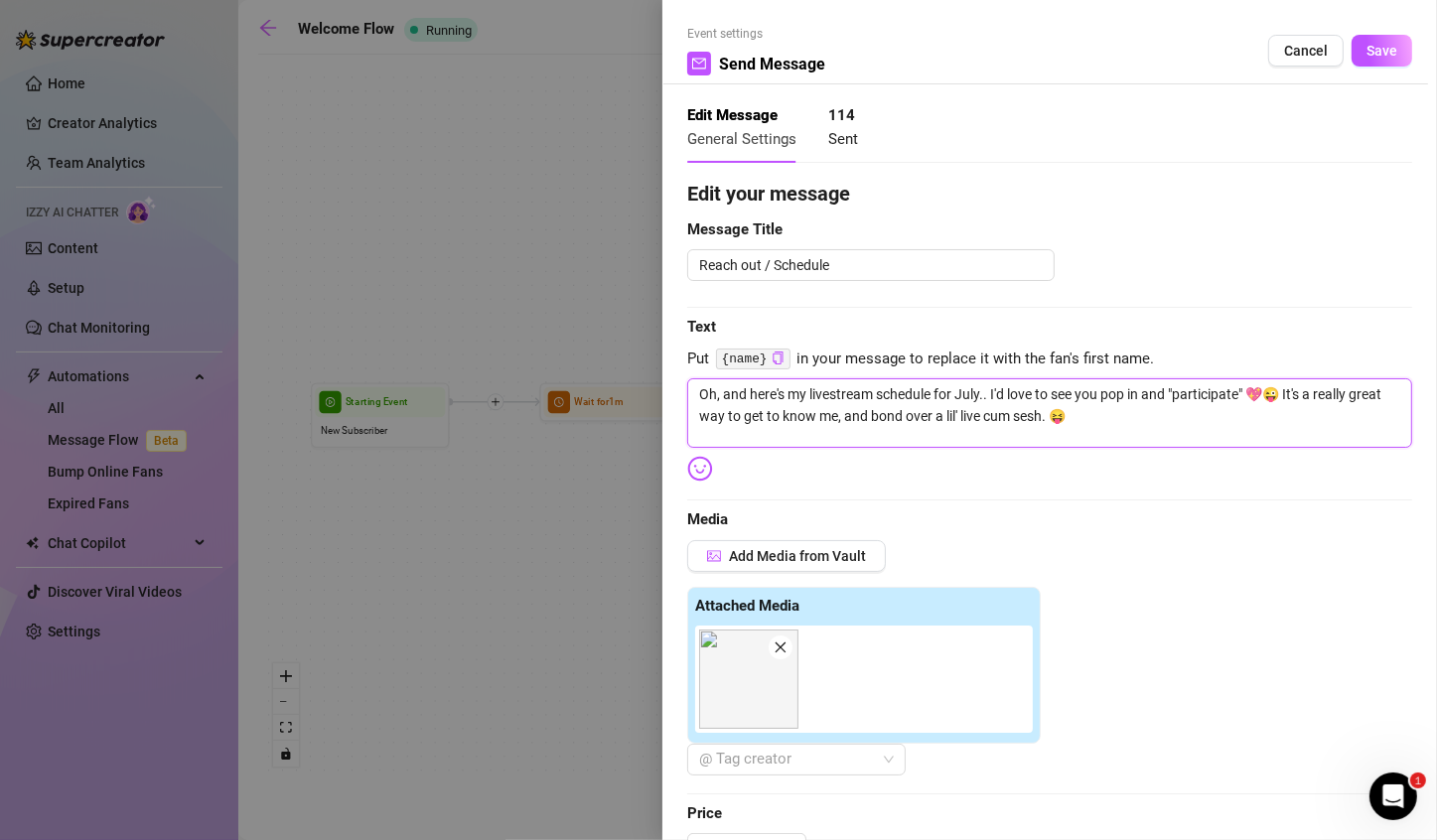 click on "Oh, and here's my livestream schedule for July.. I'd love to see you pop in and "participate" 💖😜 It's a really great way to get to know me, and bond over a lil' live cum sesh. 😝" at bounding box center (1050, 413) 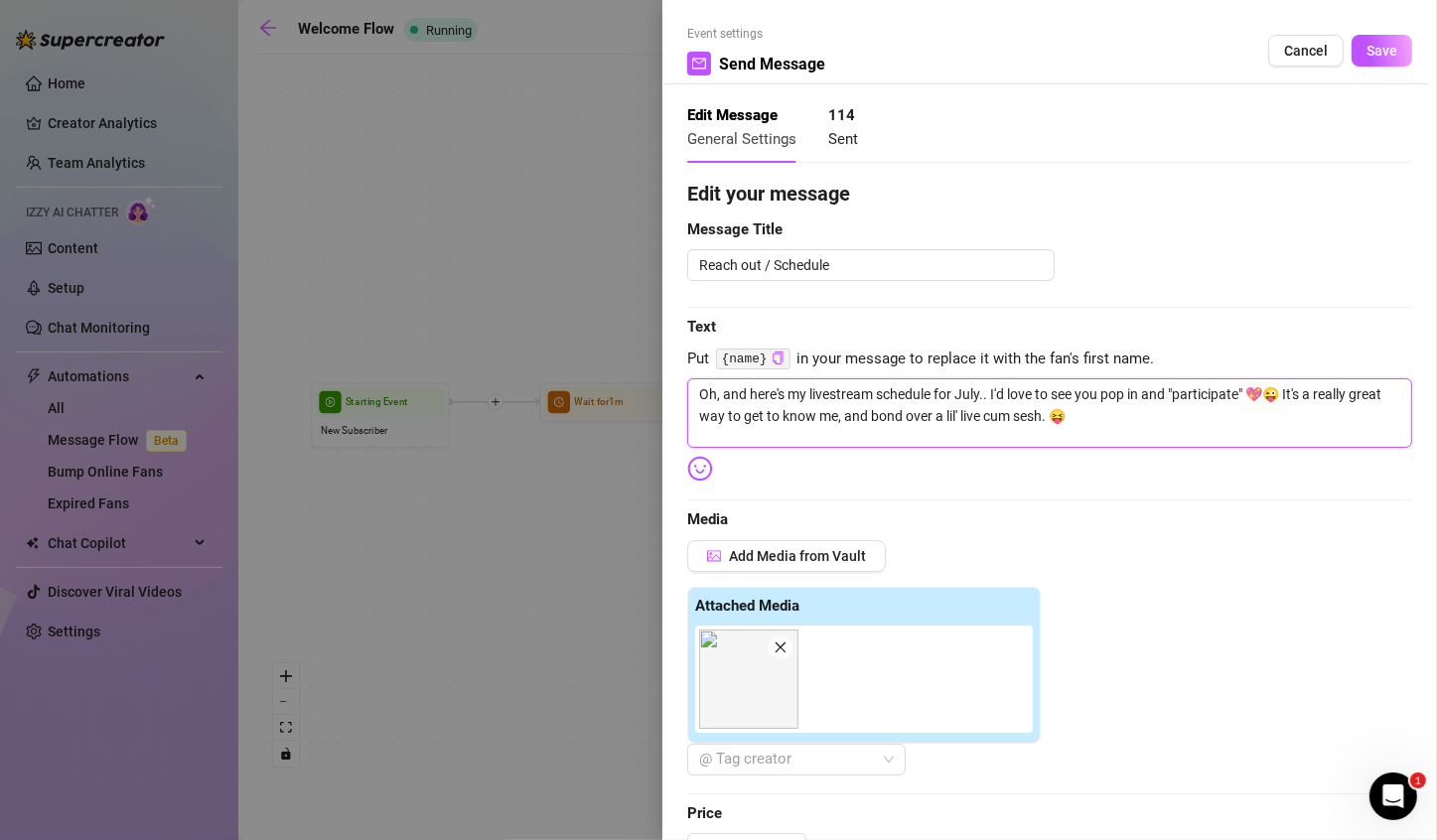 click on "Oh, and here's my livestream schedule for July.. I'd love to see you pop in and "participate" 💖😜 It's a really great way to get to know me, and bond over a lil' live cum sesh. 😝" at bounding box center [1050, 413] 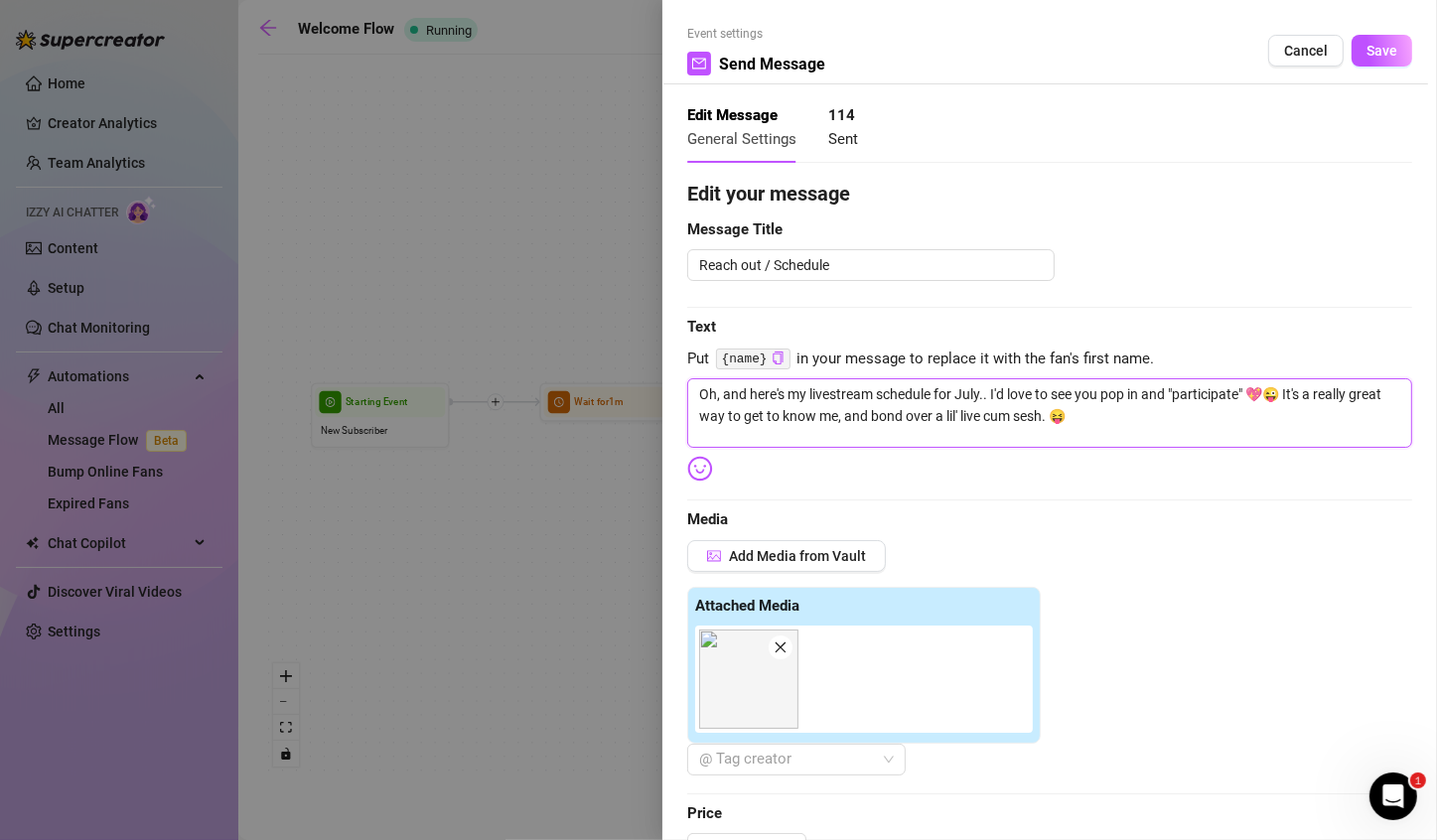 drag, startPoint x: 980, startPoint y: 388, endPoint x: 936, endPoint y: 393, distance: 44.28318 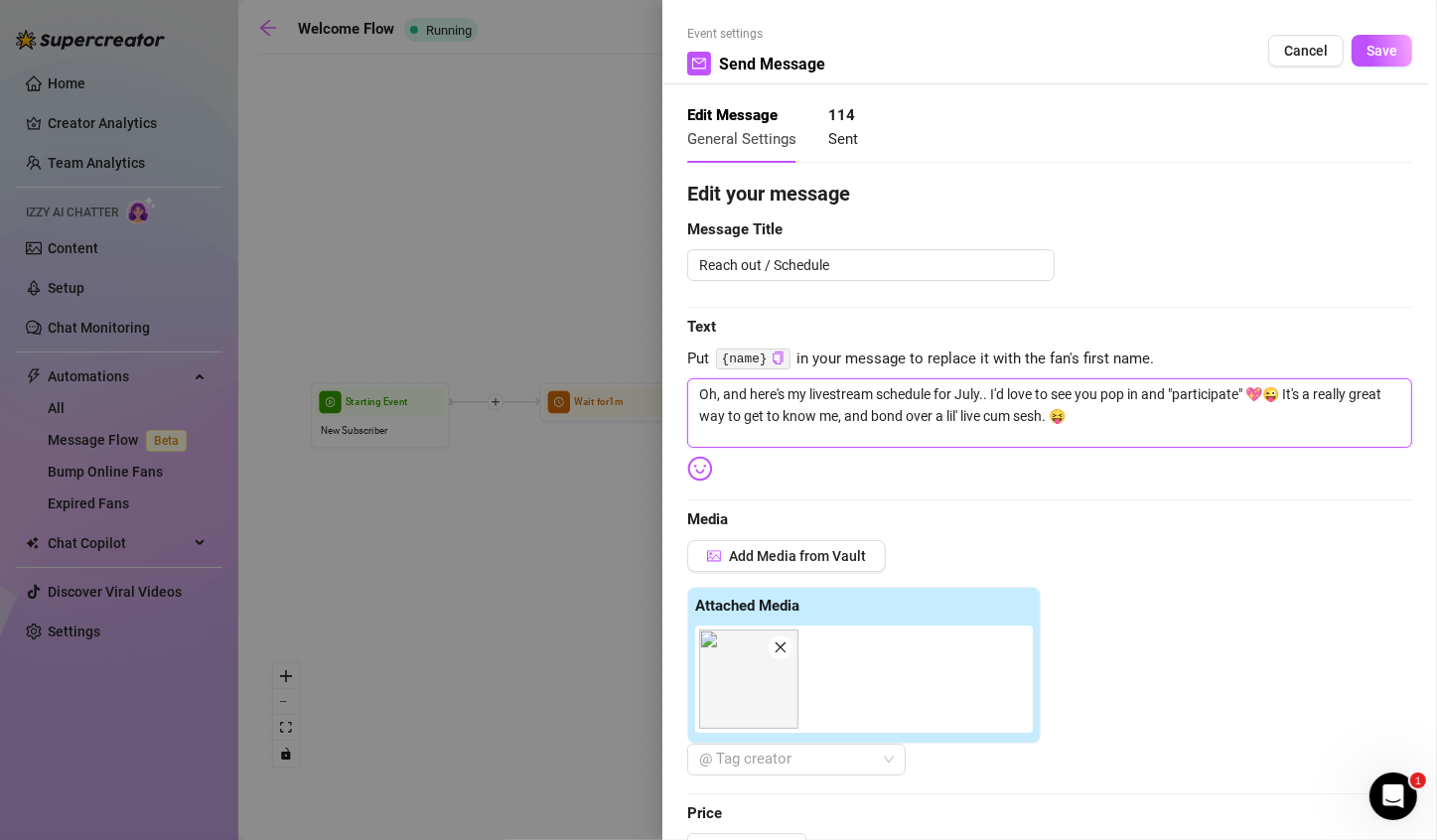 click on "Oh, and here's my livestream schedule for July.. I'd love to see you pop in and "participate" 💖😜 It's a really great way to get to know me, and bond over a lil' live cum sesh. 😝" at bounding box center (1050, 413) 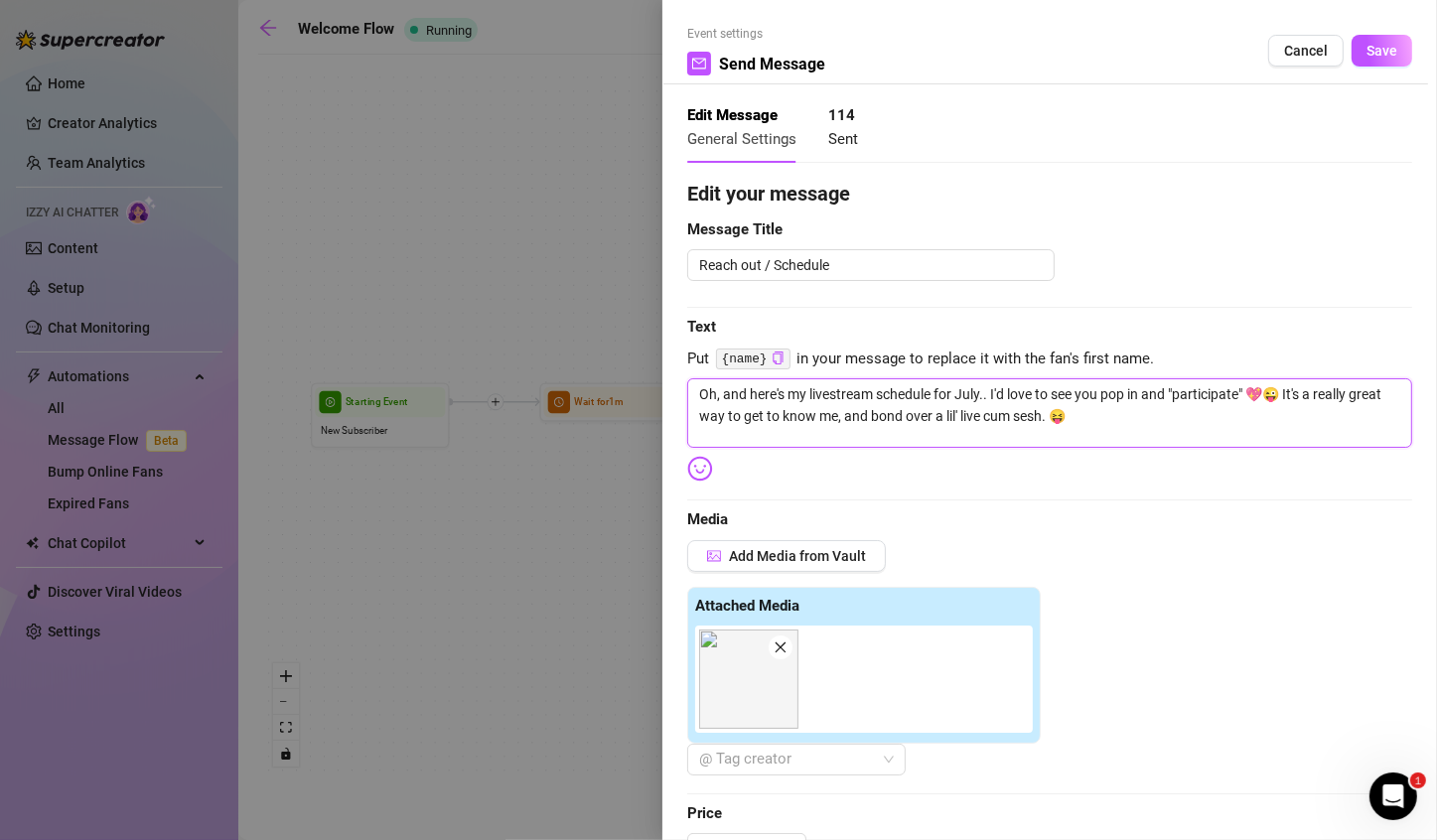 click on "Oh, and here's my livestream schedule for July.. I'd love to see you pop in and "participate" 💖😜 It's a really great way to get to know me, and bond over a lil' live cum sesh. 😝" at bounding box center [1050, 413] 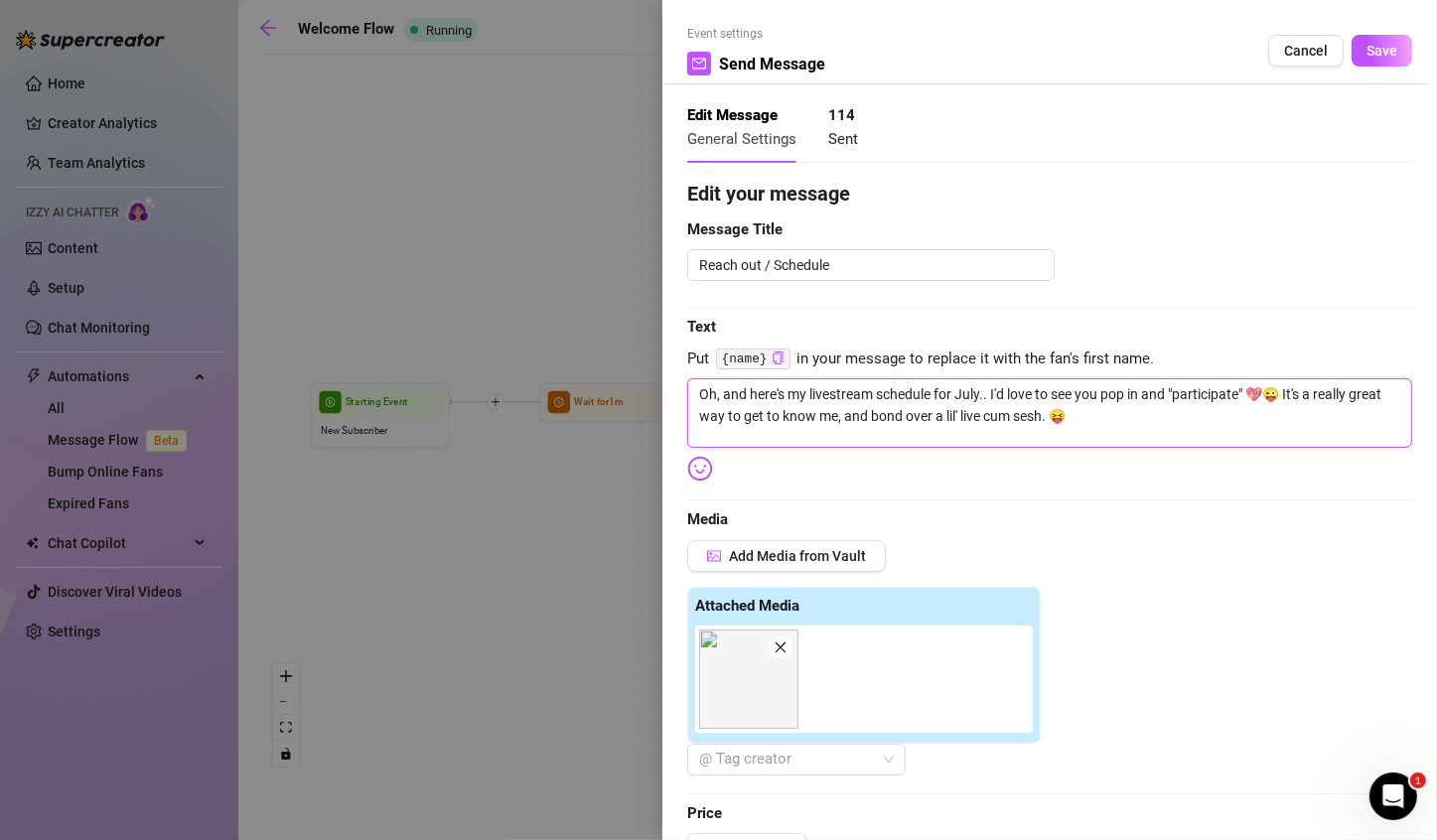 type on "Oh, and here's my livestream schedule! for July.. I'd love to see you pop in and "participate" 💖😜  It's a really great way to get to know me, and bond over a lil' live cum sesh. 😝" 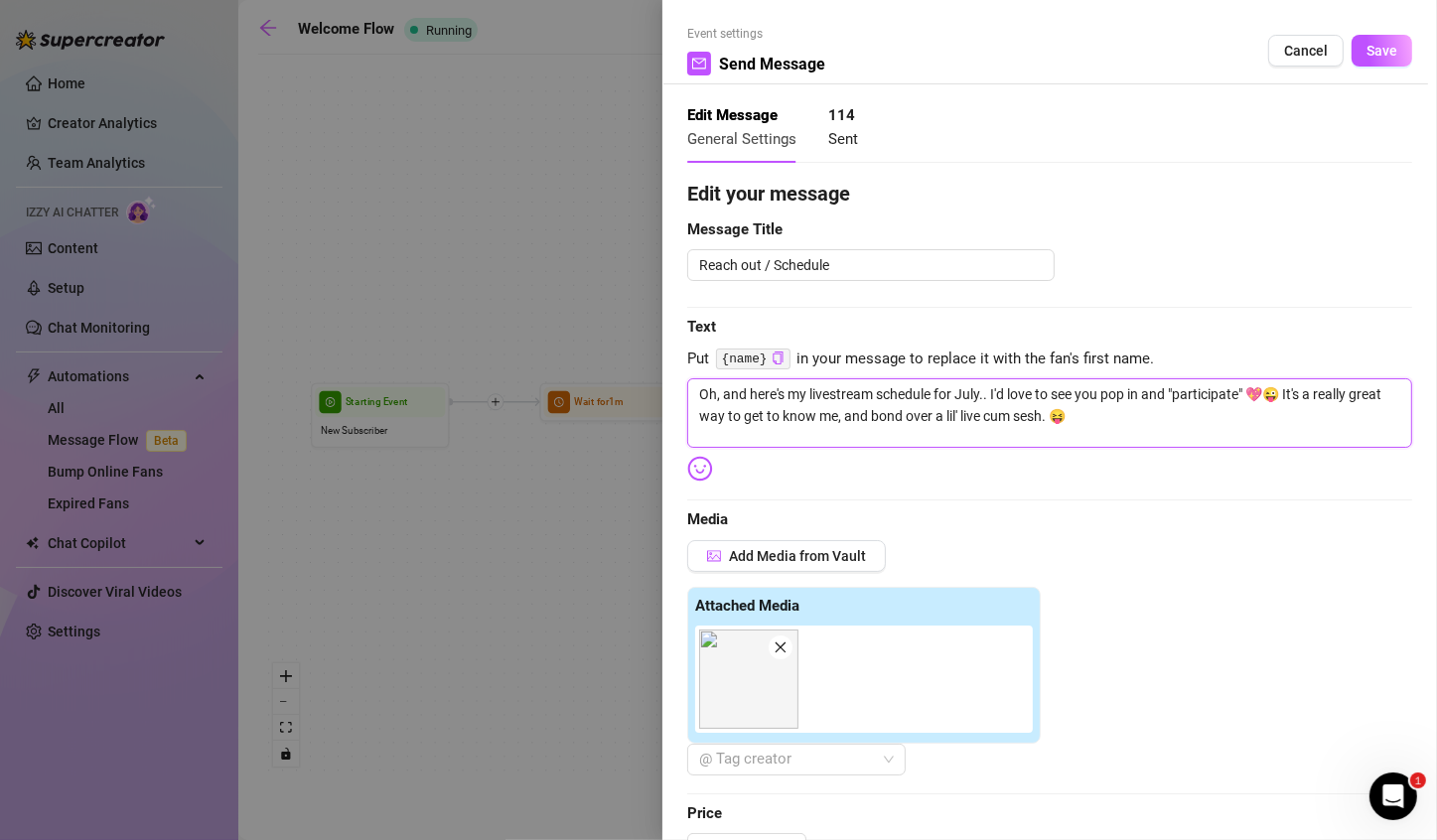 type on "Oh, and here's my livestream schedule! for July.. I'd love to see you pop in and "participate" 💖😜  It's a really great way to get to know me, and bond over a lil' live cum sesh. 😝" 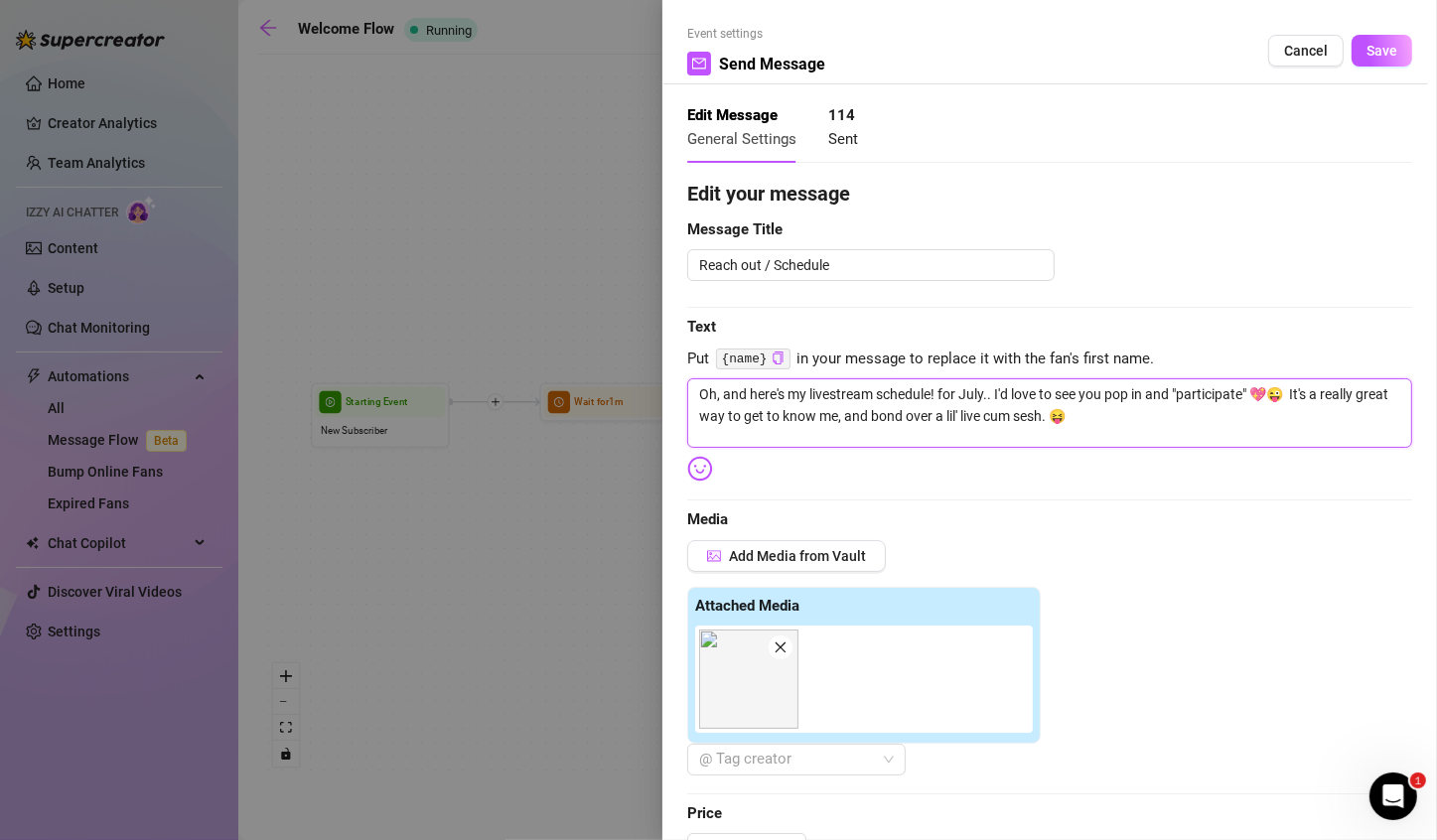 type on "Oh, and here's my livestream schedule!  for [MONTH].. I'd love to see you pop in and "participate" 💖😜  It's a really great way to get to know me, and bond over a lil' live cum sesh. 😝" 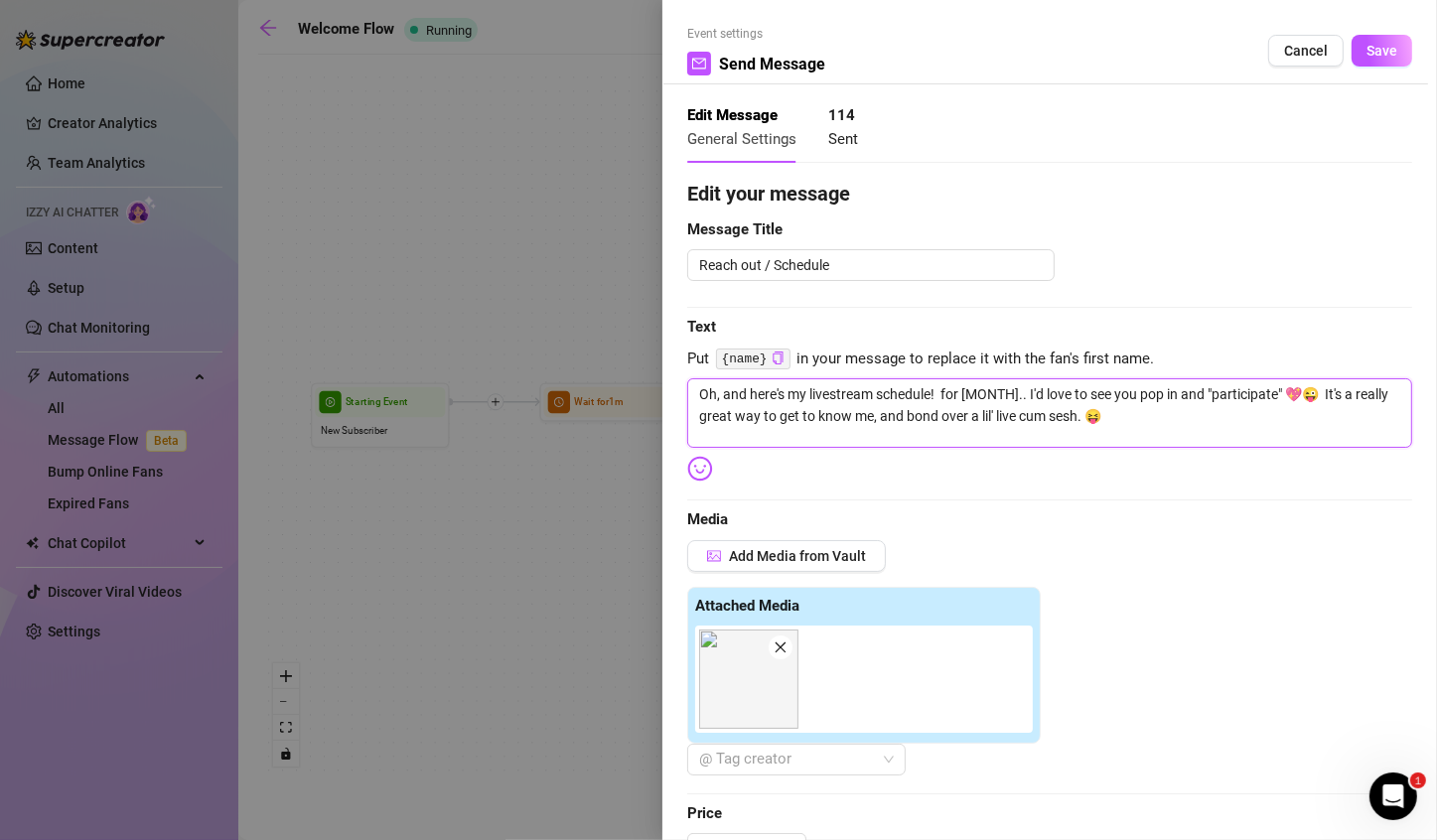 type on "Oh, and here's my livestream schedule! T for [DATE]. I'd love to see you pop in and "participate" 💖😜 It's a really great way to get to know me, and bond over a lil' live cum sesh. 😝" 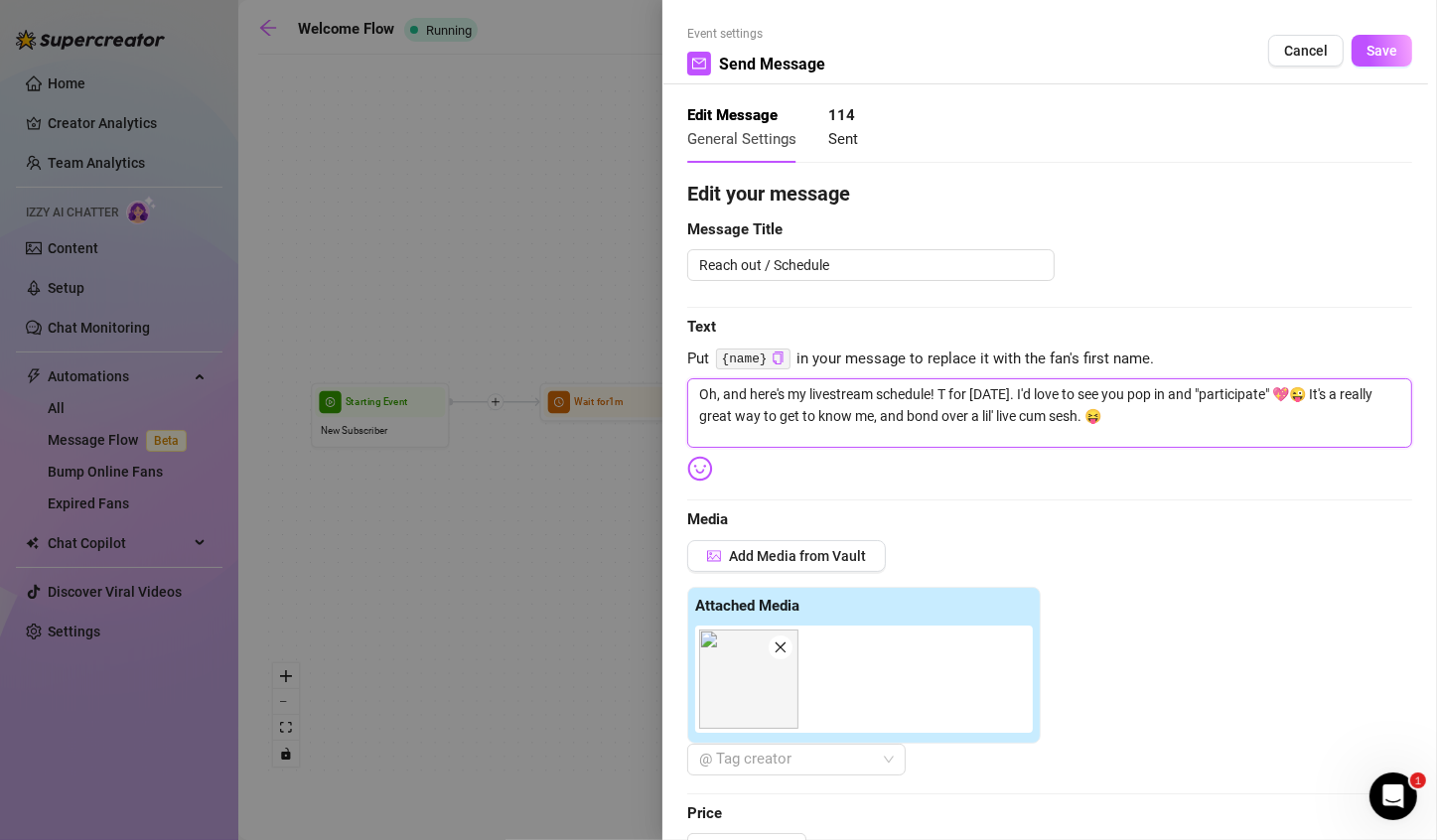 type on "Oh, and here's my livestream schedule! Th for July.. I'd love to see you pop in and "participate" 💖😜 It's a really great way to get to know me, and bond over a lil' live cum sesh. 😝" 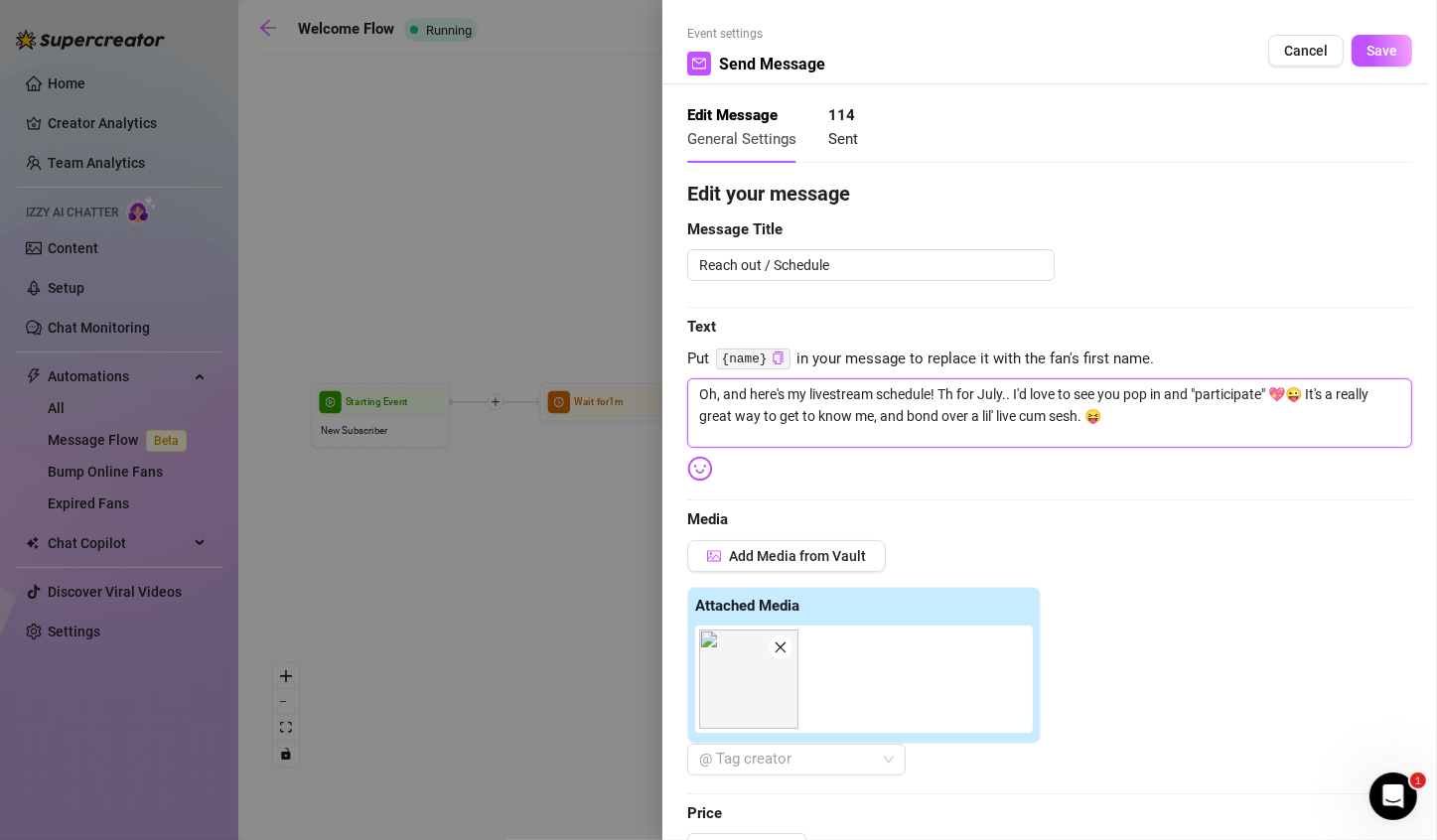 type on "Oh, and here's my livestream schedule! The for July.. I'd love to see you pop in and "participate" 💖😜 It's a really great way to get to know me, and bond over a lil' live cum sesh. 😝" 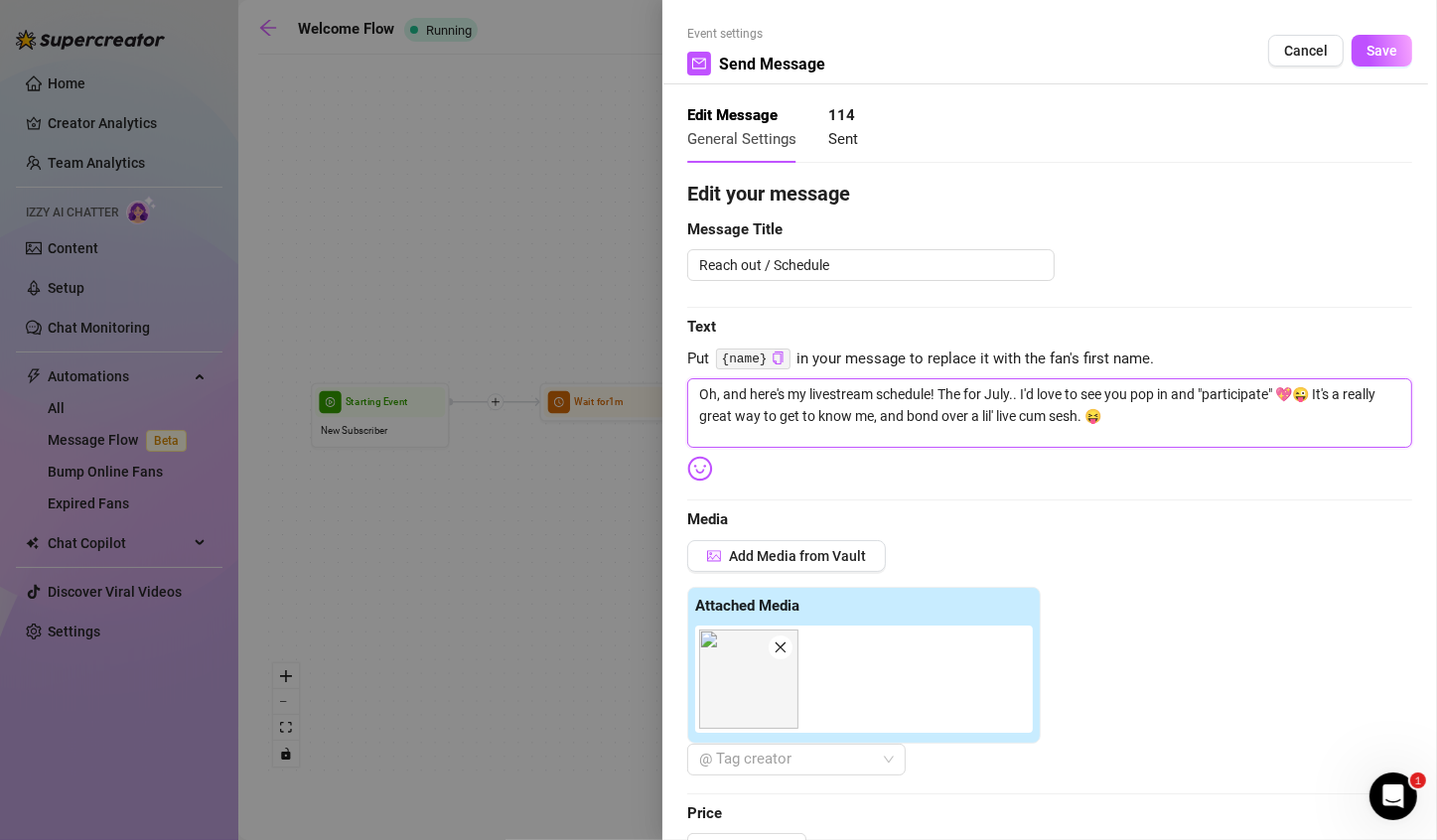 type on "Oh, and here's my livestream schedule! Ther for July.. I'd love to see you pop in and "participate" 💖😜  It's a really great way to get to know me, and bond over a lil' live cum sesh. 😝" 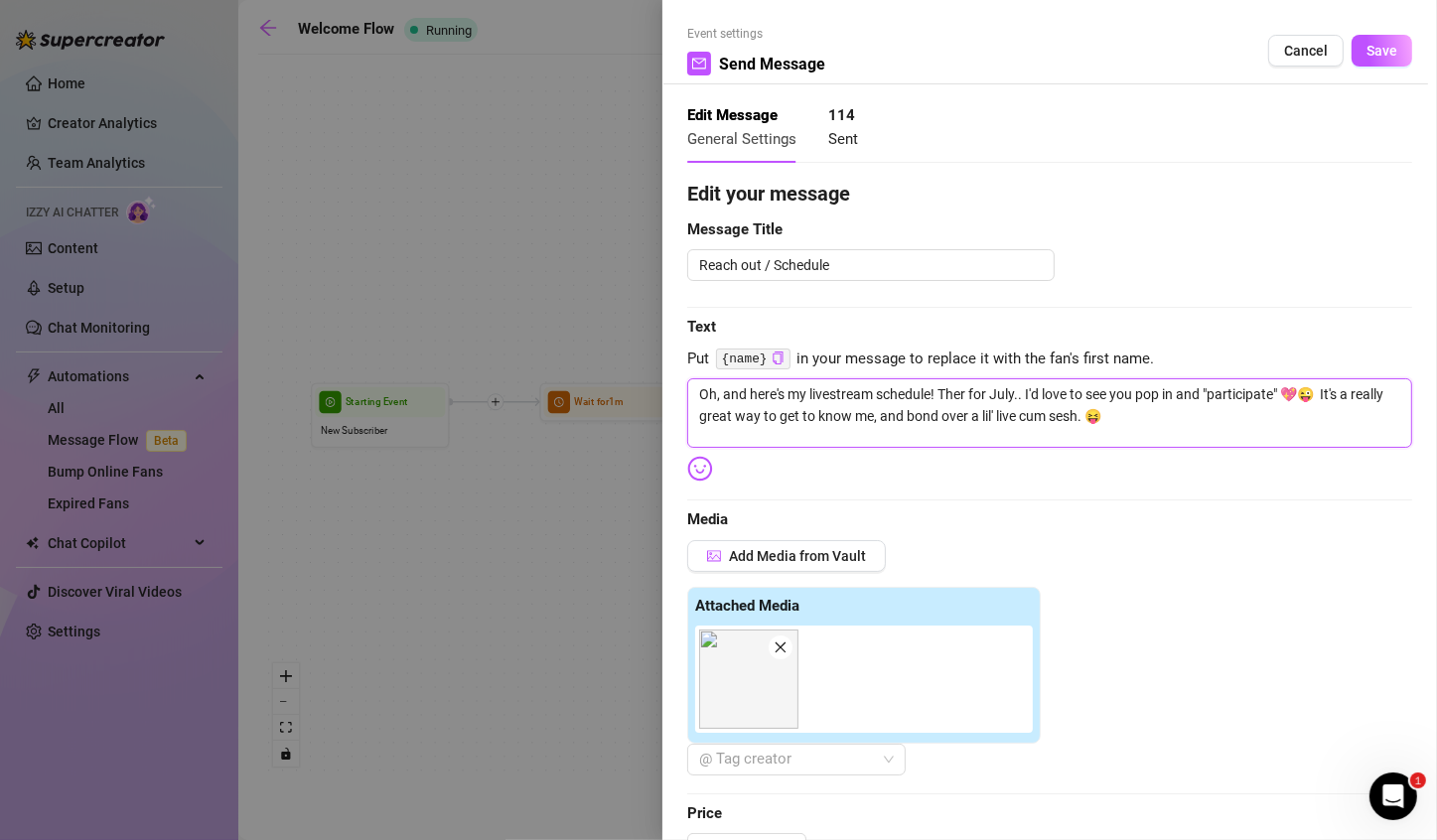 type on "Oh, and here's my livestream schedule! There for July.. I'd love to see you pop in and "participate" 💖😜 It's a really great way to get to know me, and bond over a lil' live cum sesh. 😝" 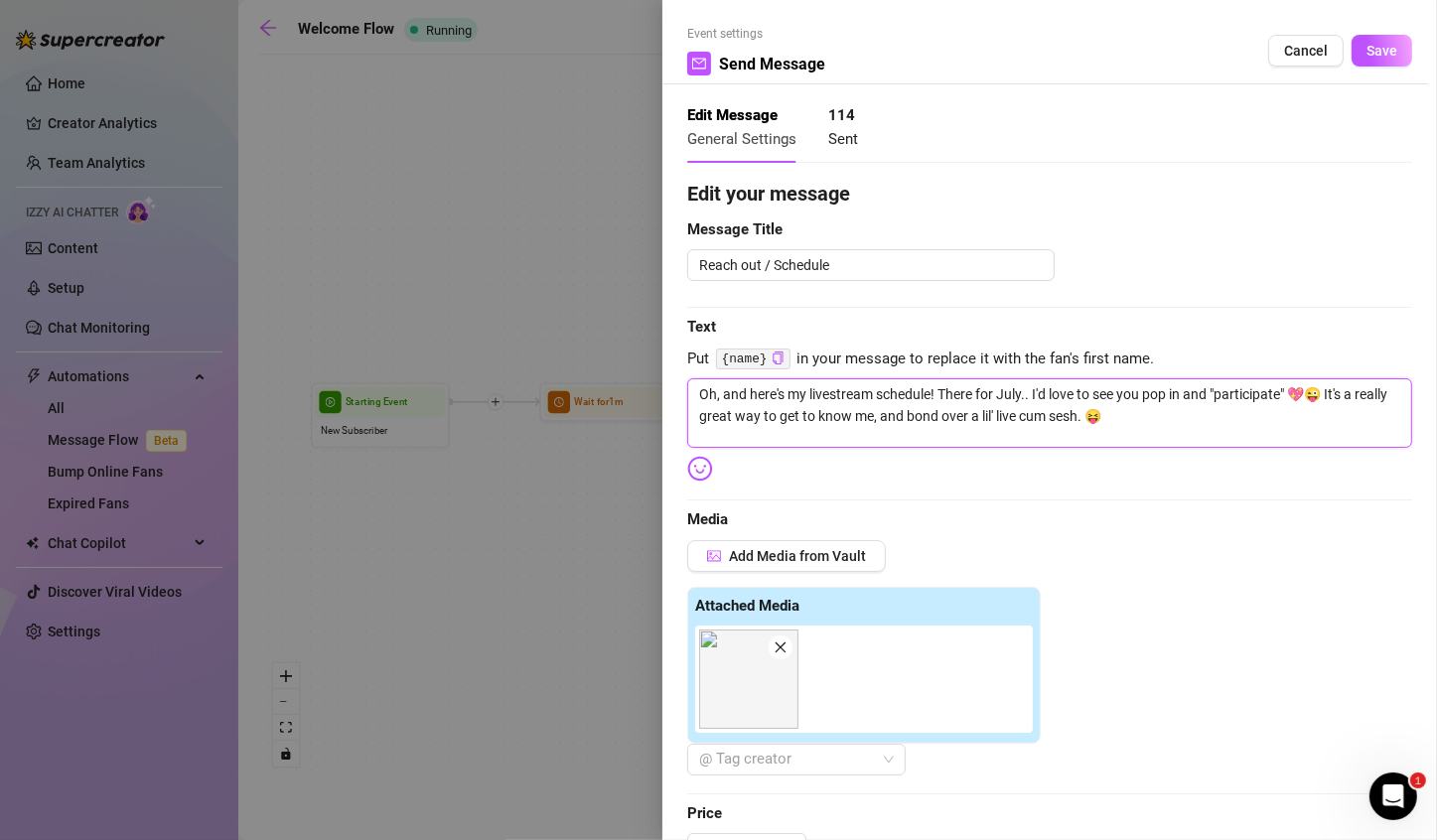 type on "Oh, and here's my livestream schedule! There' for July.. I'd love to see you pop in and "participate" 💖😜 It's a really great way to get to know me, and bond over a lil' live cum sesh. 😝" 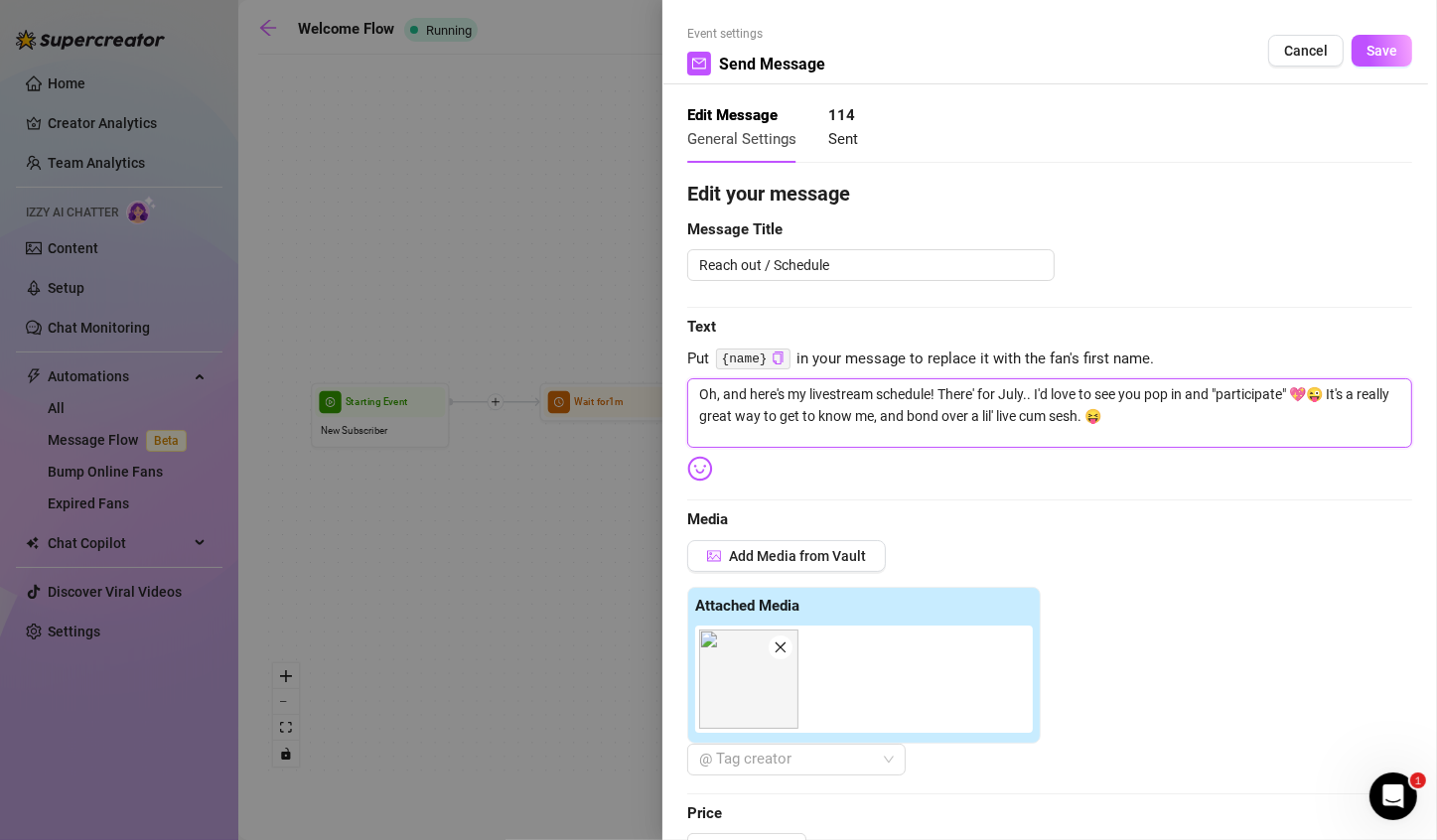type on "Oh, and here's my livestream schedule! There's for July.. I'd love to see you pop in and "participate" 💖😜 It's a really great way to get to know me, and bond over a lil' live cum sesh. 😝" 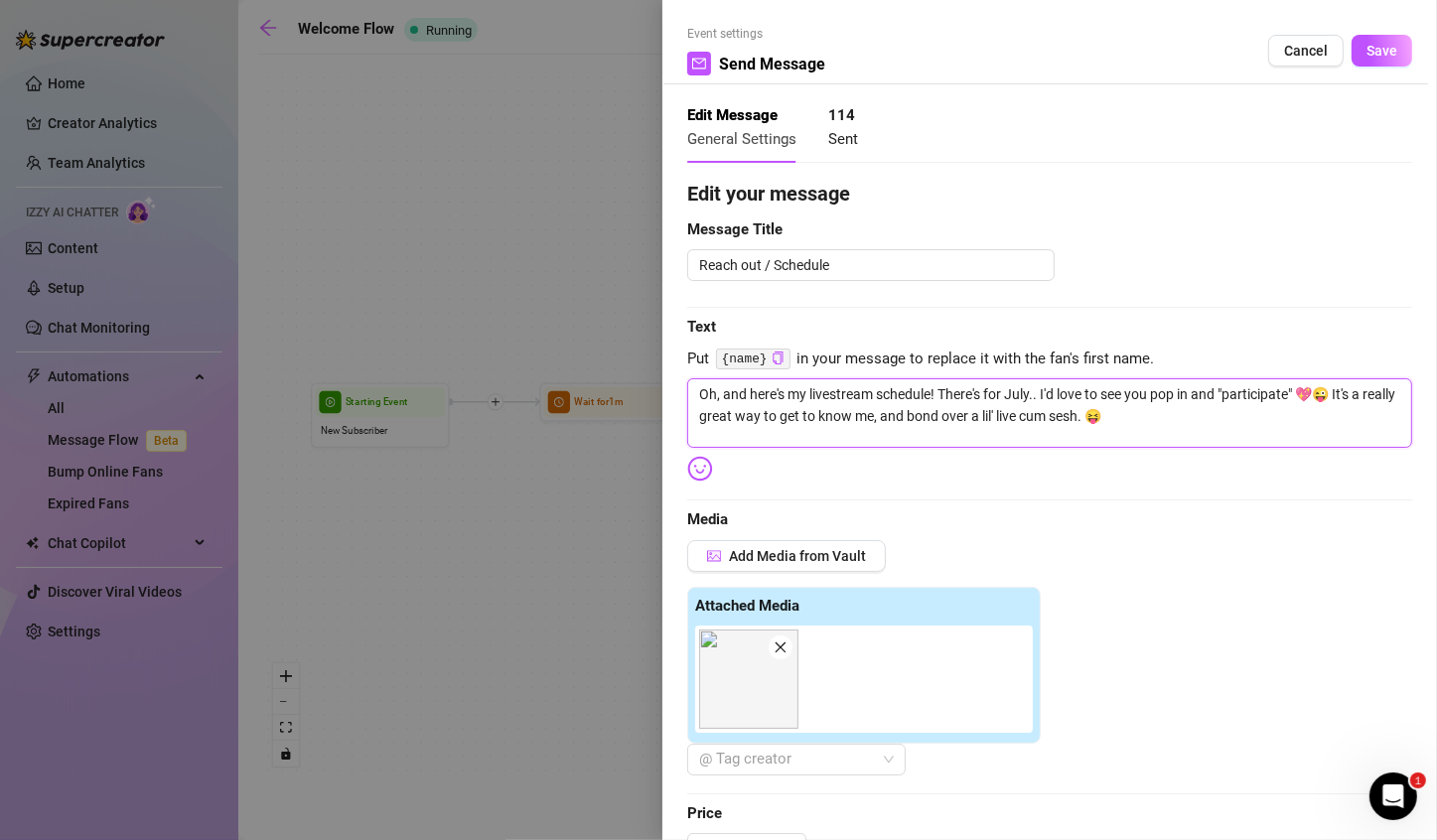 type on "Oh, and here's my livestream schedule! There's  for July.. I'd love to see you pop in and "participate" 💖😜 It's a really great way to get to know me, and bond over a lil' live cum sesh. 😝" 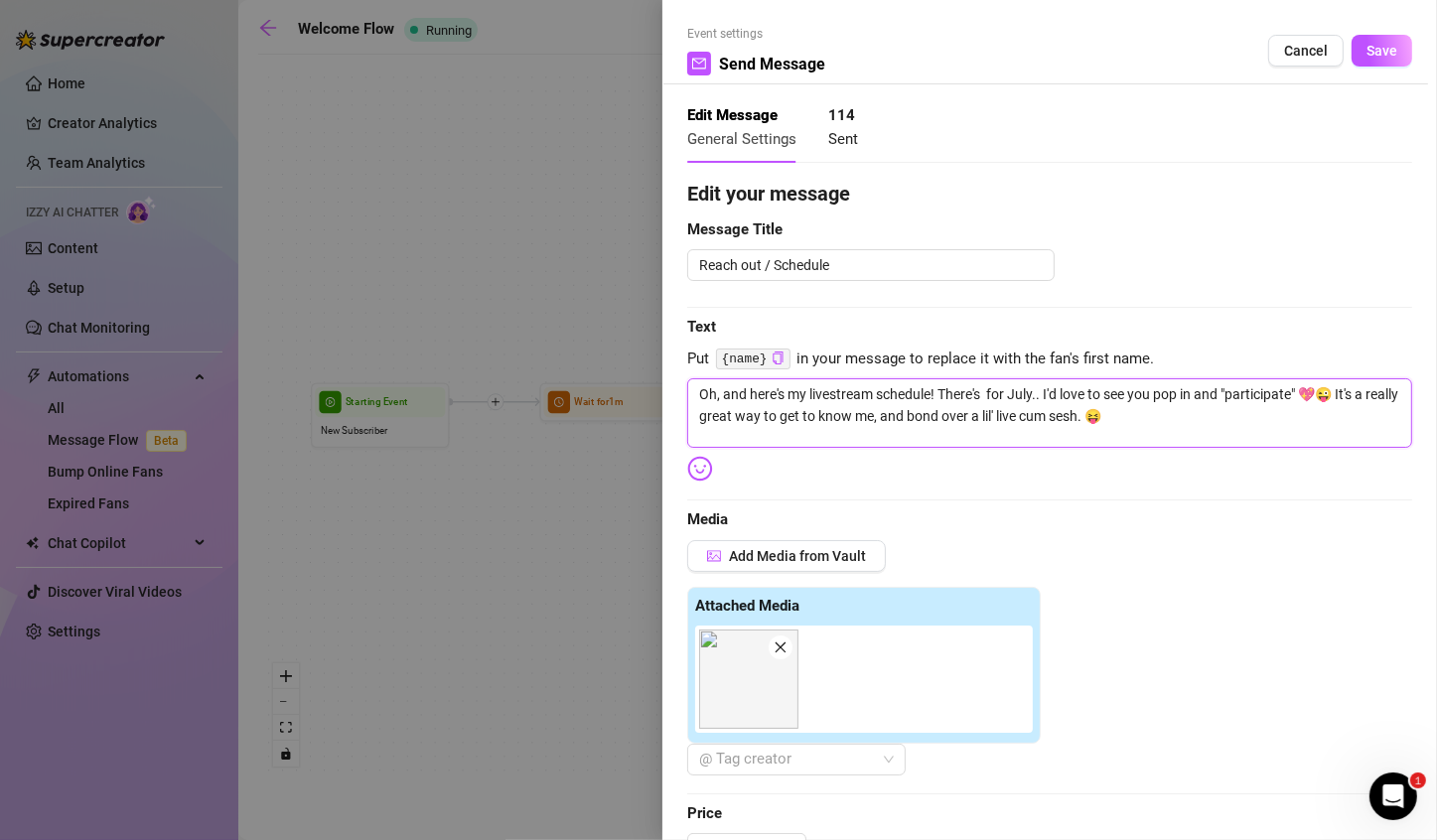 type on "Oh, and here's my livestream schedule! There's s for July.. I'd love to see you pop in and "participate" 💖😜 It's a really great way to get to know me, and bond over a lil' live cum sesh. 😝" 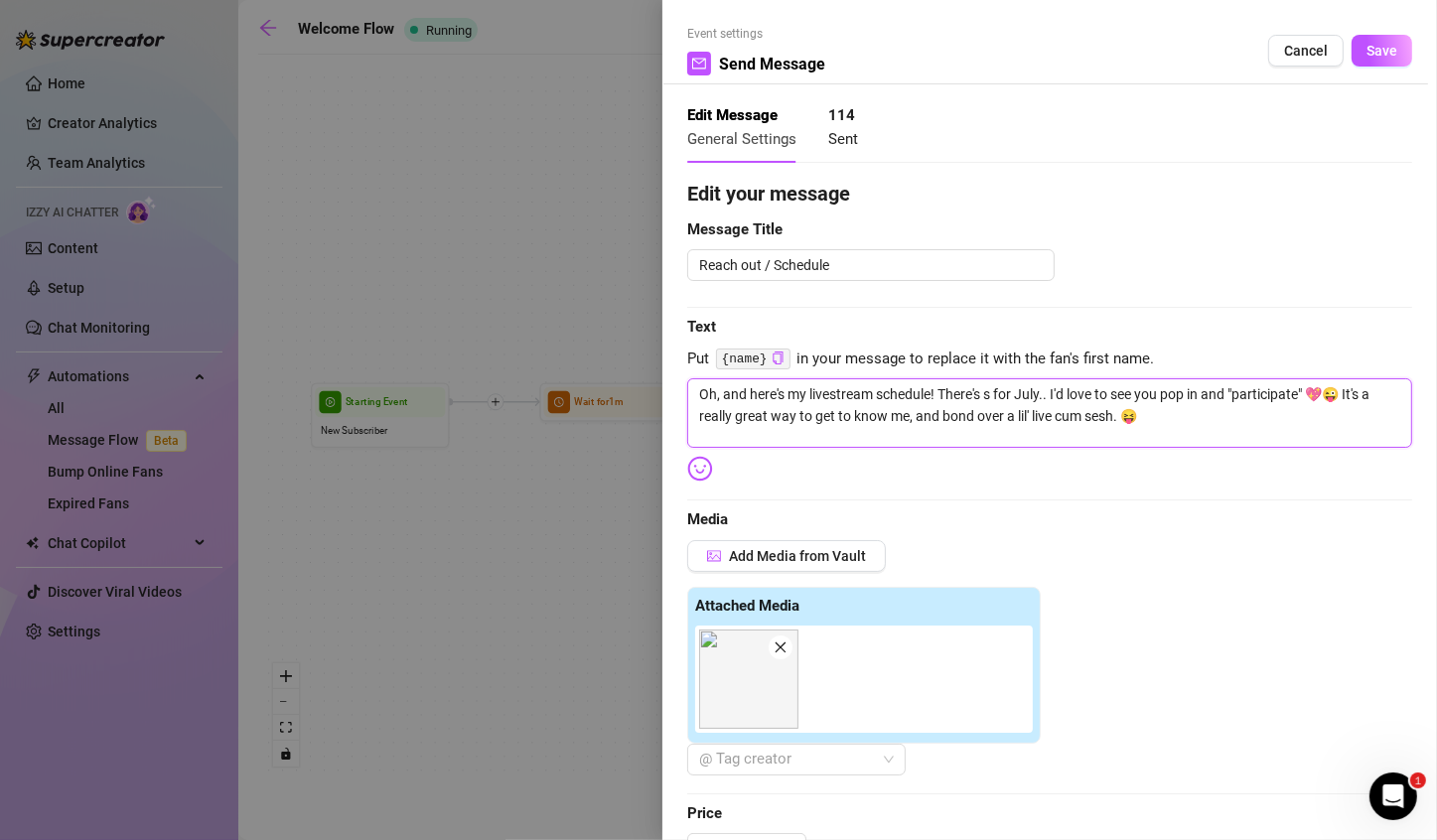 type on "Oh, and here's my livestream schedule! There's st for July.. I'd love to see you pop in and "participate" 💖😜 It's a really great way to get to know me, and bond over a lil' live cum sesh. 😝" 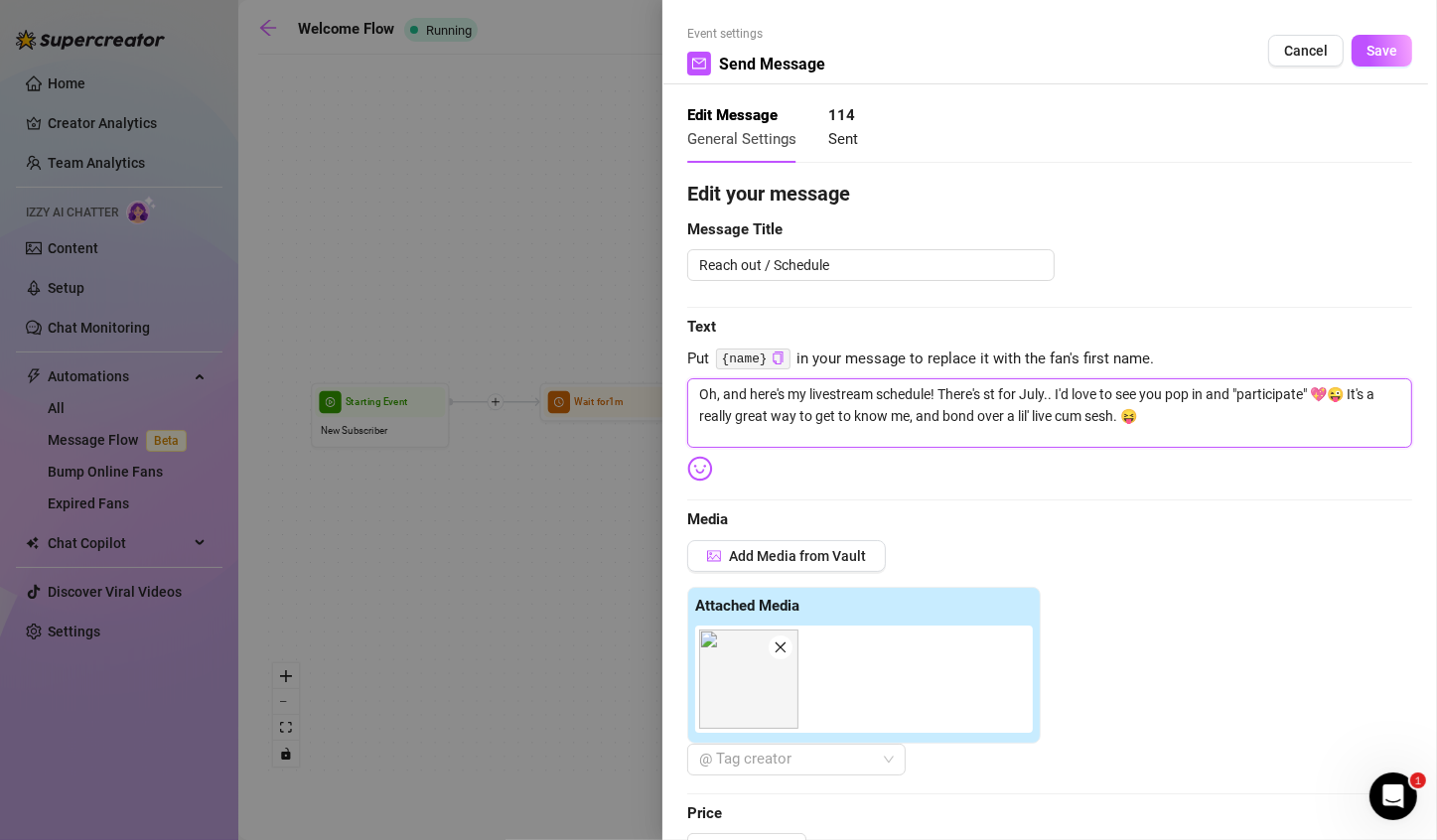 type on "Oh, and here's my livestream schedule! There's sti for July.. I'd love to see you pop in and "participate" 💖😜 It's a really great way to get to know me, and bond over a lil' live cum sesh. 😝" 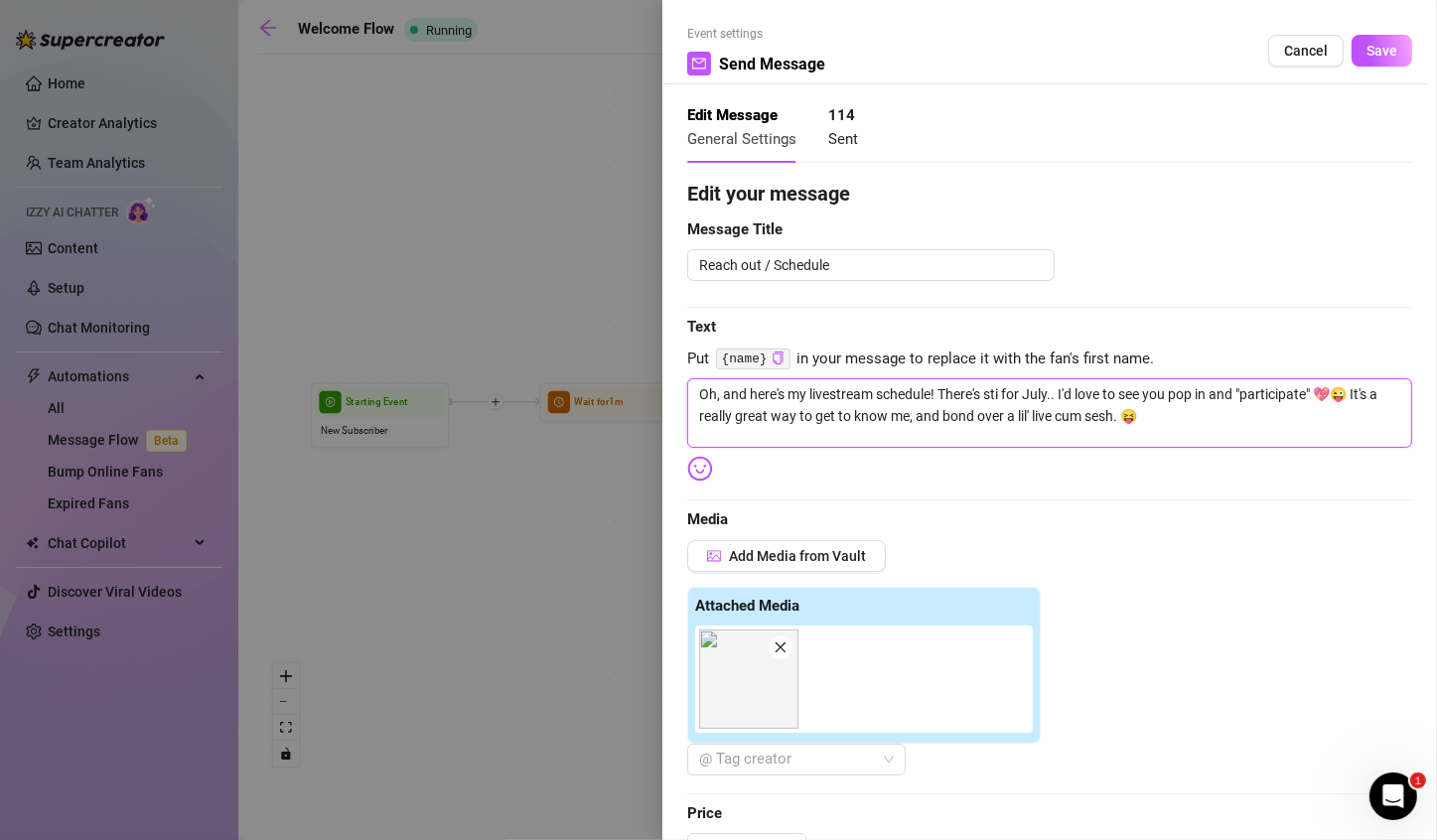 type on "Oh, and here's my livestream schedule! There's stil for July.. I'd love to see you pop in and "participate" 💖😜 It's a really great way to get to know me, and bond over a lil' live cum sesh. 😝" 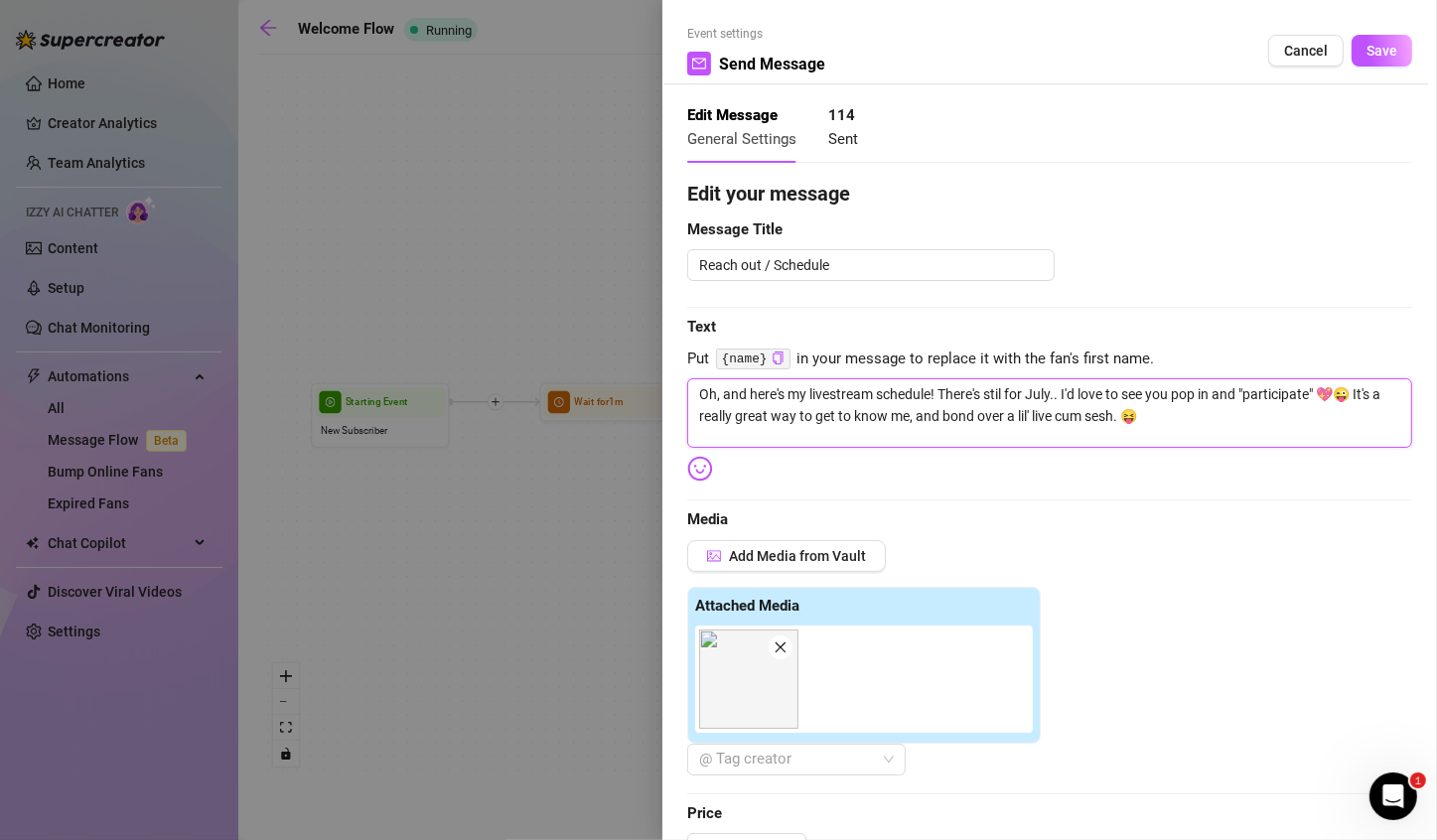 type on "Oh, and here's my livestream schedule! There's still for July.. I'd love to see you pop in and "participate" 💖😜 It's a really great way to get to know me, and bond over a lil' live cum sesh. 😝" 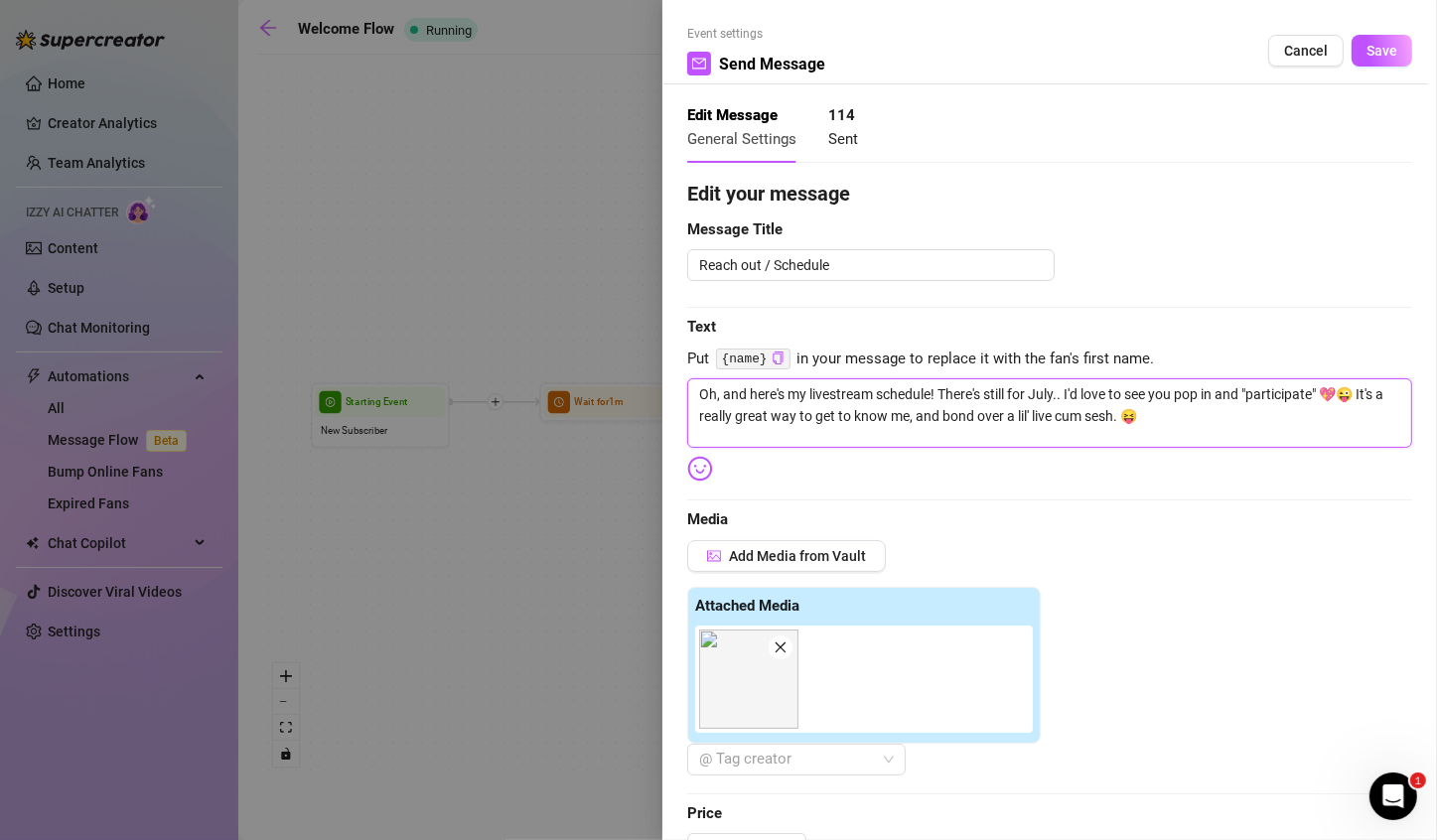 type on "Oh, and here's my livestream schedule! There's still  for July.. I'd love to see you pop in and "participate" 💖😜  It's a really great way to get to know me, and bond over a lil' live cum sesh. 😝" 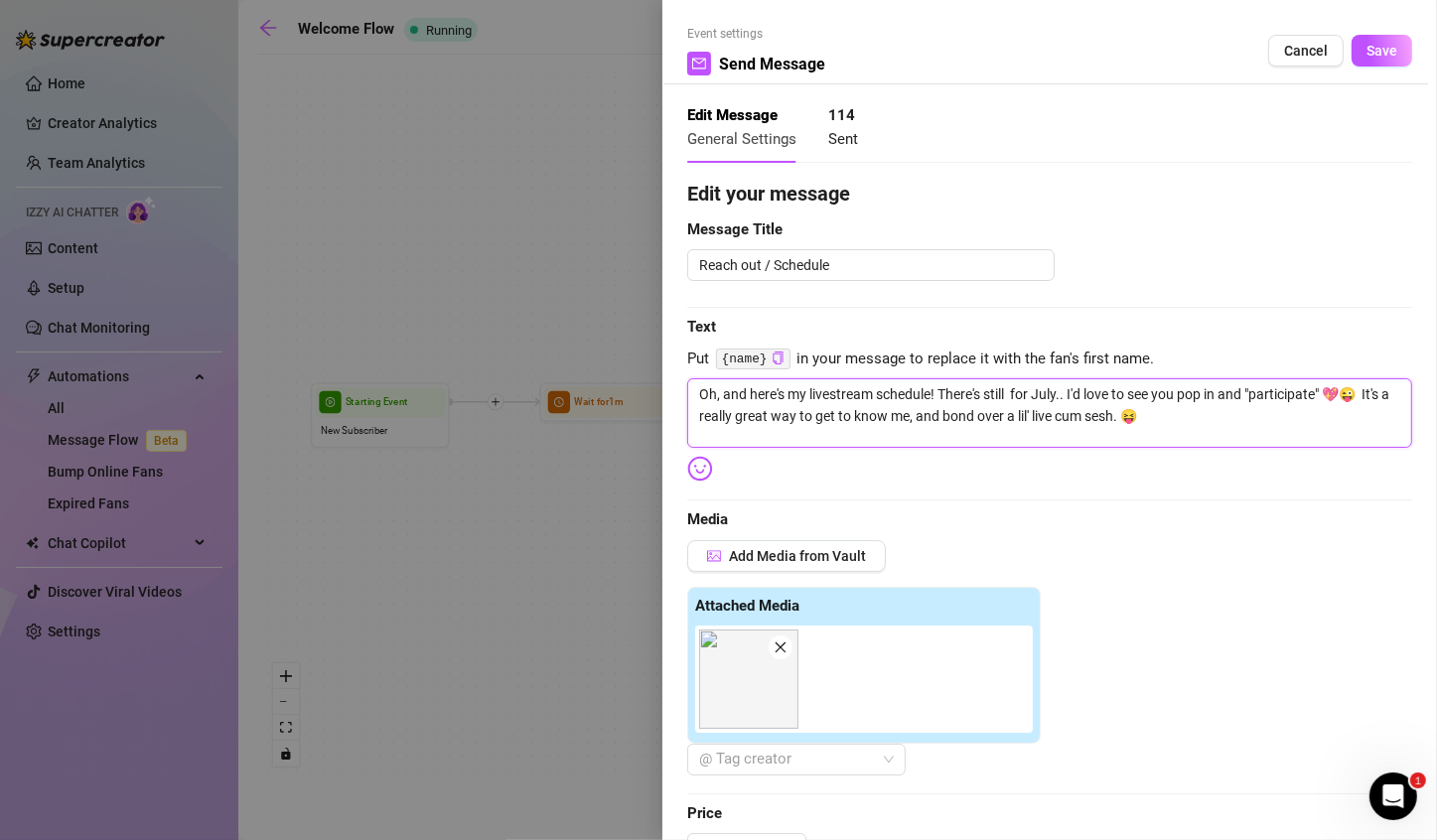 type on "Oh, and here's my livestream schedule! There's still a for July.. I'd love to see you pop in and "participate" 💖😜  It's a really great way to get to know me, and bond over a lil' live cum sesh. 😝" 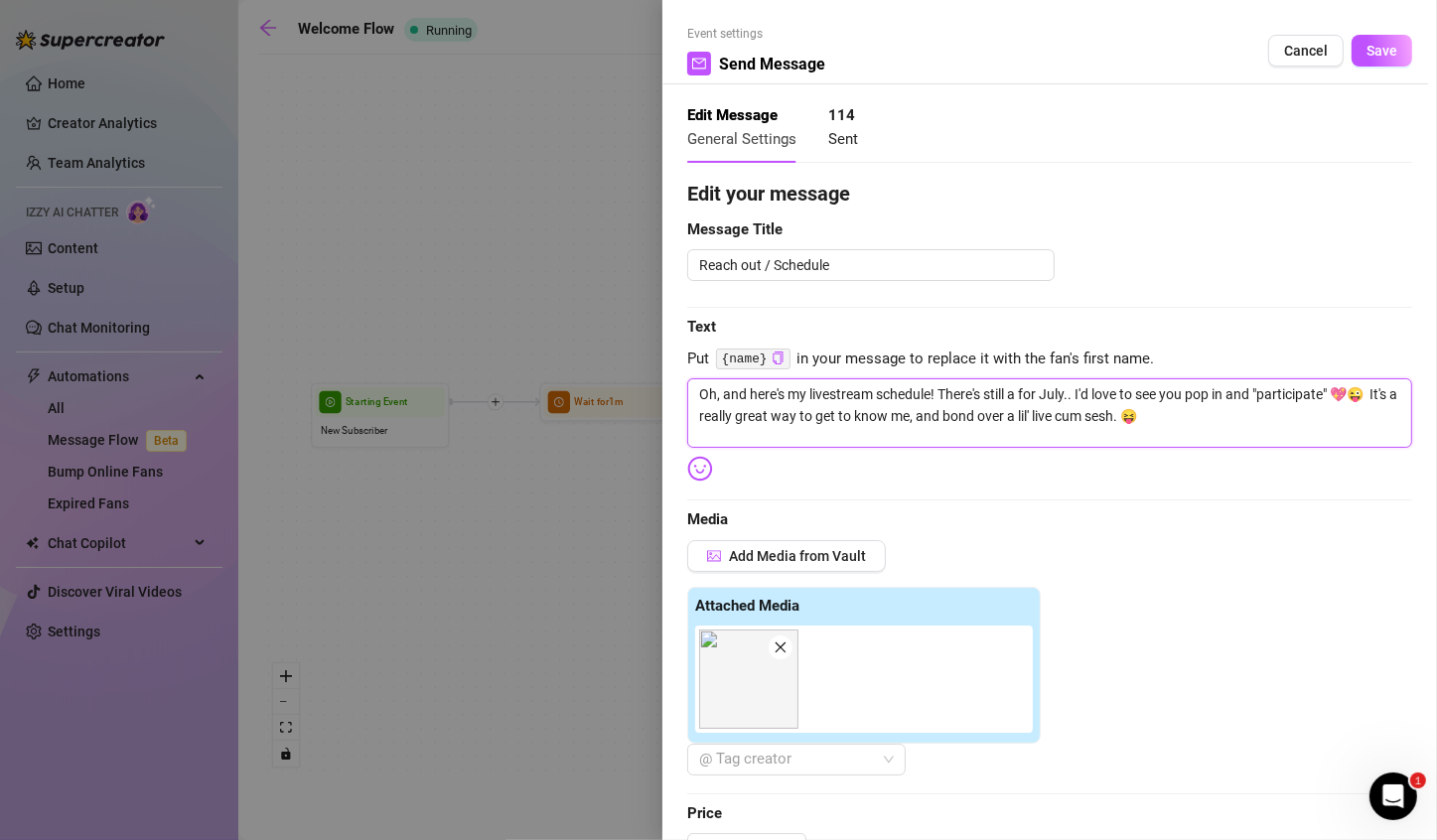 type on "Oh, and here's my livestream schedule! There's still a for July.. I'd love to see you pop in and "participate" 💖😜  It's a really great way to get to know me, and bond over a lil' live cum sesh. 😝" 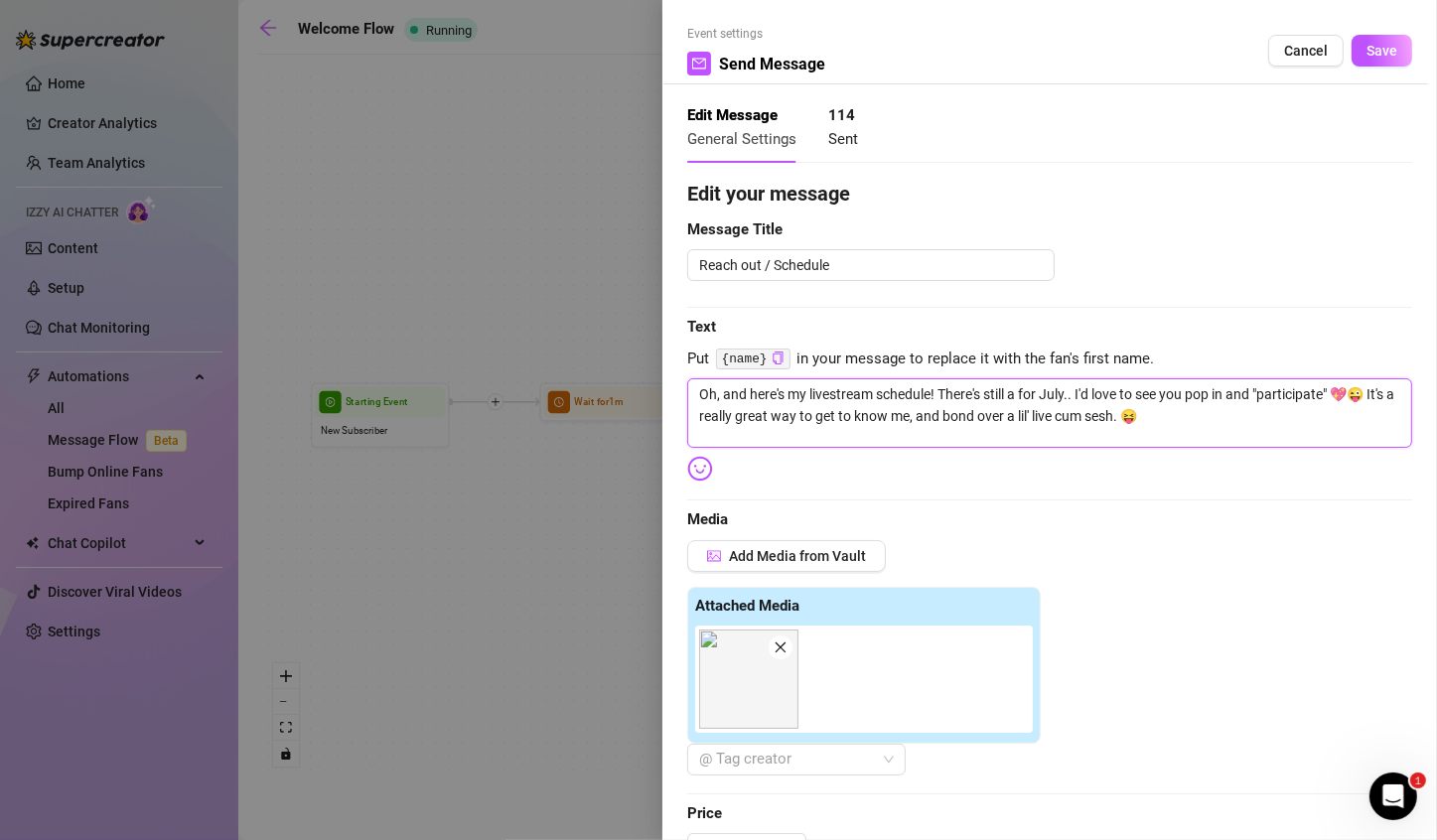 type on "Oh, and here's my livestream schedule! There's still a c for July.. I'd love to see you pop in and "participate" 💖😉  It's a really great way to get to know me, and bond over a lil' live cum sesh. 😈" 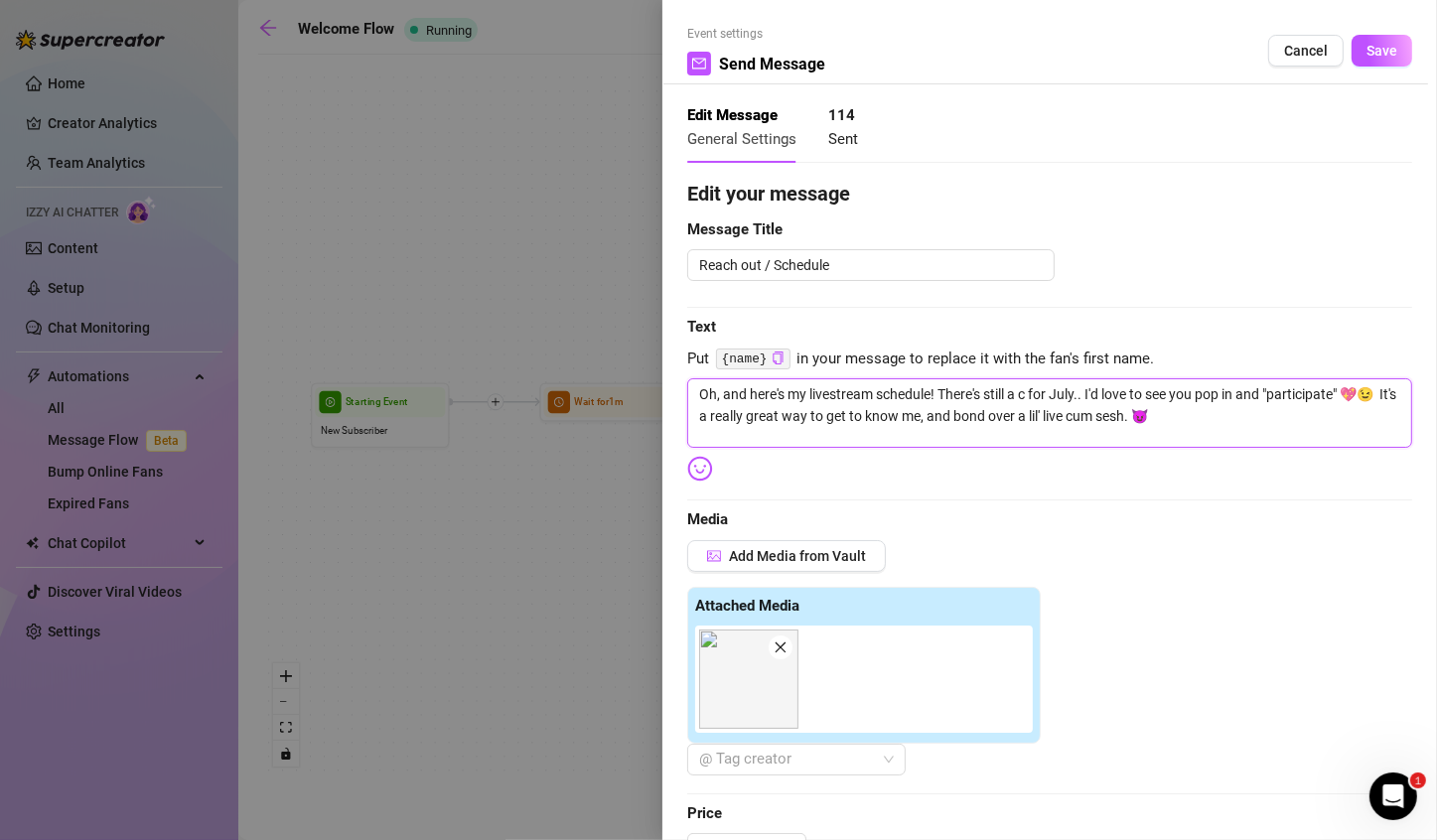 type on "Oh, and here's my livestream schedule! There's still a co for July.. I'd love to see you pop in and "participate" 💖😜 It's a really great way to get to know me, and bond over a lil' live cum sesh. 😝" 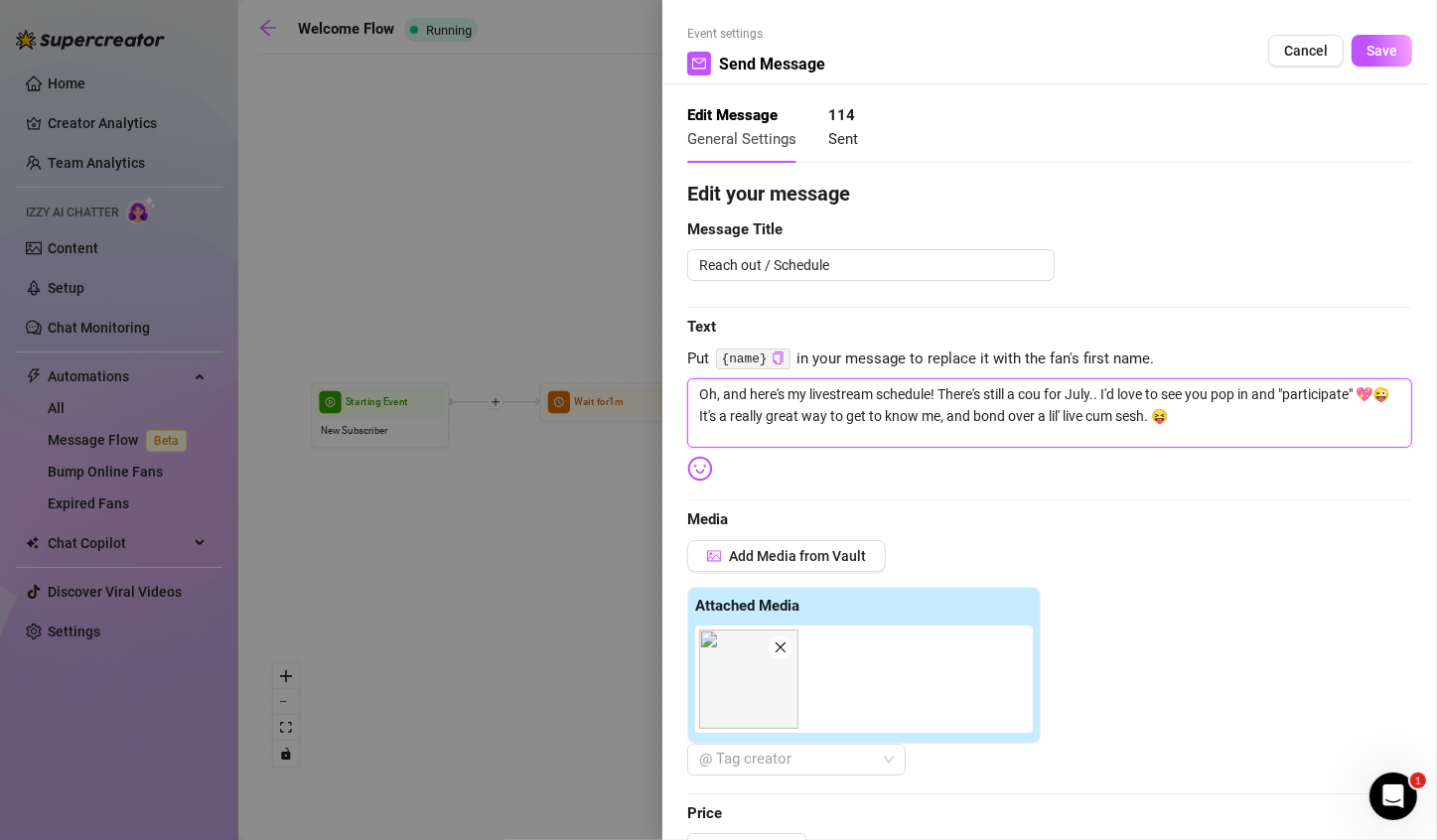 type on "Oh, and here's my livestream schedule! There's still a coui for July.. I'd love to see you pop in and "participate" 💖😜 It's a really great way to get to know me, and bond over a lil' live cum sesh. 😝" 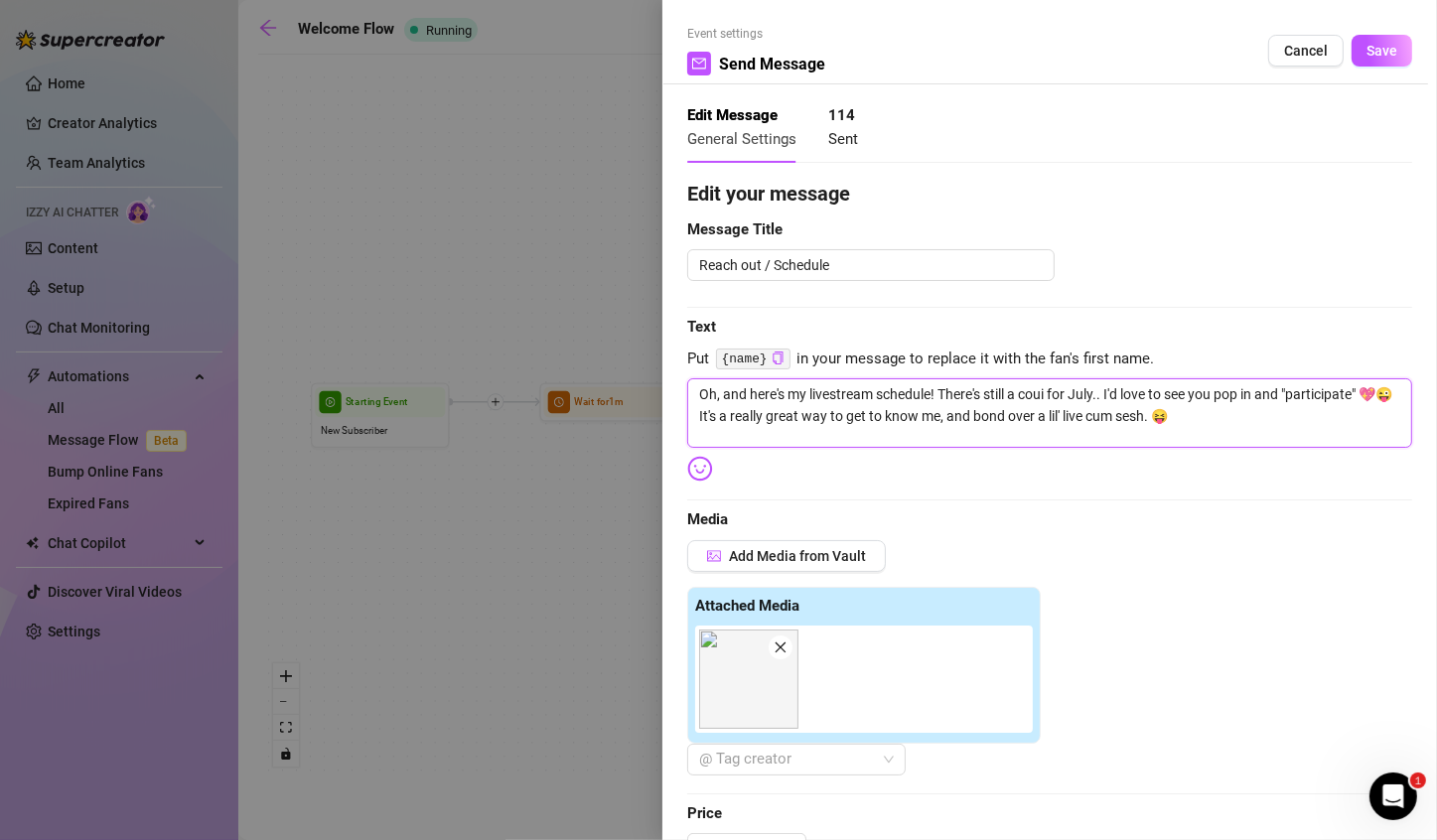 type on "Oh, and here's my livestream schedule! There's still a coui for July.. I'd love to see you pop in and "participate" 💖😜 It's a really great way to get to know me, and bond over a lil' live cum sesh. 😝" 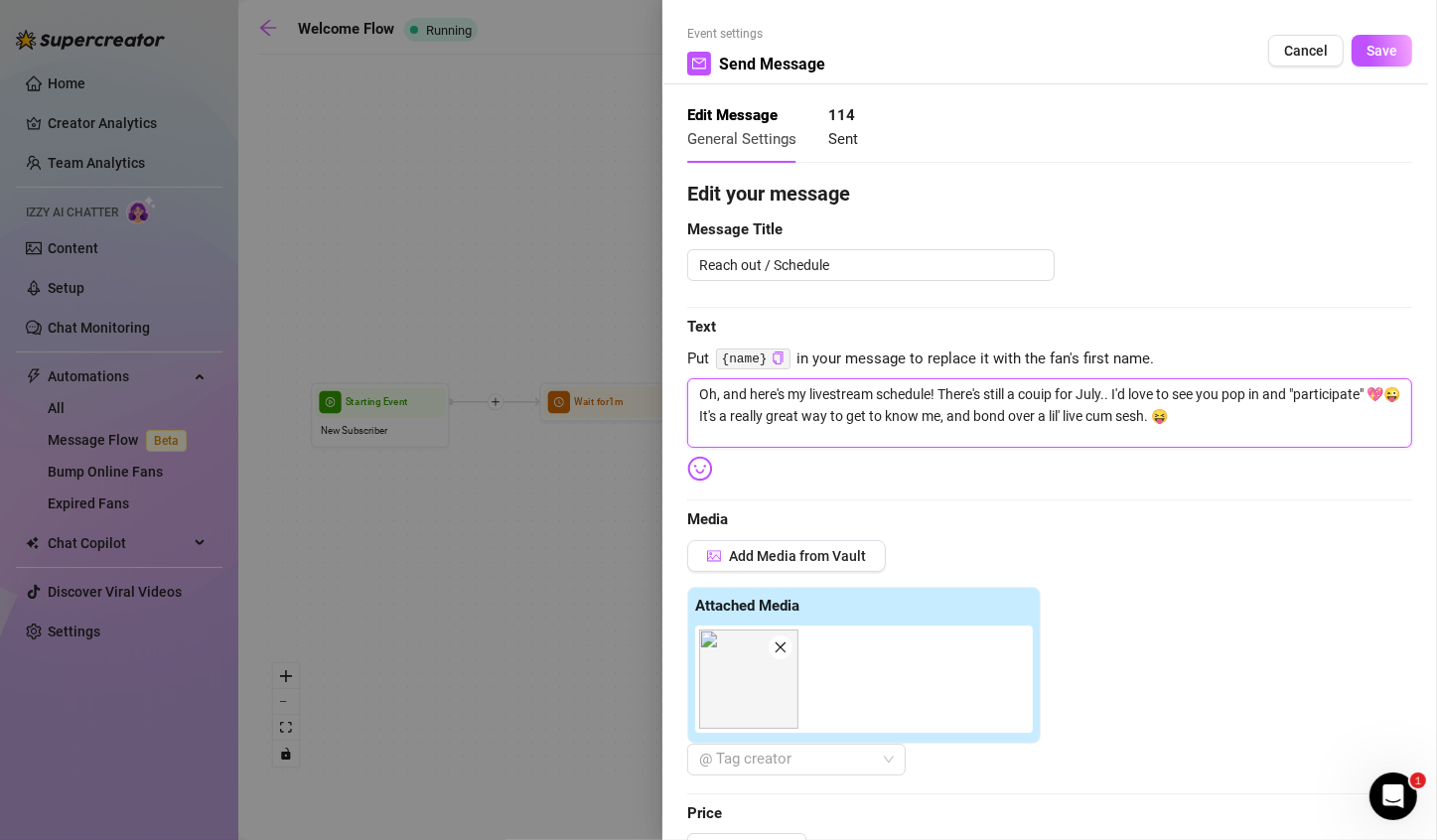 type on "Oh, and here's my livestream schedule! There's still a couipl for July.. I'd love to see you pop in and "participate" 💖😜 It's a really great way to get to know me, and bond over a lil' live cum sesh. 😝" 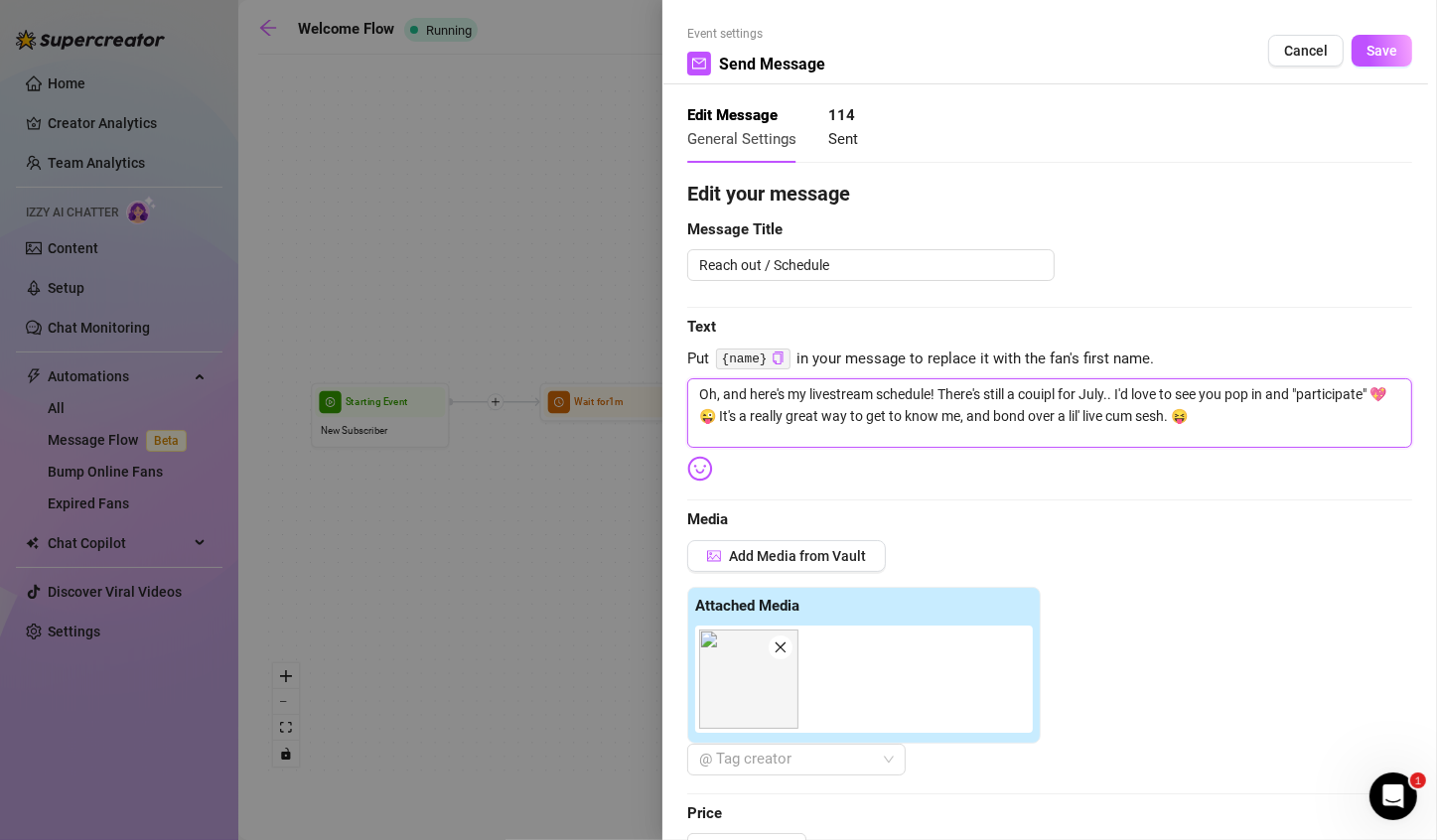 type on "Oh, and here's my livestream schedule! There's still a couiple for July.. I'd love to see you pop in and "participate" 💖😜 It's a really great way to get to know me, and bond over a lil' live cum sesh. 😝" 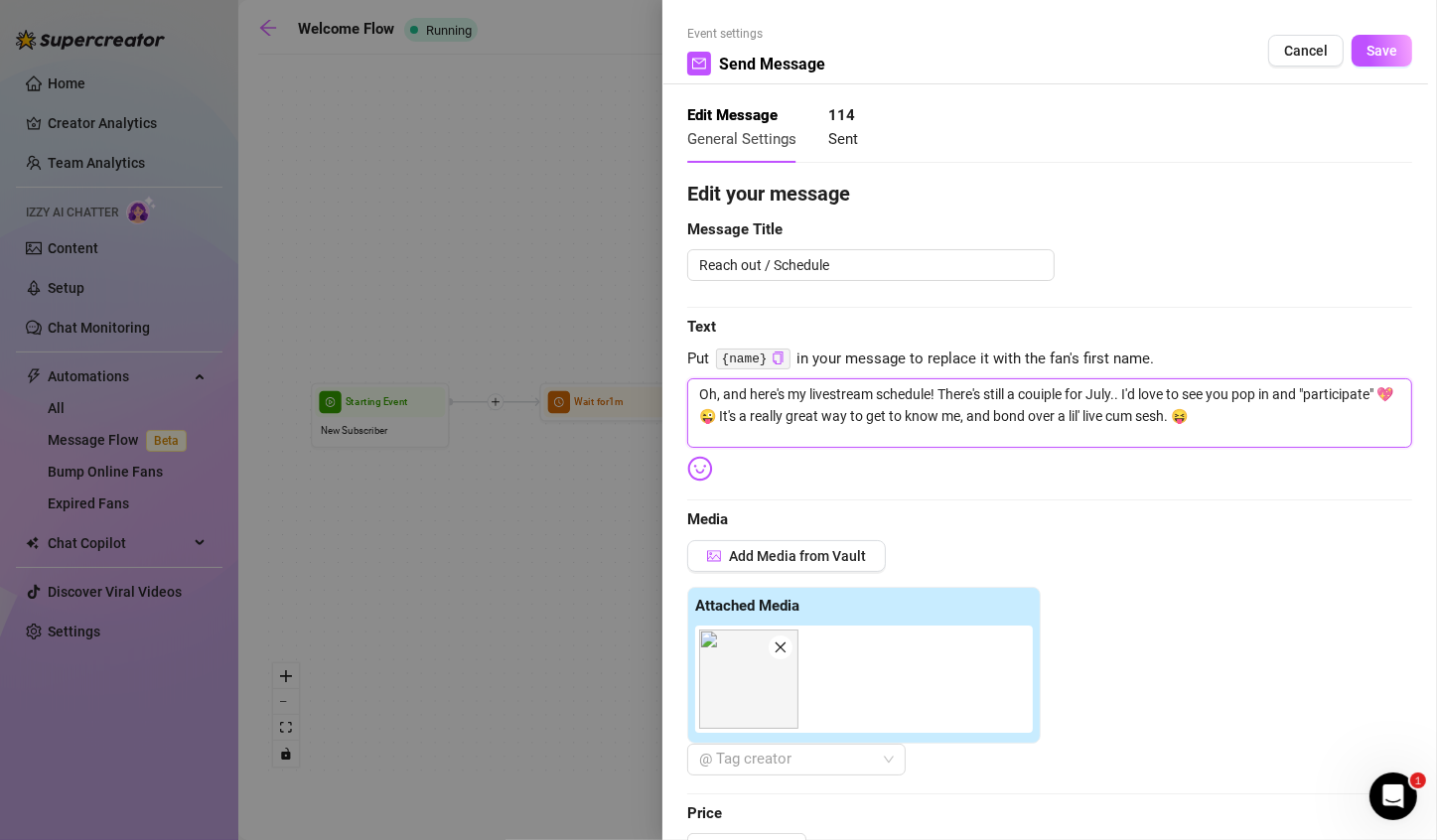 type on "Oh, and here's my livestream schedule! There's still a couiple for July.. I'd love to see you pop in and "participate" 💖😜 It's a really great way to get to know me, and bond over a lil' live cum sesh. 😝" 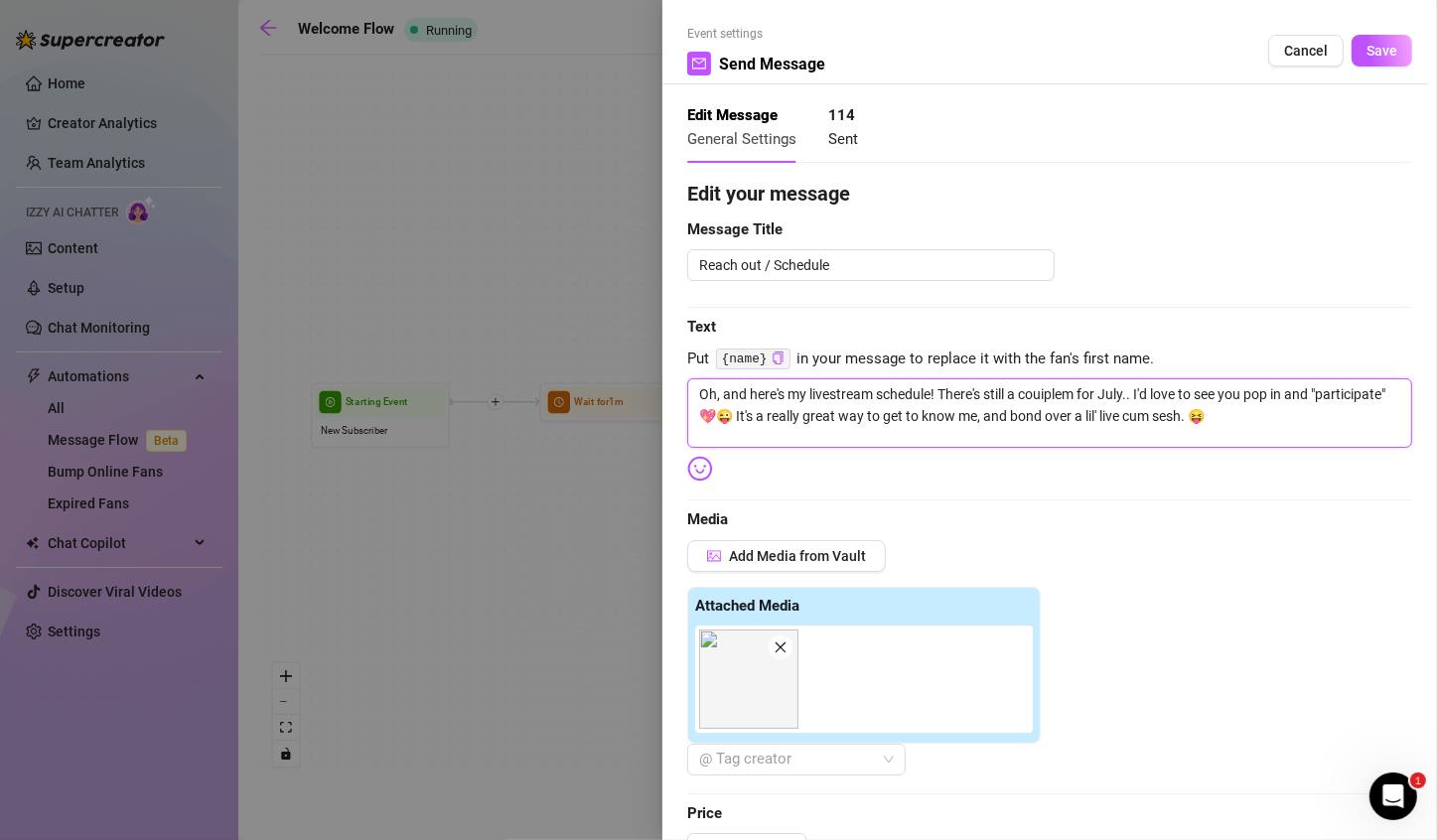 type on "Oh, and here's my livestream schedule! There's still a couiplem for July.. I'd love to see you pop in and "participate" 💖😜 It's a really great way to get to know me, and bond over a lil' live cum sesh. 😝" 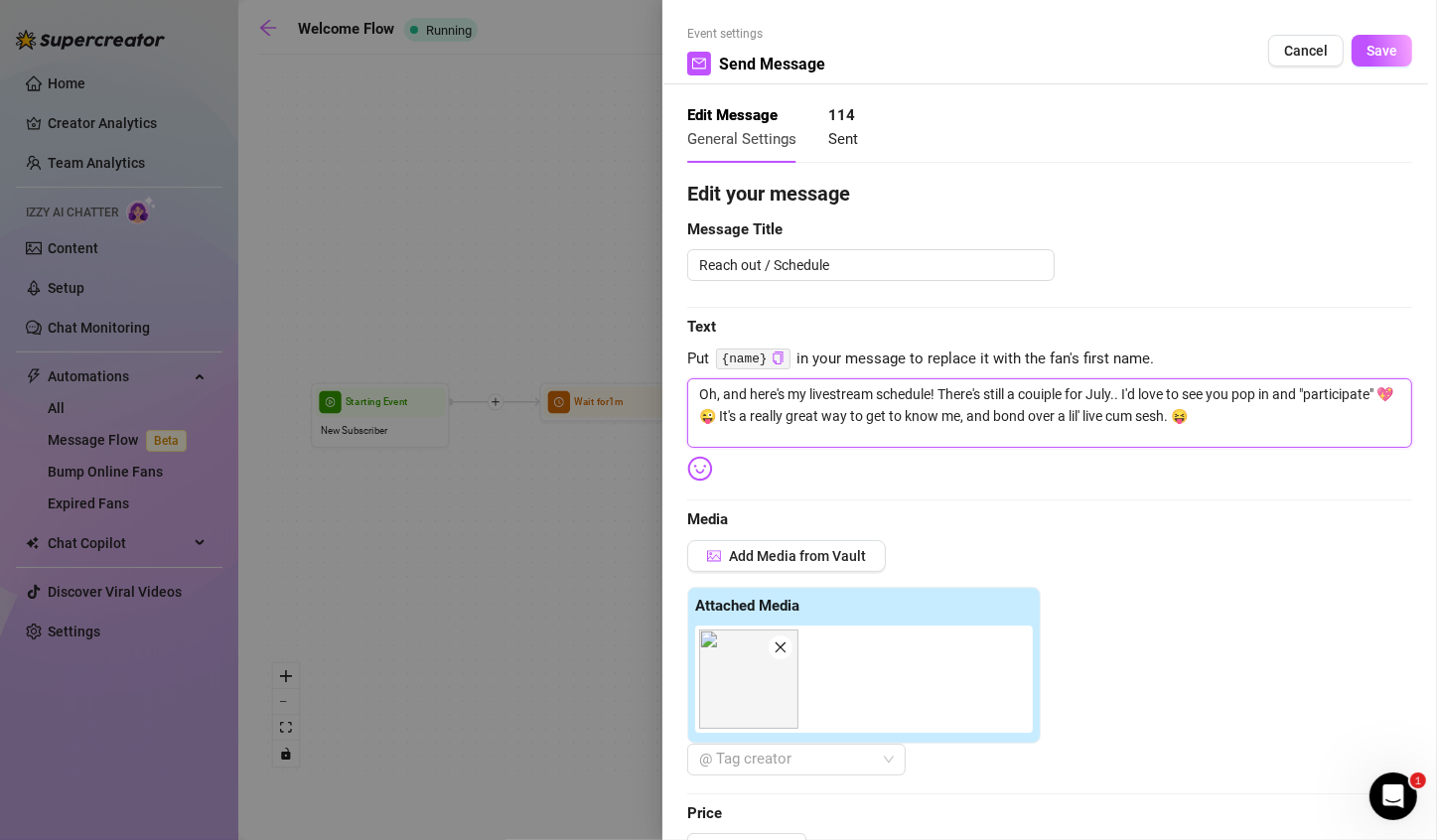 type on "Oh, and here's my livestream schedule! There's still a couiple for July.. I'd love to see you pop in and "participate" 💖😜 It's a really great way to get to know me, and bond over a lil' live cum sesh. 😝" 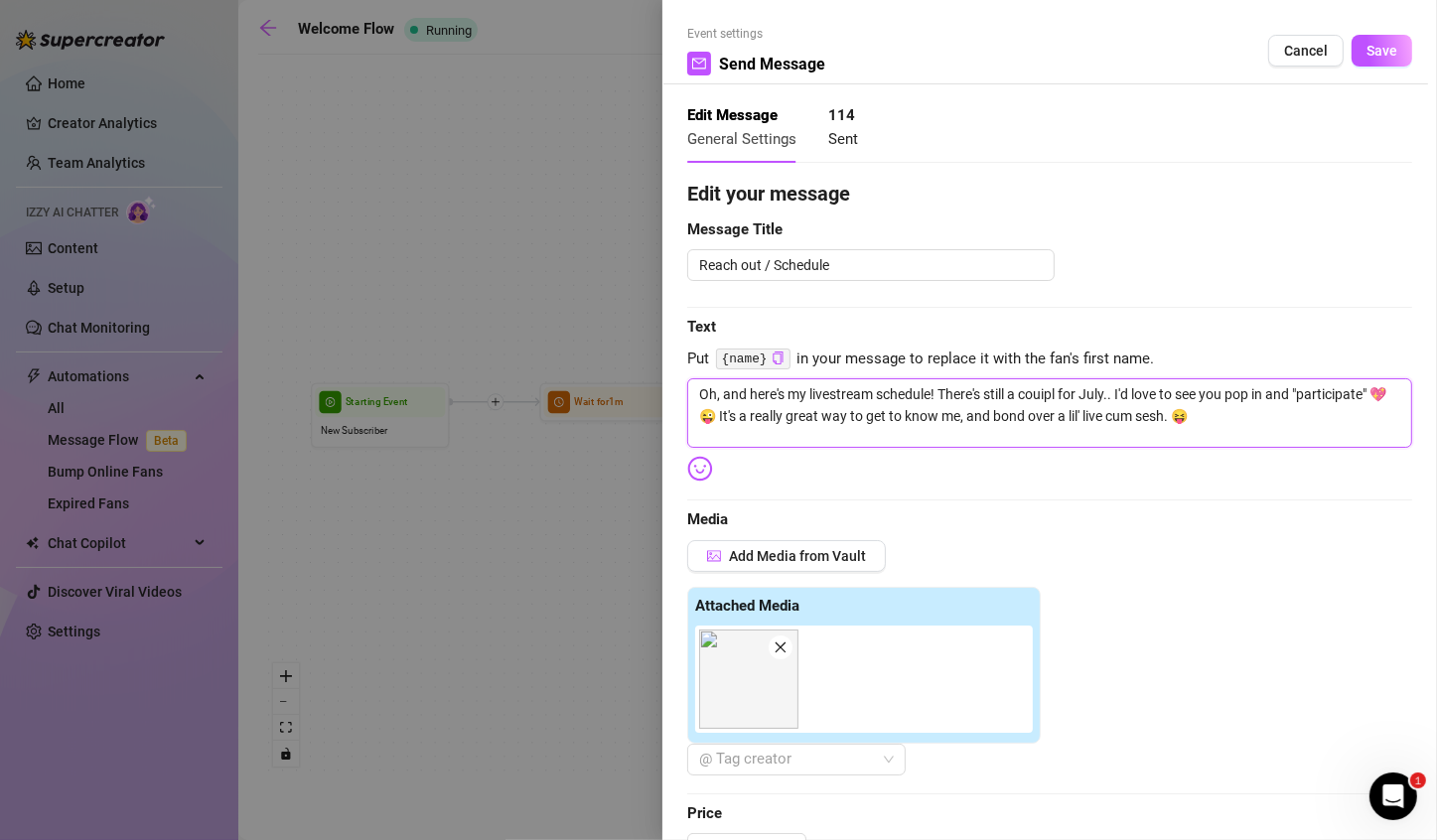 type on "Oh, and here's my livestream schedule! There's still a couip for July.. I'd love to see you pop in and "participate" 💖😜 It's a really great way to get to know me, and bond over a lil' live cum sesh. 😝" 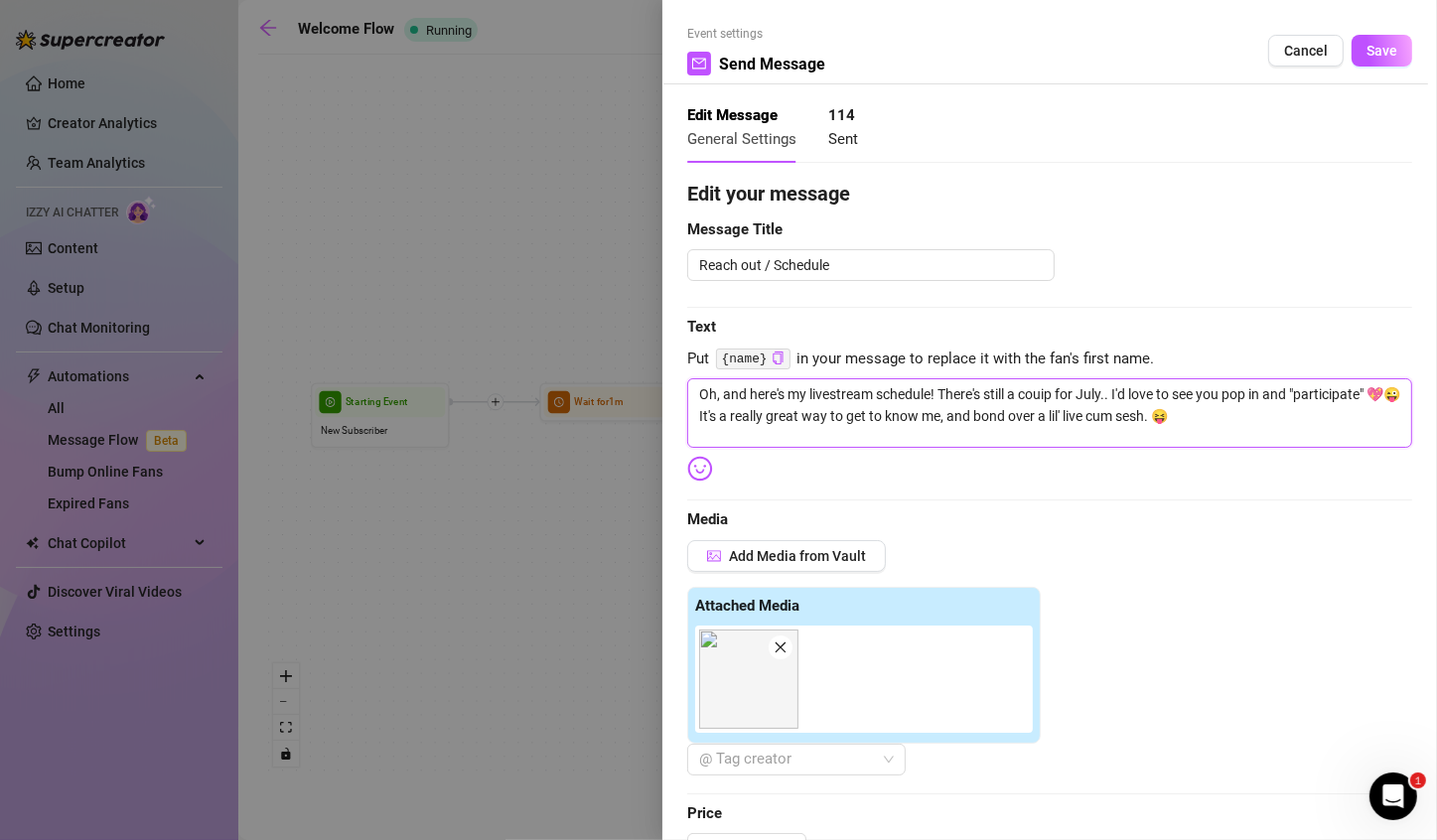 type on "Oh, and here's my livestream schedule! There's still a coui for July.. I'd love to see you pop in and "participate" 💖😜 It's a really great way to get to know me, and bond over a lil' live cum sesh. 😝" 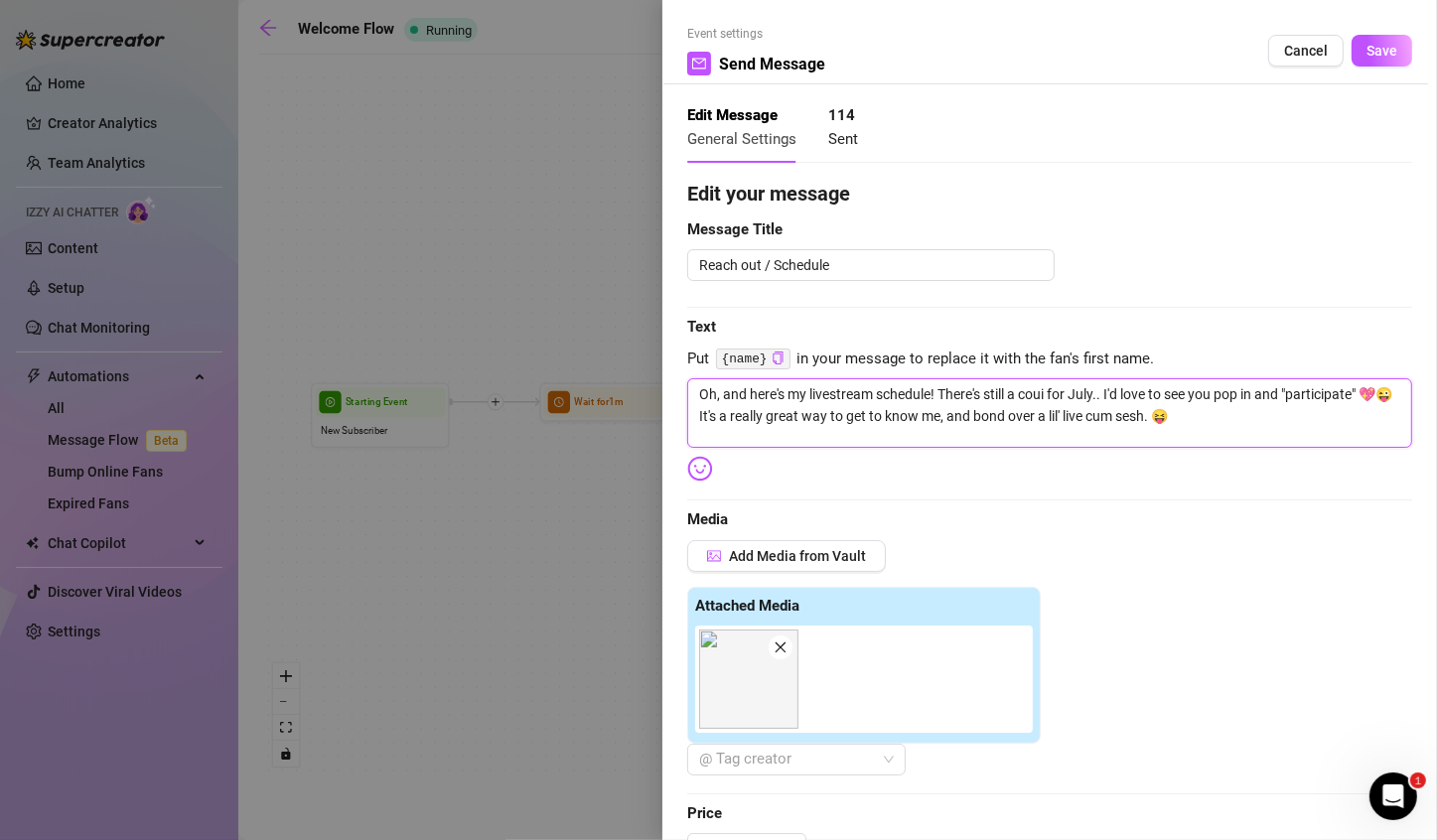 type on "Oh, and here's my livestream schedule! There's still a cou for July.. I'd love to see you pop in and "participate" 💖😜  It's a really great way to get to know me, and bond over a lil' live cum sesh. 😝" 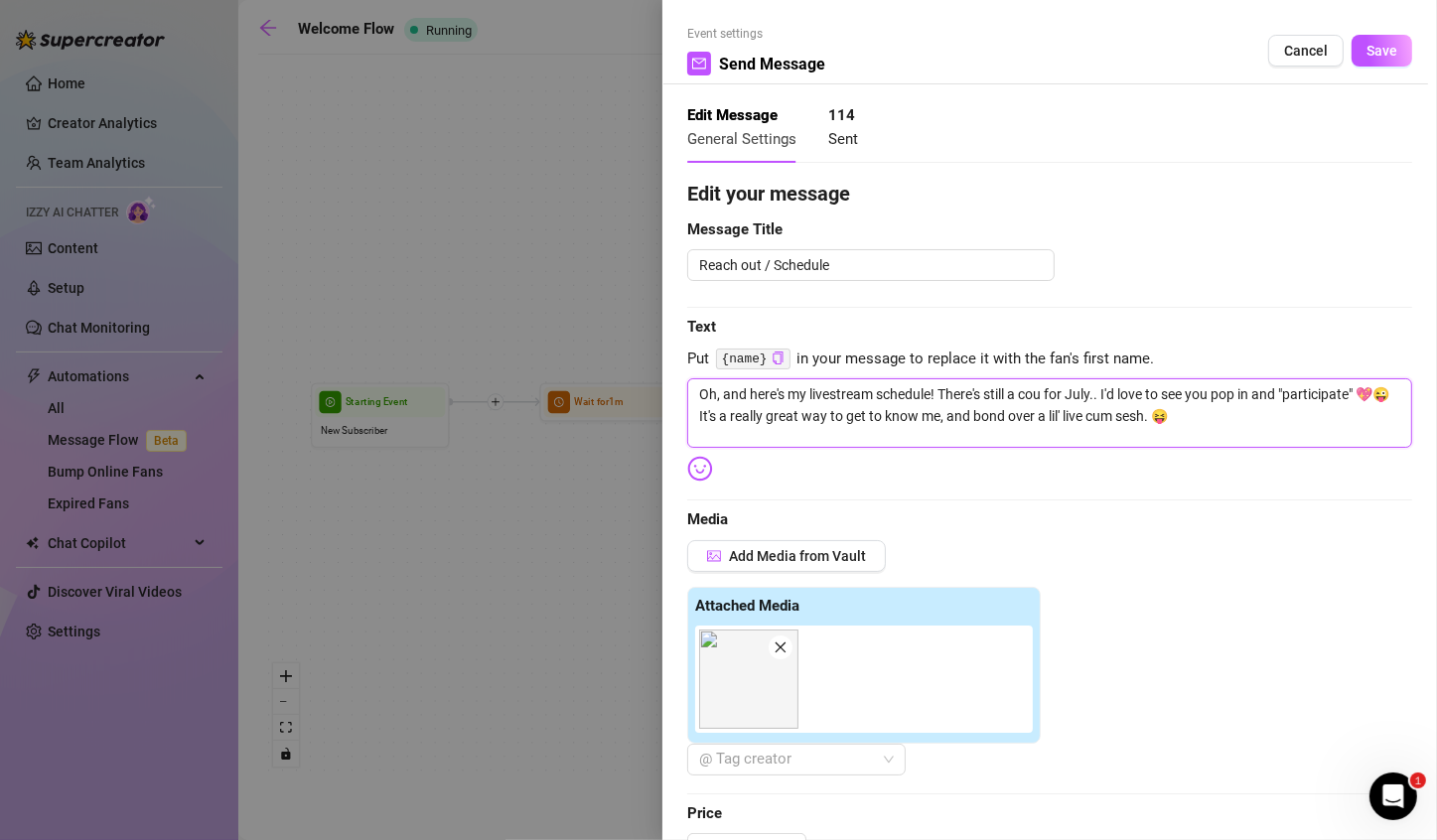 type on "Oh, and here's my livestream schedule! There's still a coup for July.. I'd love to see you pop in and "participate" 💖😜 It's a really great way to get to know me, and bond over a lil' live cum sesh. 😝" 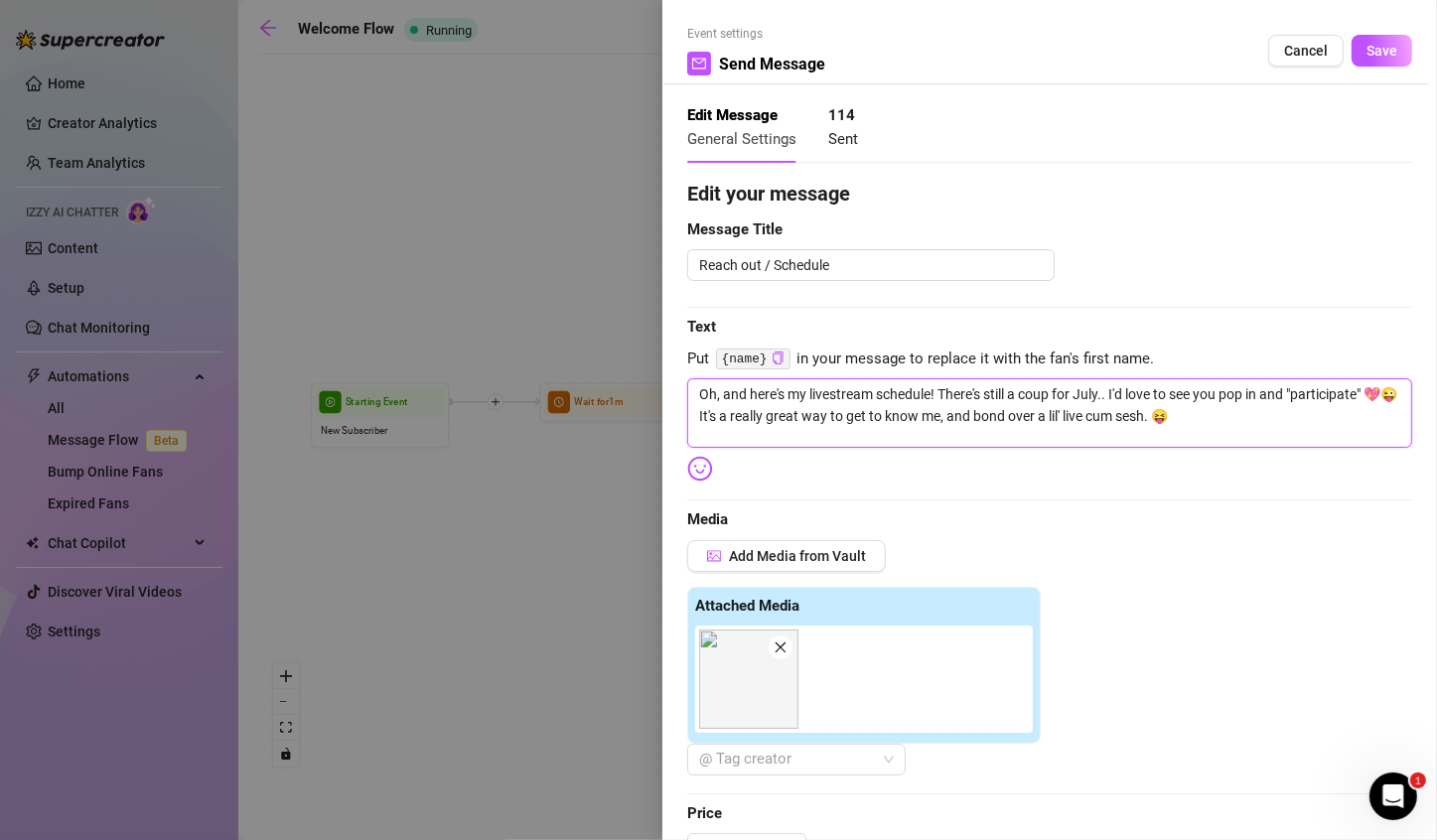 type on "Oh, and here's my livestream schedule! There's still a coupl for July.. I'd love to see you pop in and "participate" 💖😜 It's a really great way to get to know me, and bond over a lil' live cum sesh. 😝" 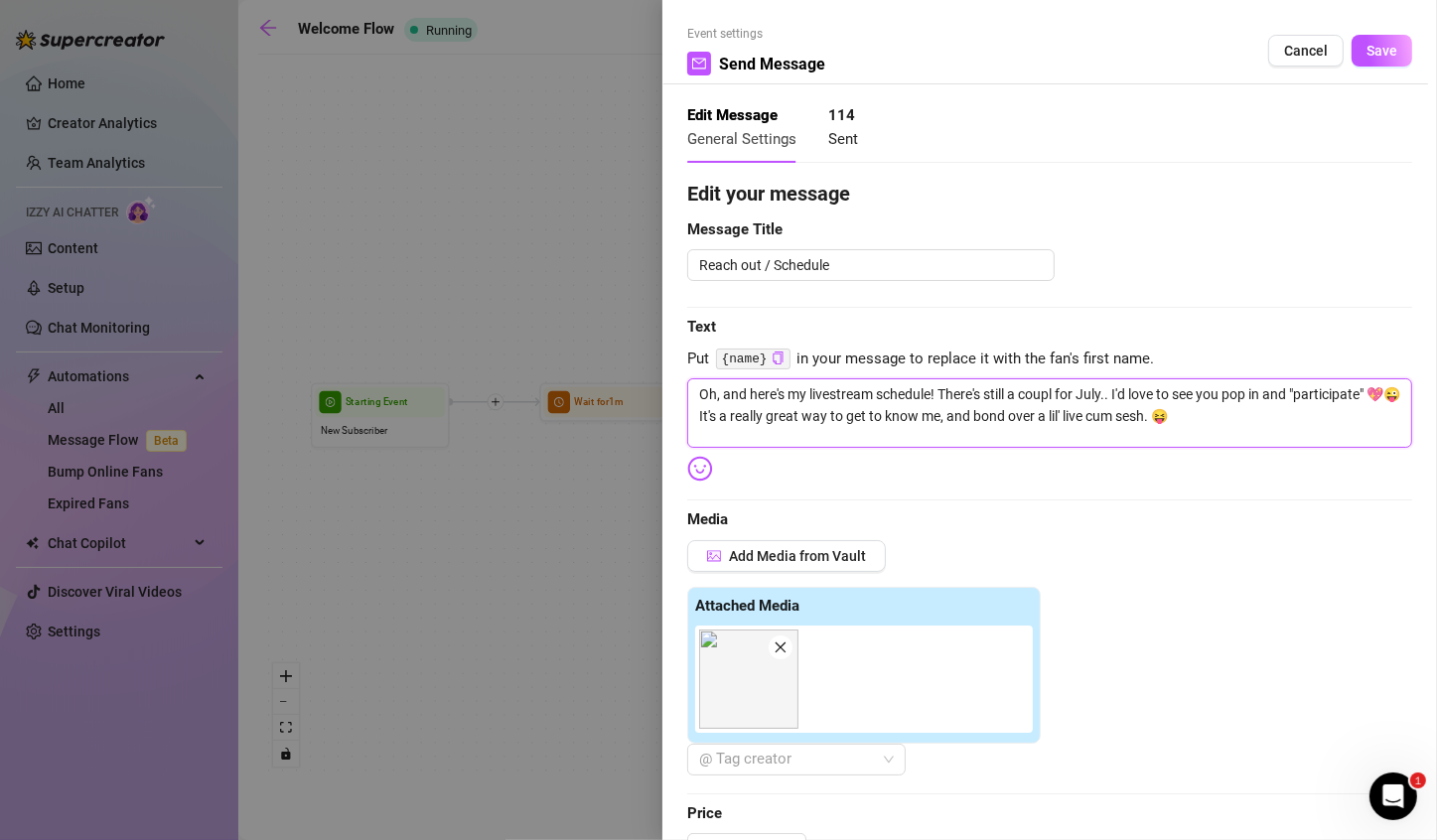 type on "Oh, and here's my livestream schedule! There's still a couple for July.. I'd love to see you pop in and "participate" 💖😜 It's a really great way to get to know me, and bond over a lil' live cum sesh. 😝" 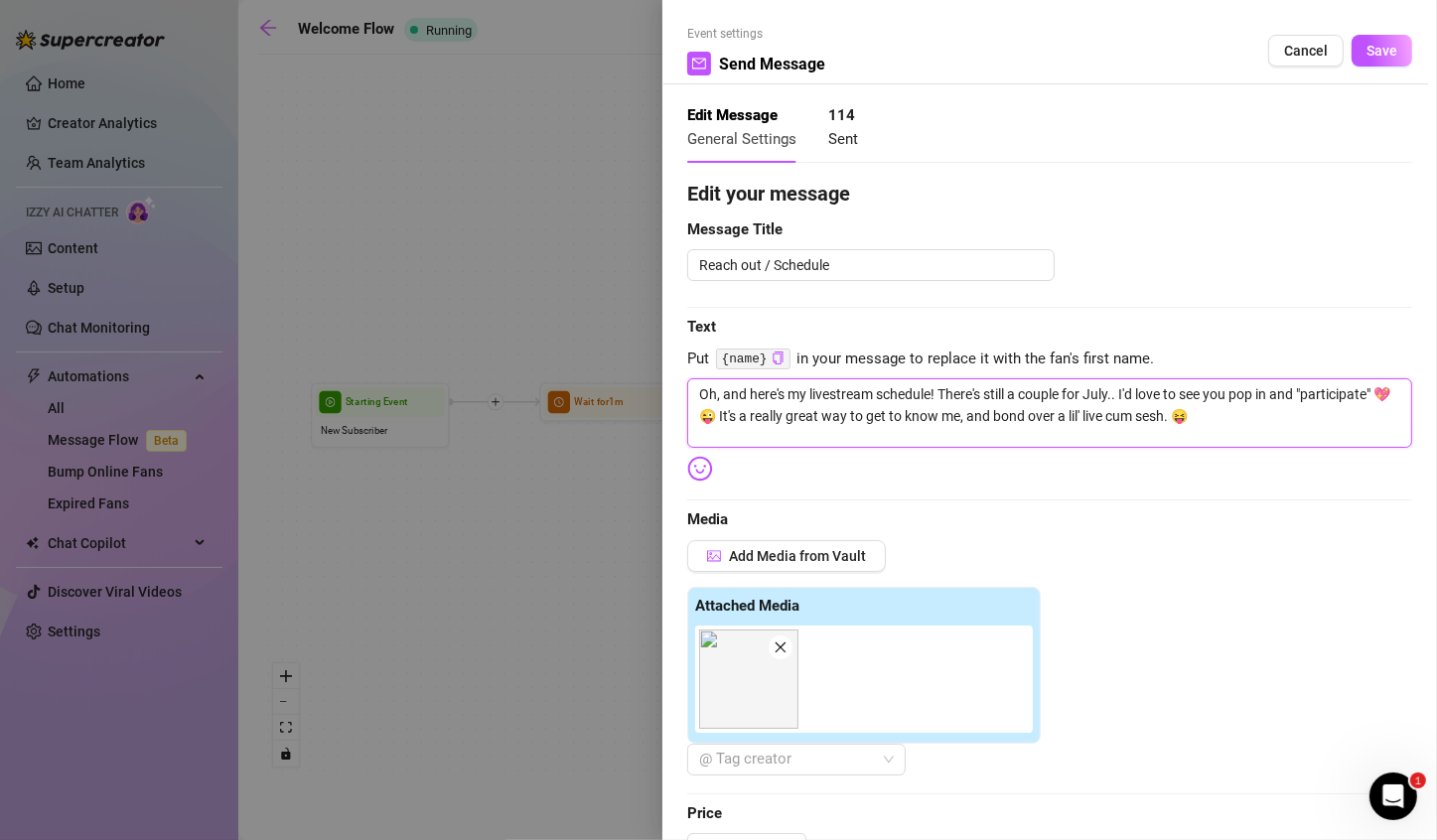 type on "Oh, and here's my livestream schedule! There's still a couple for July.. I'd love to see you pop in and "participate" 💖😜 It's a really great way to get to know me, and bond over a lil' live cum sesh. 😝" 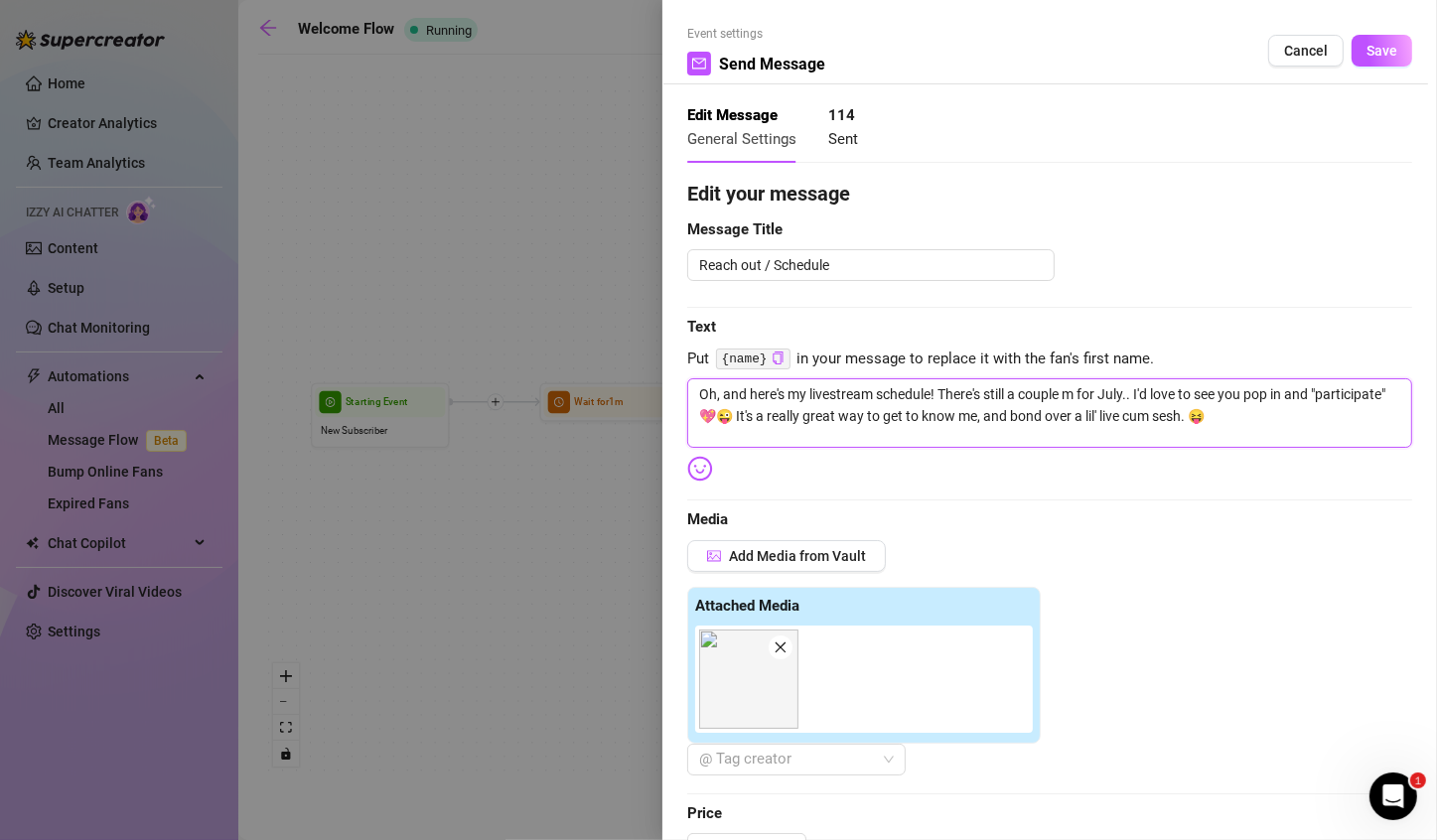 type on "Oh, and here's my livestream schedule! There's still a couple mo for July.. I'd love to see you pop in and "participate" 💖😜  It's a really great way to get to know me, and bond over a lil' live cum sesh. 😝" 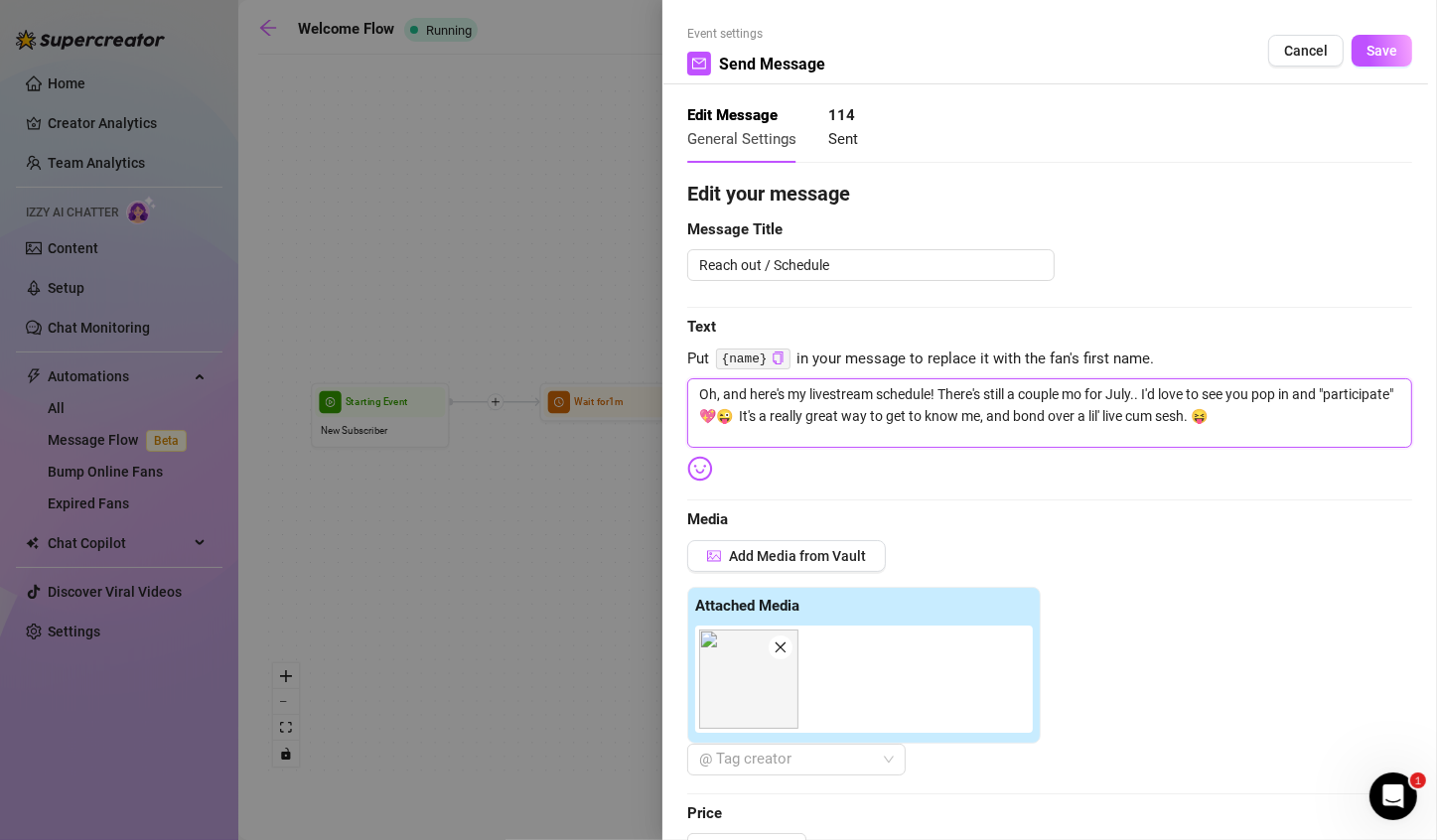 type on "Oh, and here's my livestream schedule! There's still a couple mor for July.. I'd love to see you pop in and "participate" 💖😉  It's a really great way to get to know me, and bond over a lil' live cum sesh. 😈" 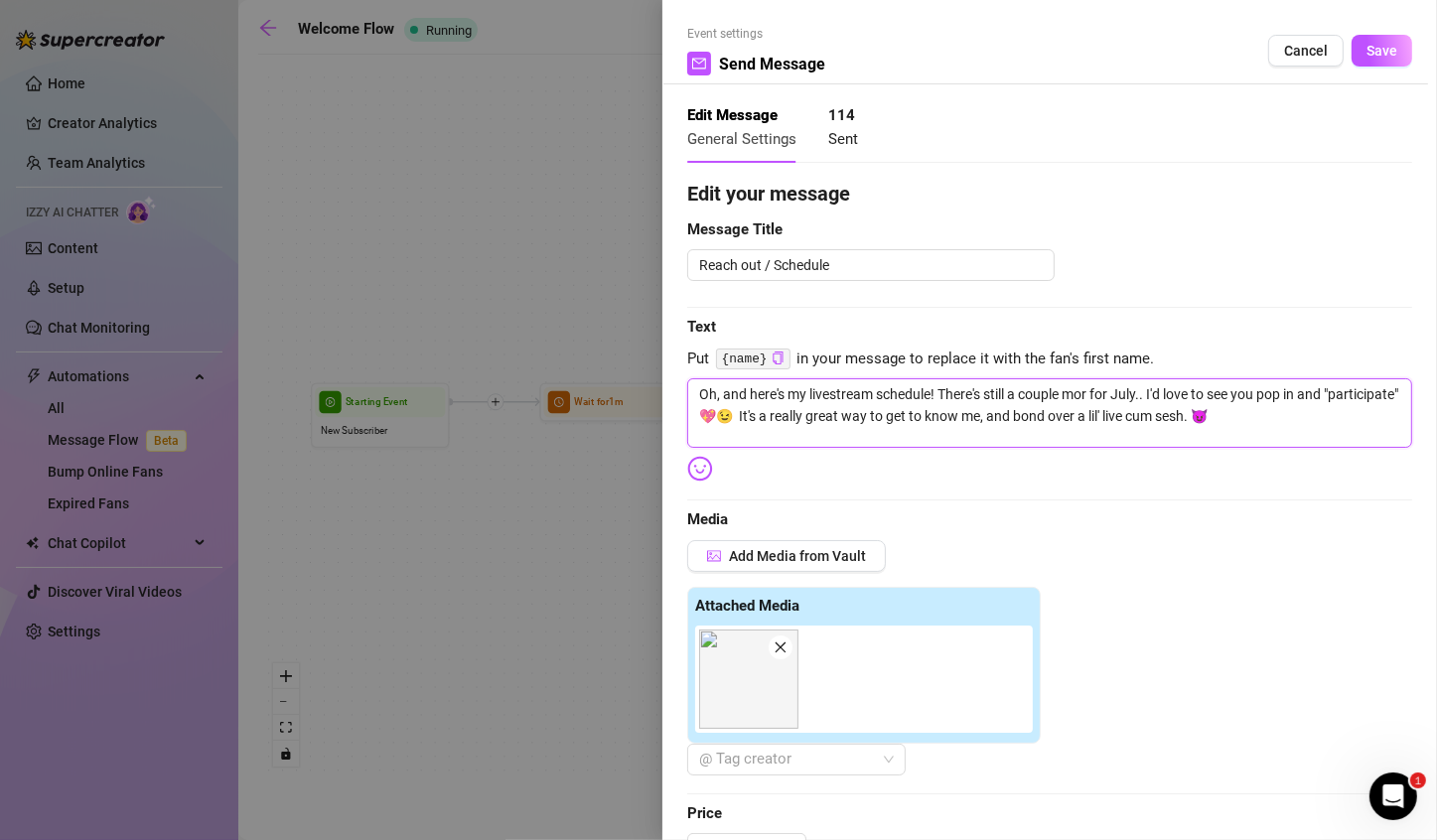 type on "Oh, and here's my livestream schedule! There's still a couple more for [MONTH].. I'd love to see you pop in and "participate" 💖😜  It's a really great way to get to know me, and bond over a lil' live cum sesh. 😝" 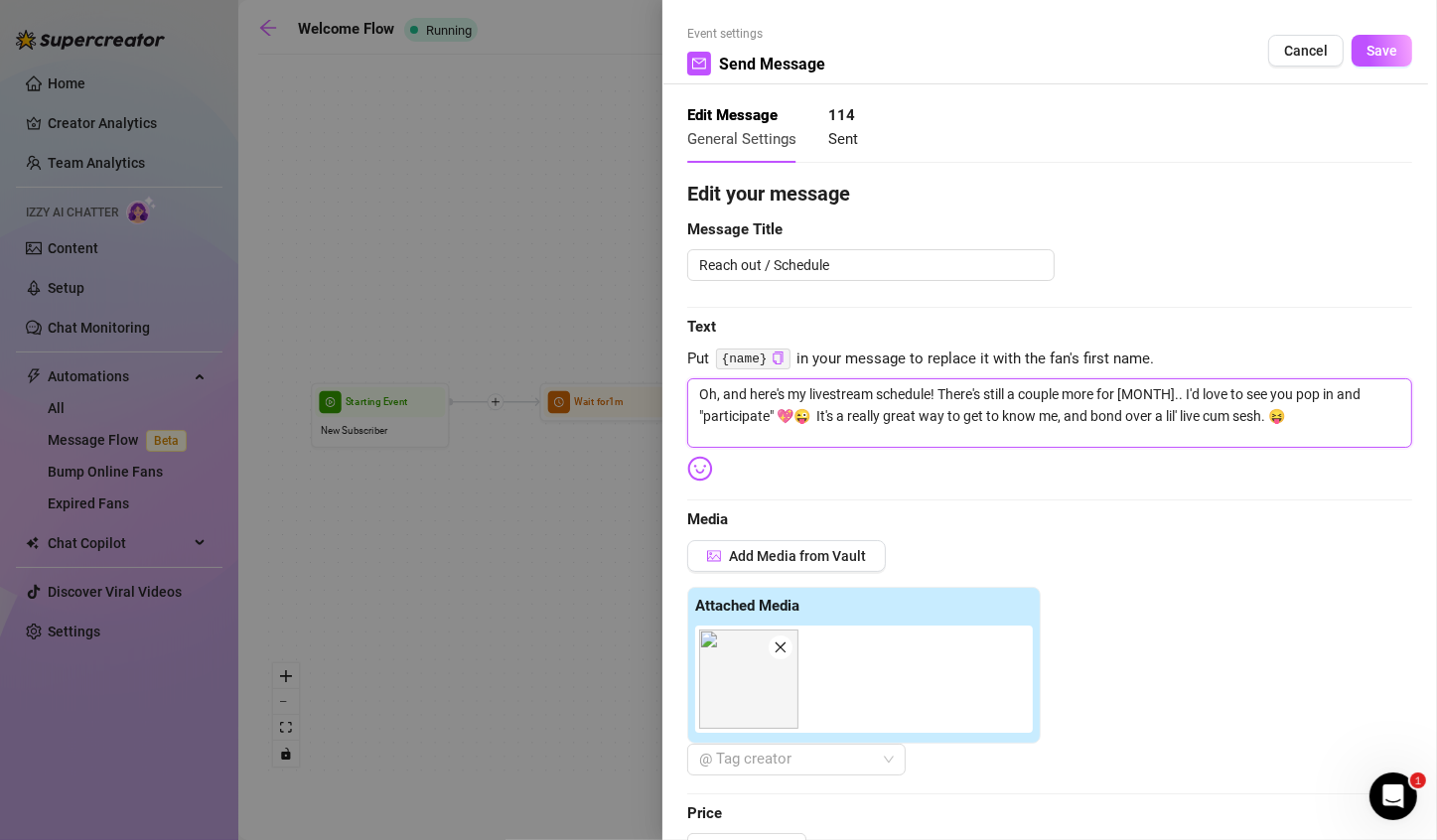 type on "Oh, and here's my livestream schedule! There's still a couple more  for July.. I'd love to see you pop in and "participate" 💖😜  It's a really great way to get to know me, and bond over a lil' live cum sesh. 😝" 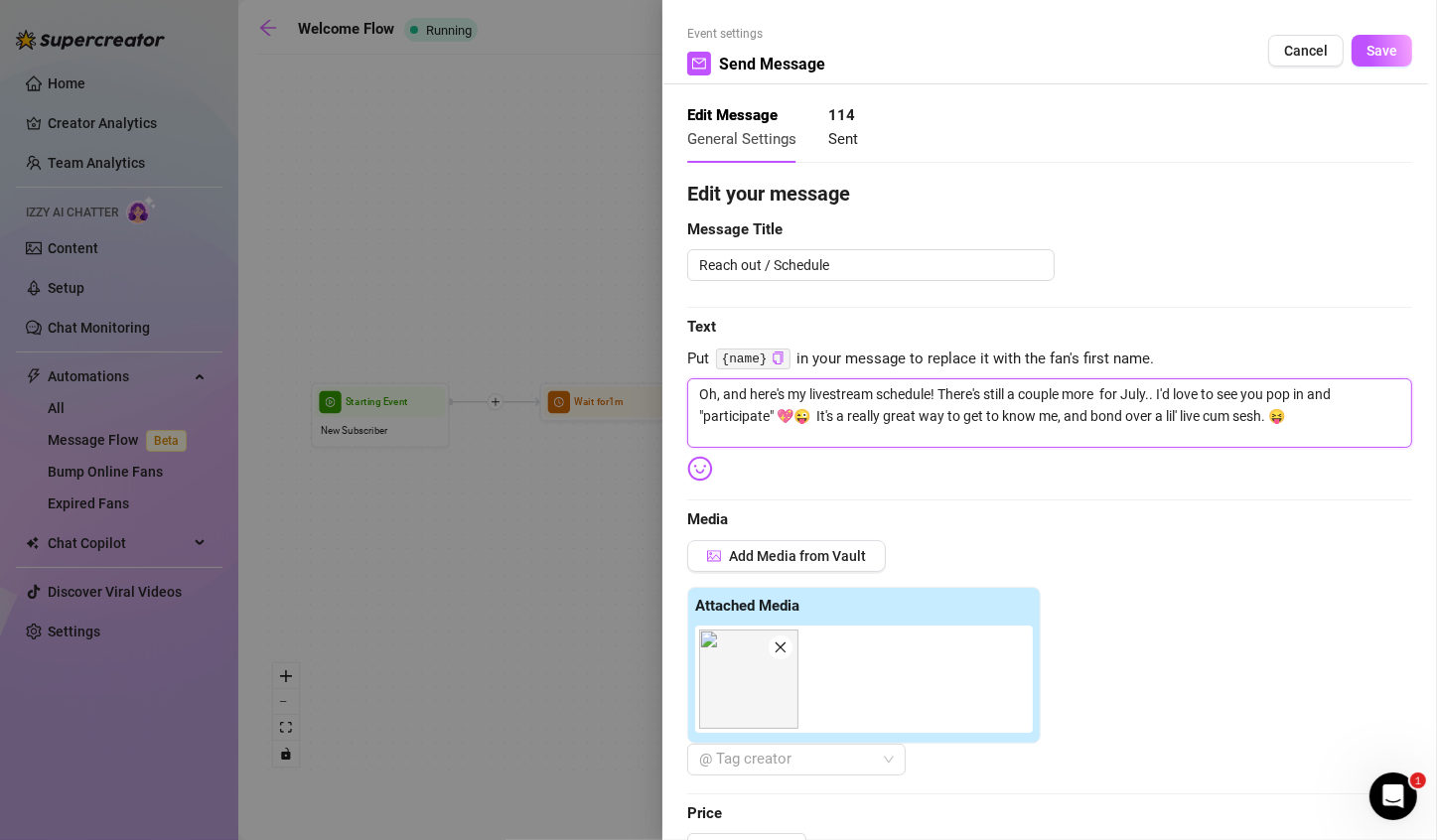 type on "Oh, and here's my livestream schedule! There's still a couple more s for July.. I'd love to see you pop in and "participate" 💖😜  It's a really great way to get to know me, and bond over a lil' live cum sesh. 😝" 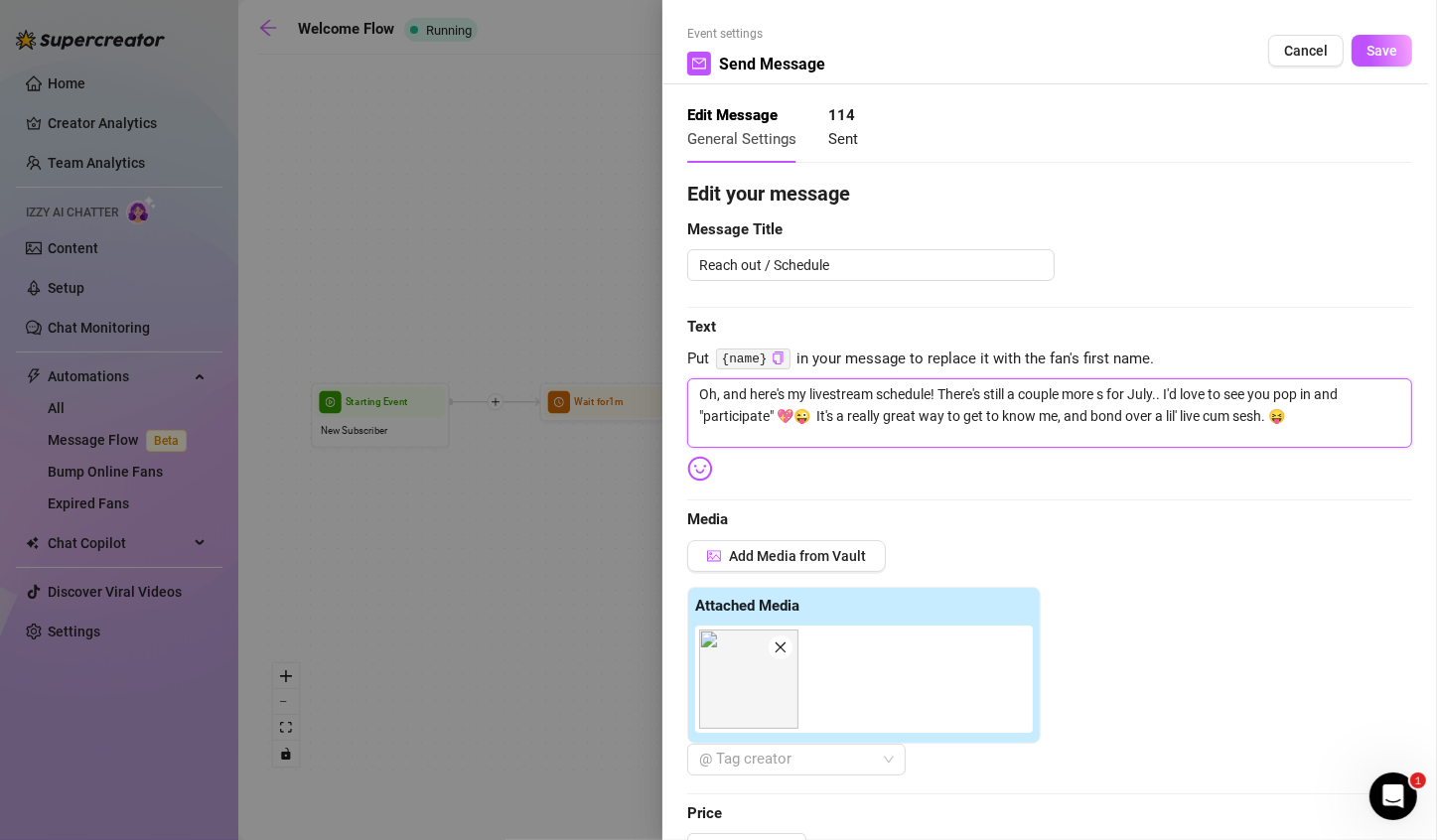 type on "Oh, and here's my livestream schedule! There's still a couple more sh for July.. I'd love to see you pop in and "participate" 💖😜 It's a really great way to get to know me, and bond over a lil' live cum sesh. 😝" 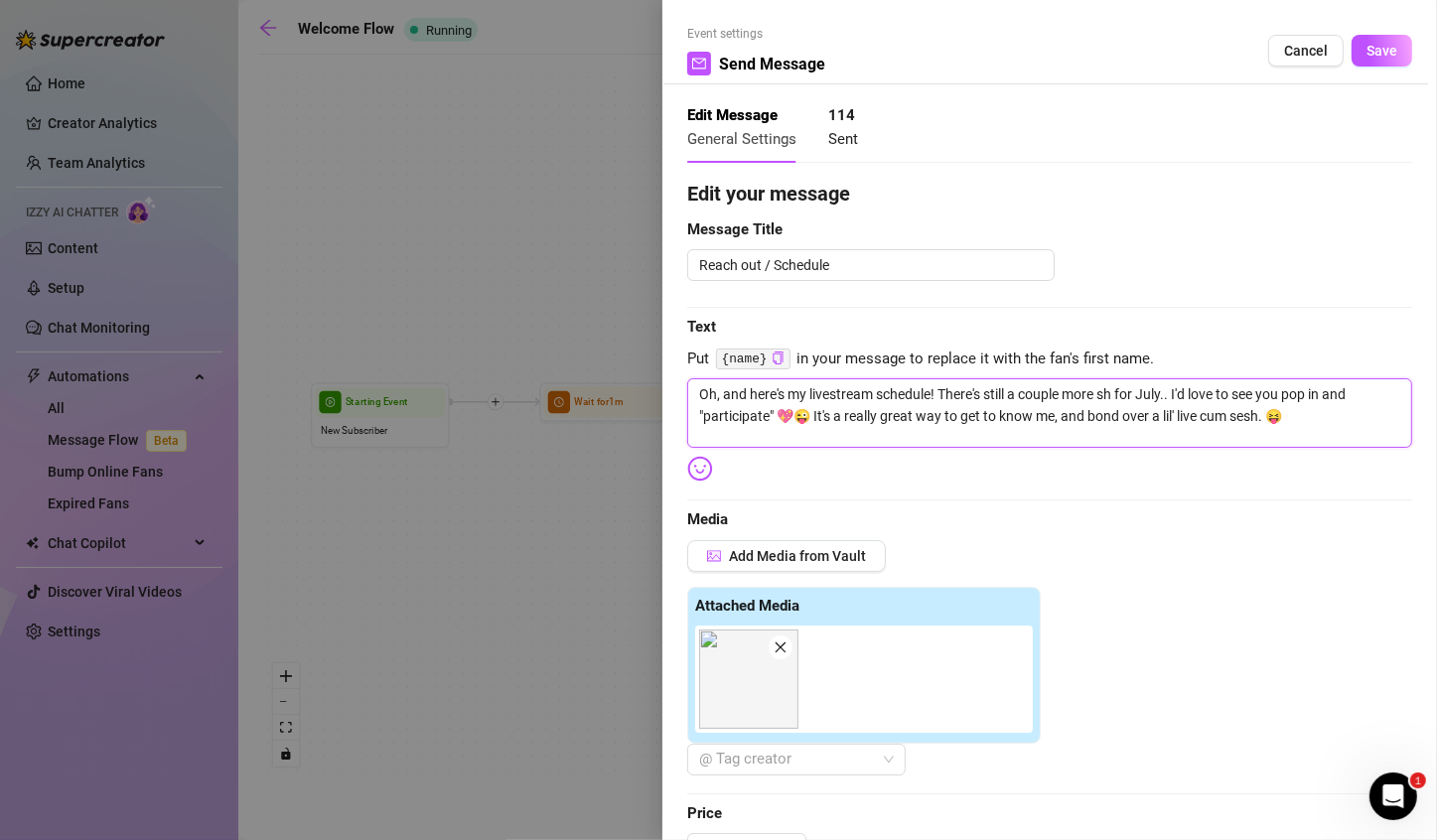 type on "Oh, and here's my livestream schedule! There's still a couple more sho for July.. I'd love to see you pop in and "participate" 💖😜  It's a really great way to get to know me, and bond over a lil' live cum sesh. 😝" 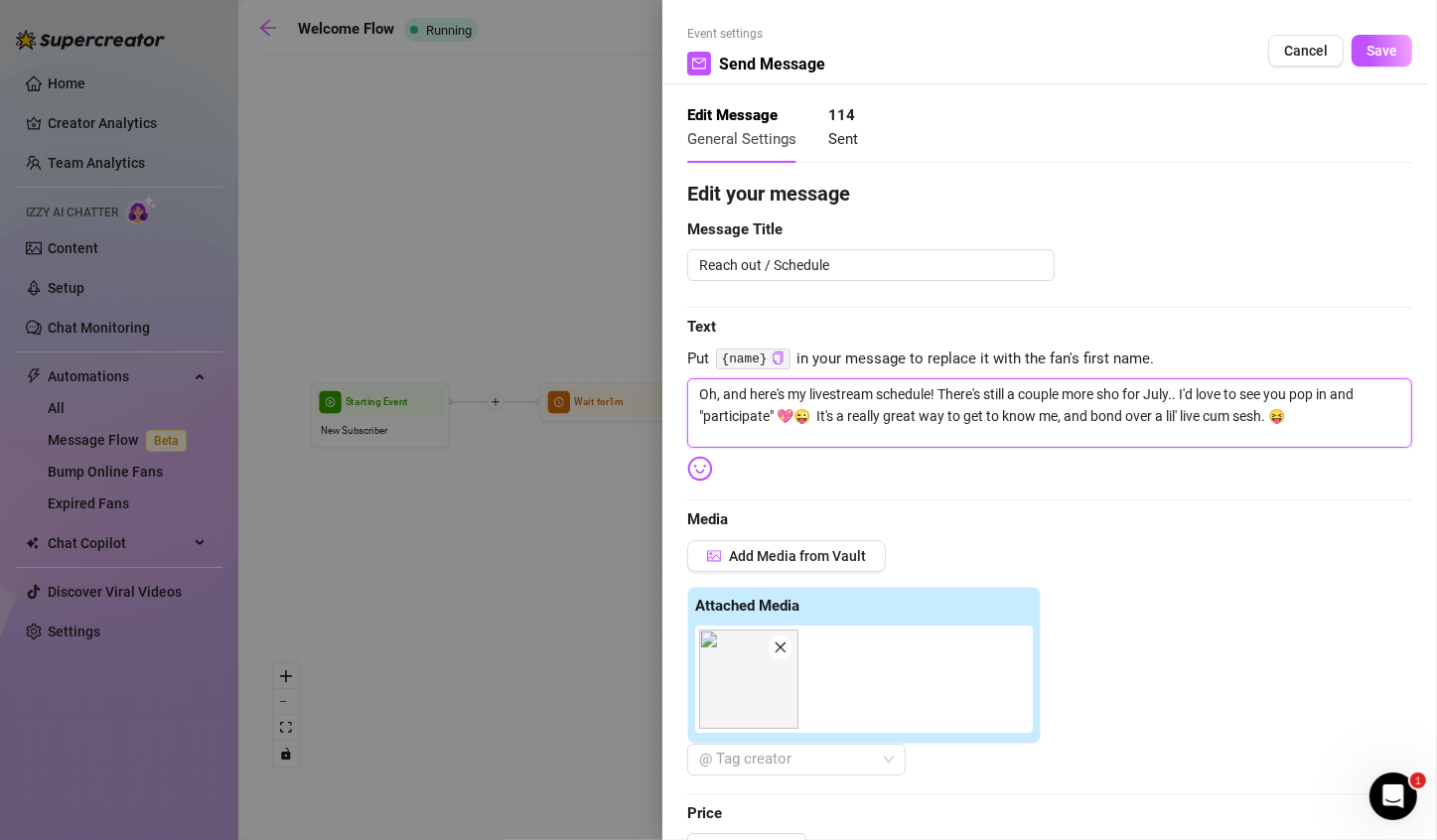 type on "Oh, and here's my livestream schedule! There's still a couple more show for July.. I'd love to see you pop in and "participate" 💖😜  It's a really great way to get to know me, and bond over a lil' live cum sesh. 😝" 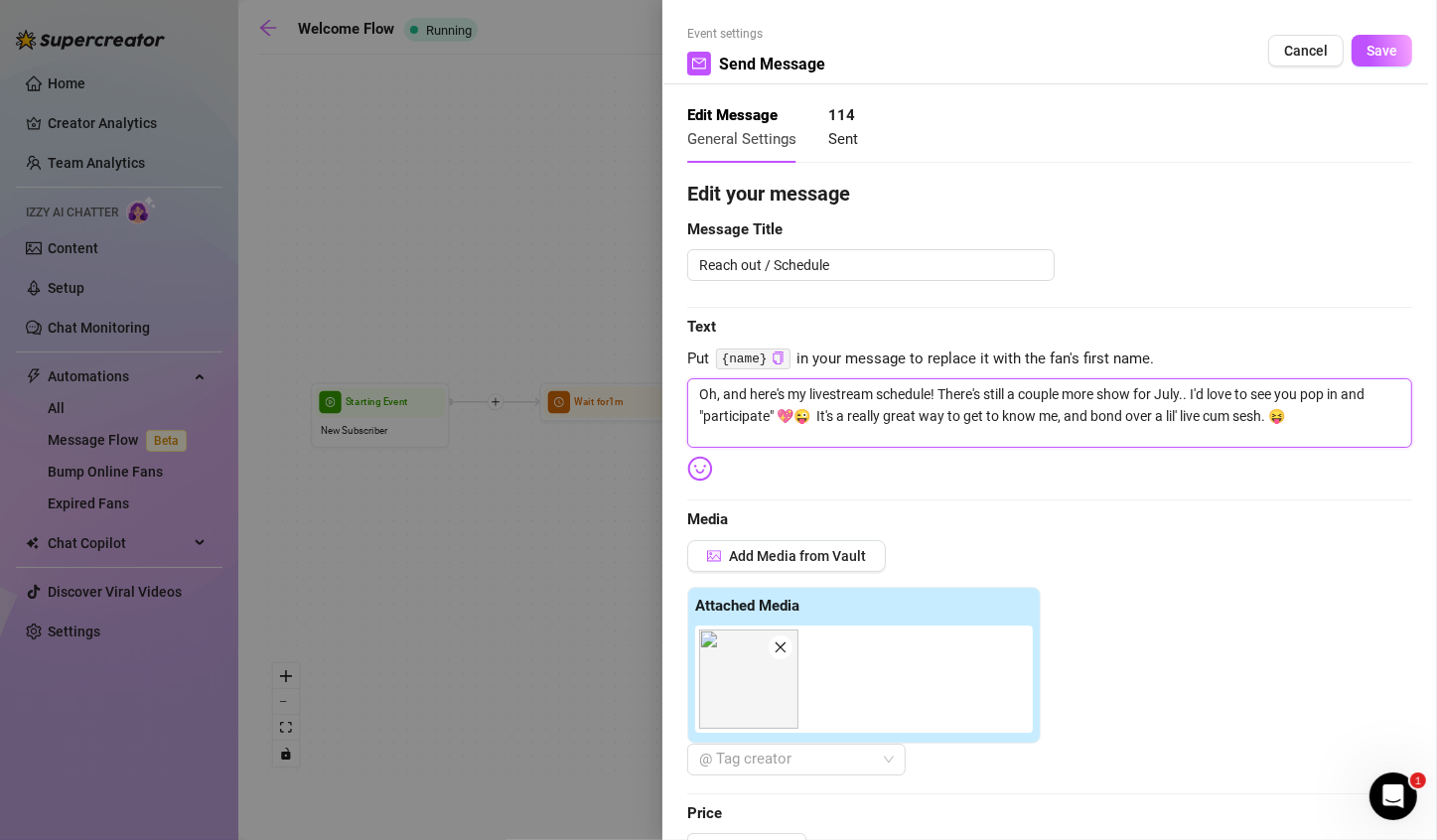 type on "Oh, and here's my livestream schedule! There's still a couple more shows for July.. I'd love to see you pop in and "participate" 💖😉  It's a really great way to get to know me, and bond over a lil' live cum sesh. 😈" 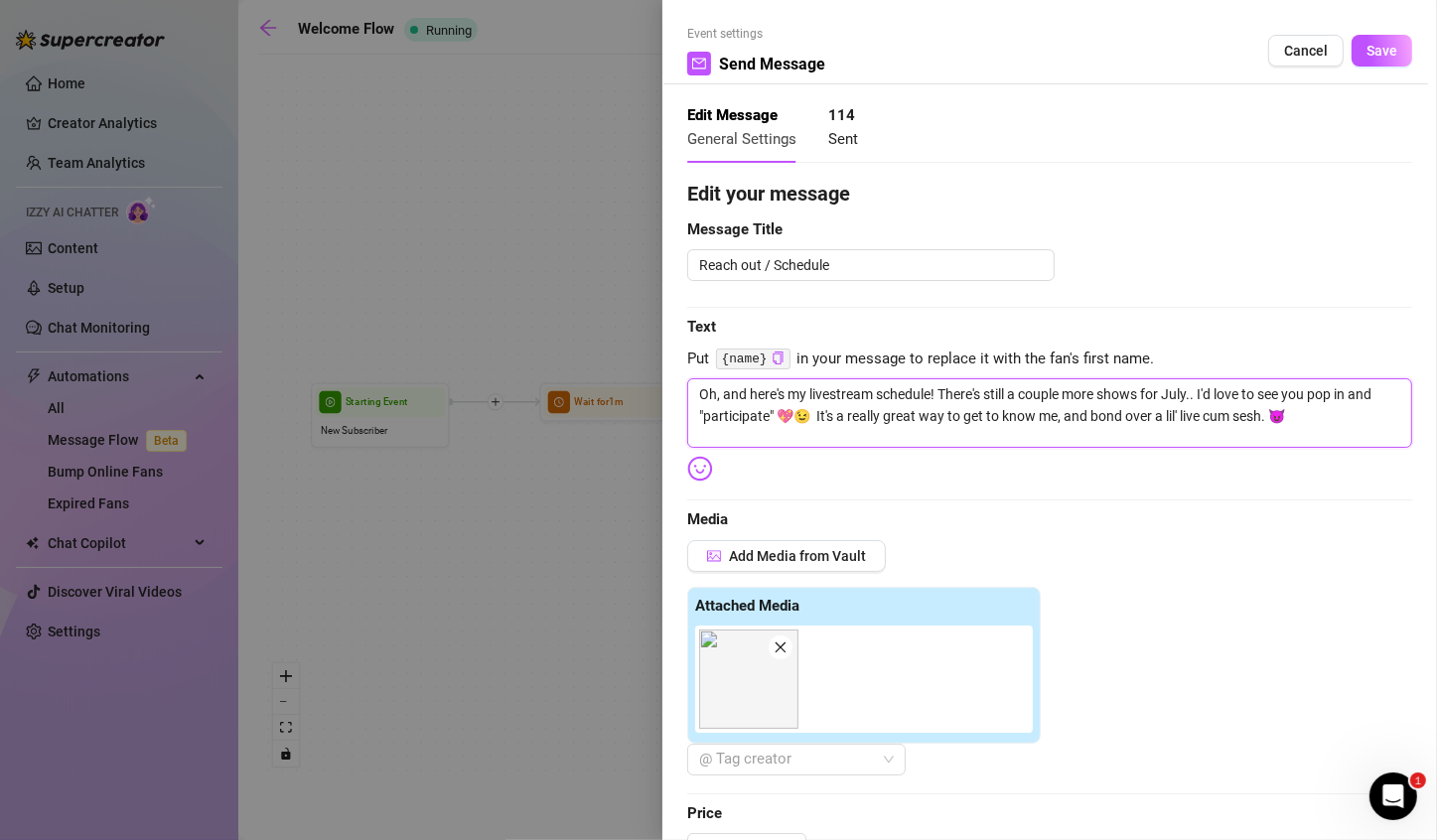 click on "Oh, and here's my livestream schedule! There's still a couple more shows for July.. I'd love to see you pop in and "participate" 💖😉  It's a really great way to get to know me, and bond over a lil' live cum sesh. 😈" at bounding box center (1050, 413) 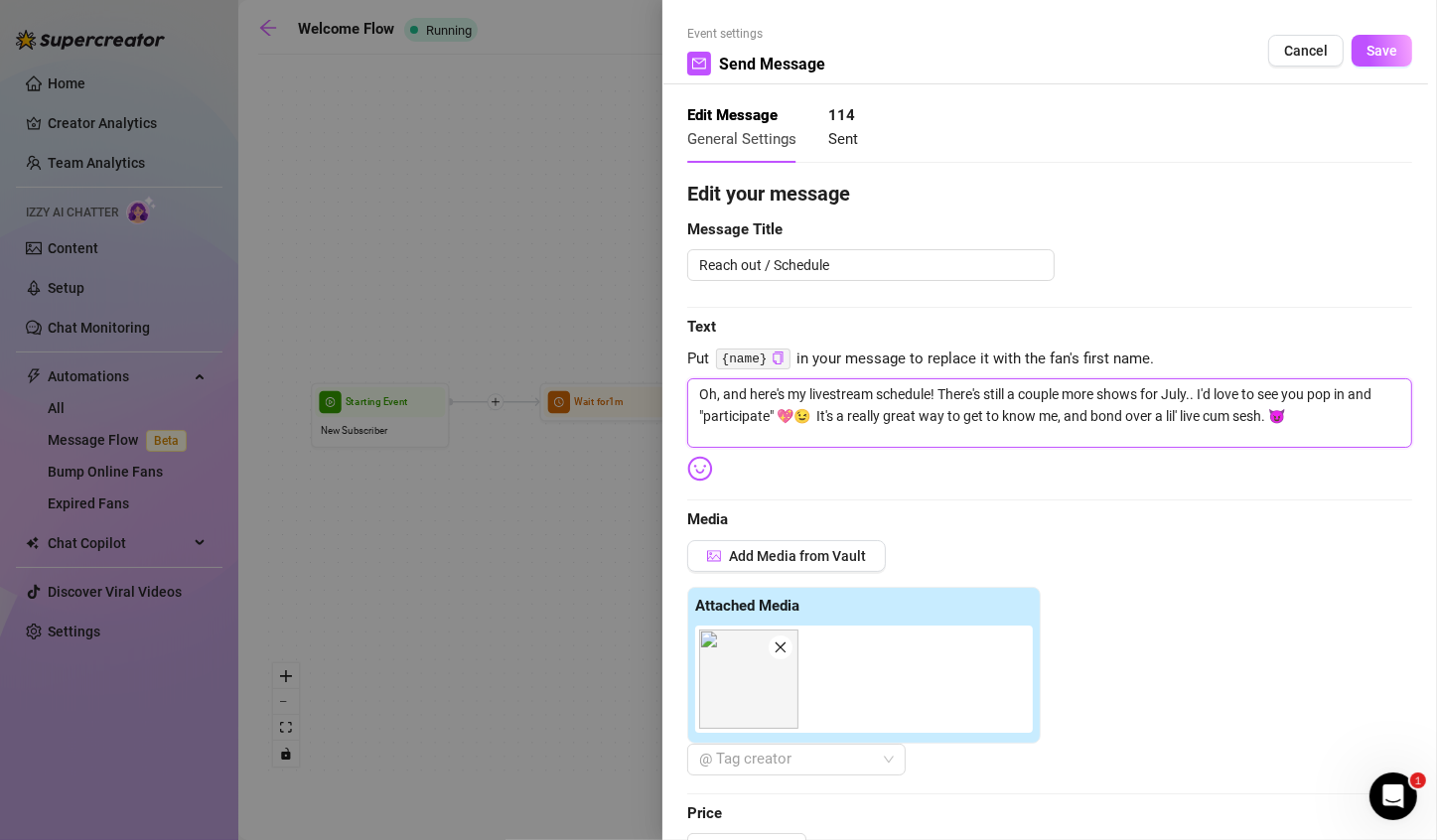 click on "Oh, and here's my livestream schedule! There's still a couple more shows for July.. I'd love to see you pop in and "participate" 💖😉  It's a really great way to get to know me, and bond over a lil' live cum sesh. 😈" at bounding box center [1050, 413] 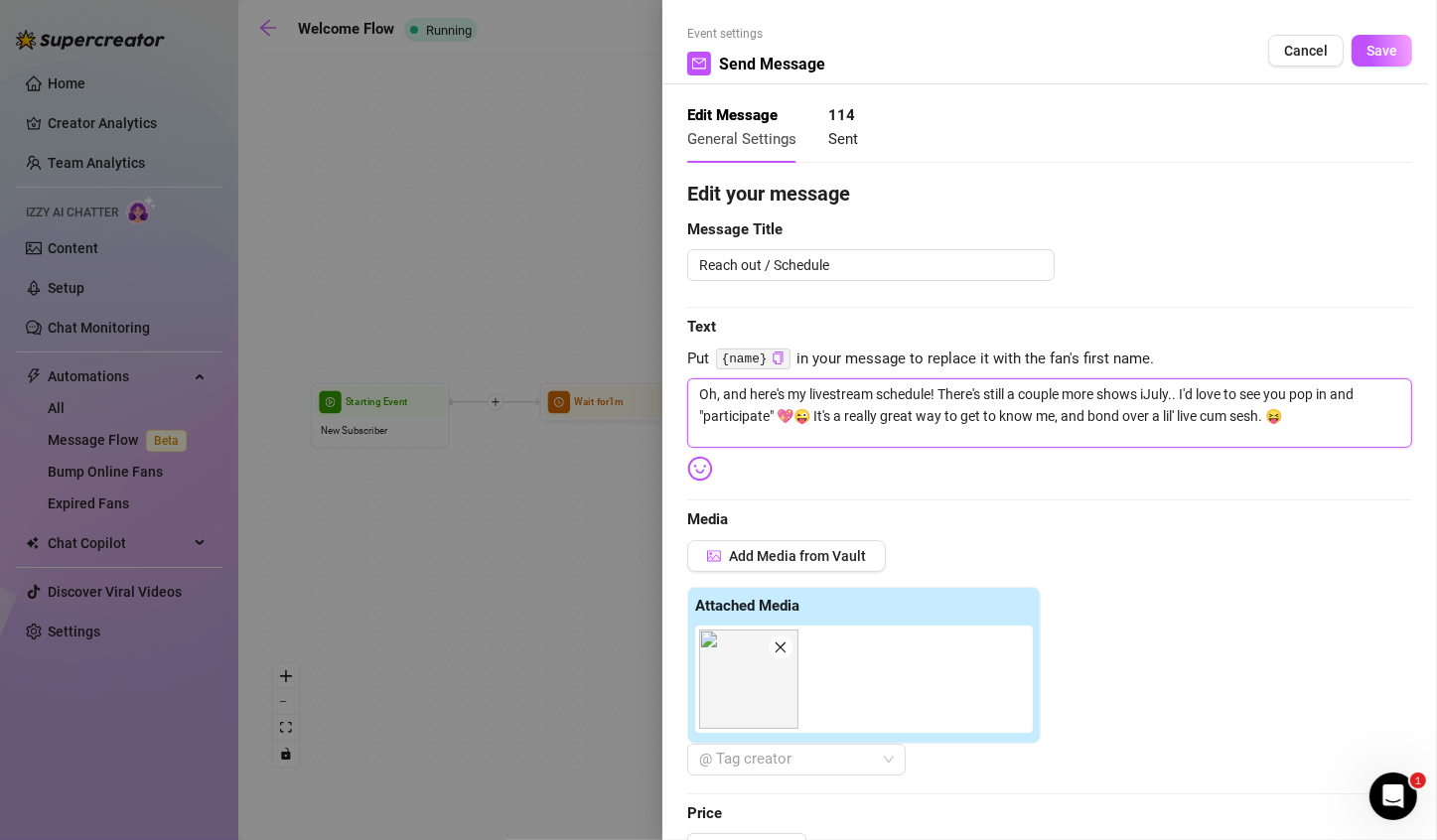 type on "Oh, and here's my livestream schedule! There's still a couple more shows inJuly.. I'd love to see you pop in and "participate" 💖😜 It's a really great way to get to know me, and bond over a lil' live cum sesh. 😝" 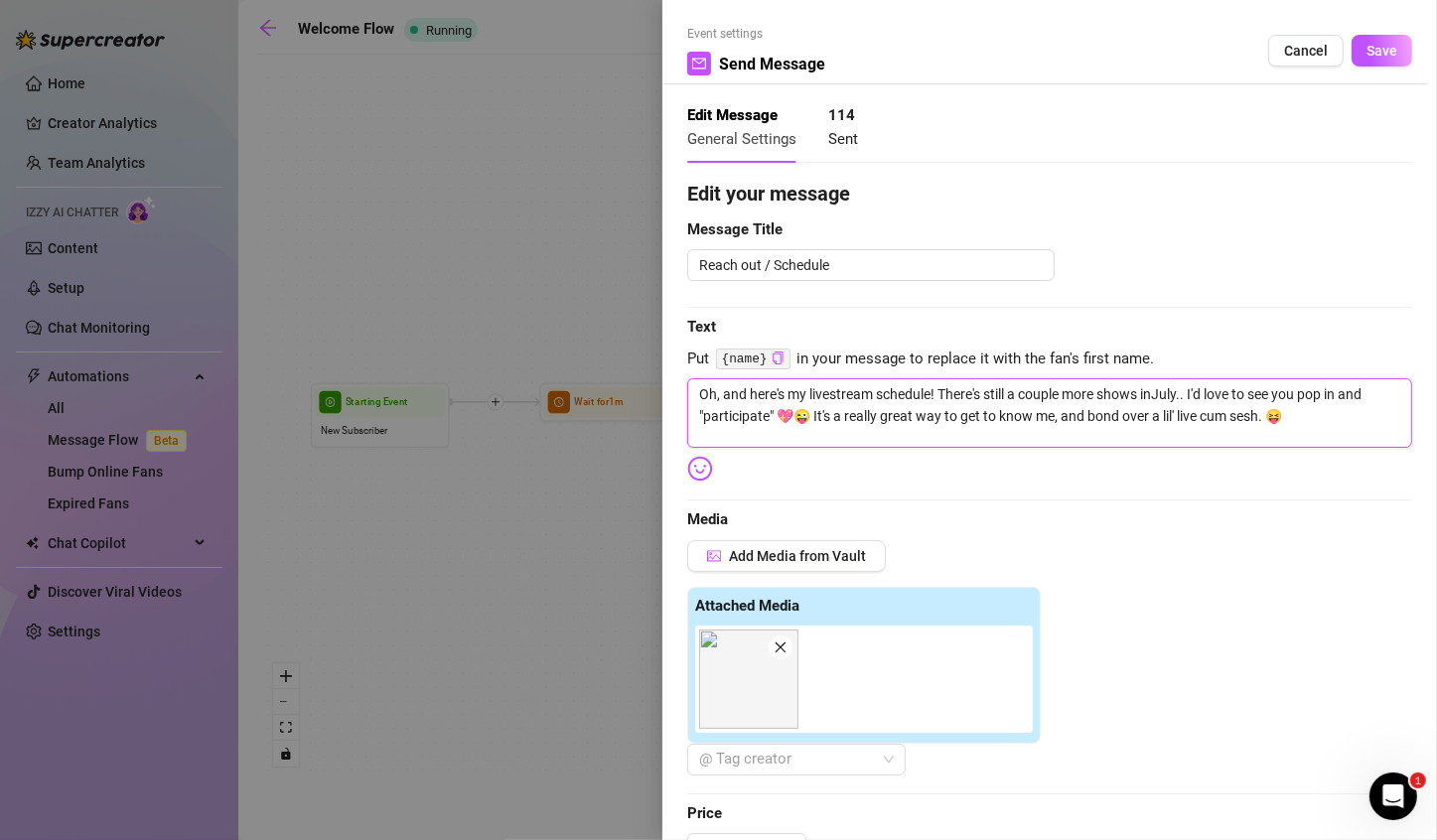type on "Oh, and here's my livestream schedule! There's still a couple more shows in July.. I'd love to see you pop in and "participate" 💖😜  It's a really great way to get to know me, and bond over a lil' live cum sesh. 😝" 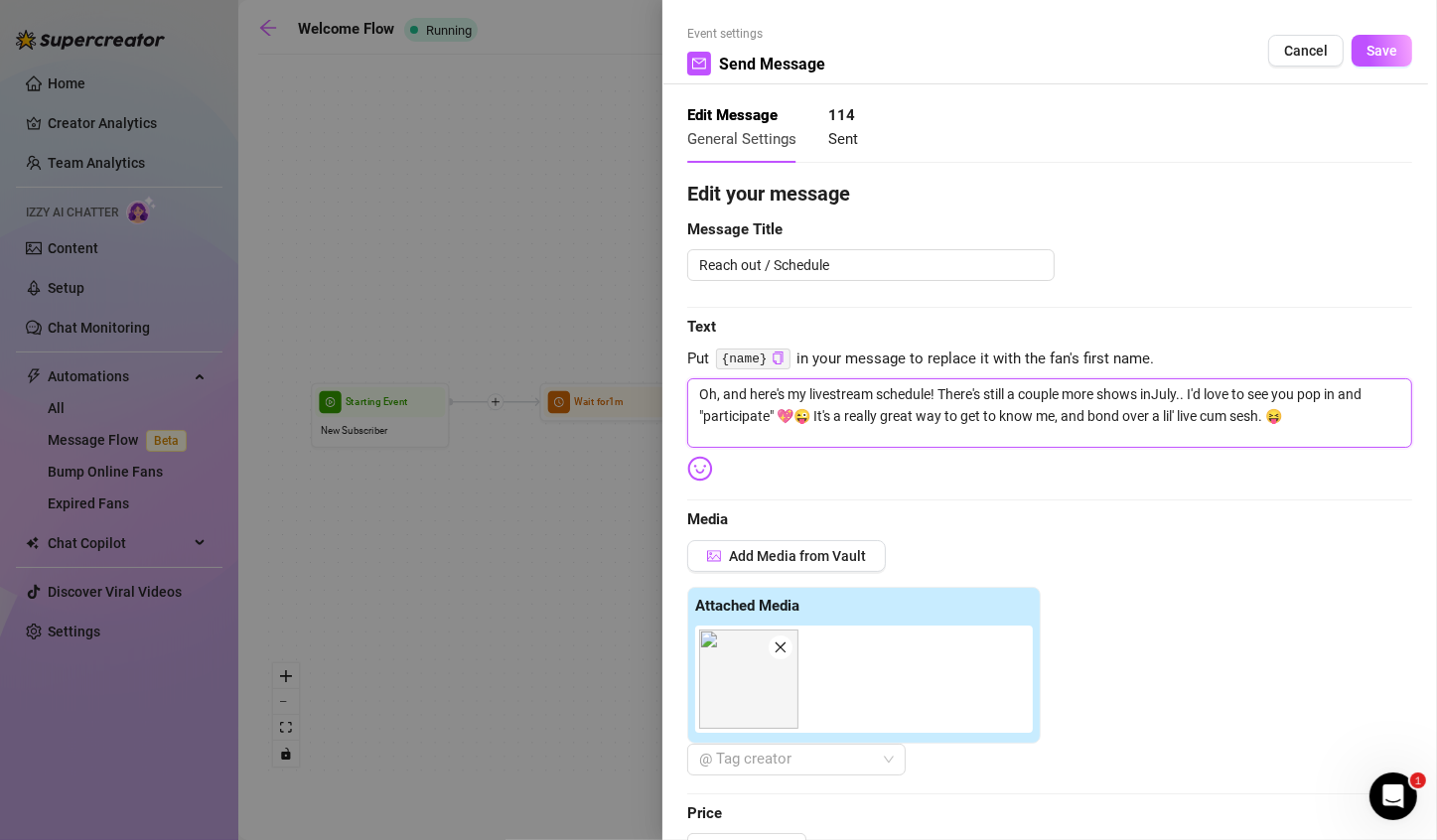 type on "Oh, and here's my livestream schedule! There's still a couple more shows in July.. I'd love to see you pop in and "participate" 💖😜  It's a really great way to get to know me, and bond over a lil' live cum sesh. 😝" 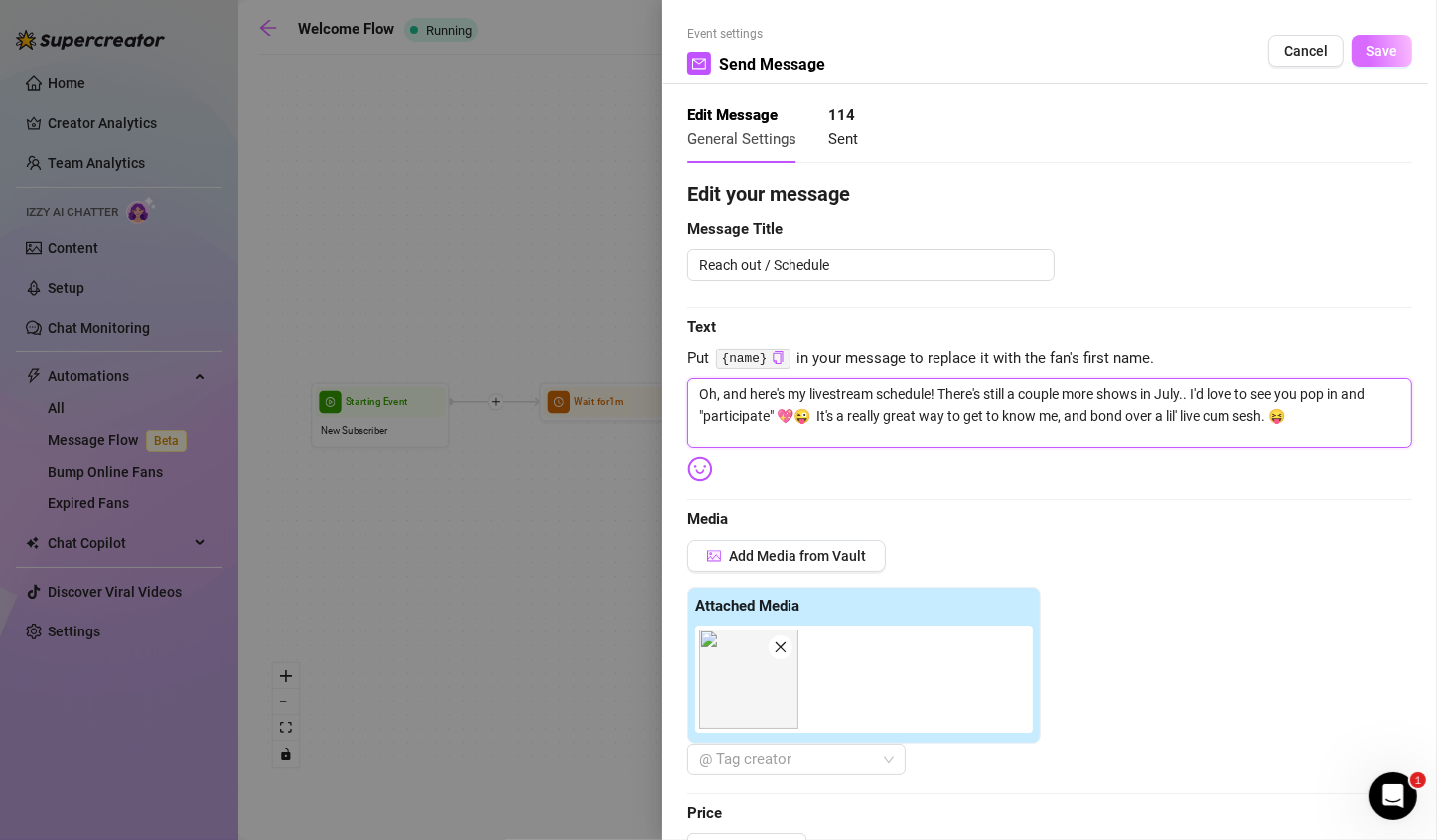 type on "Oh, and here's my livestream schedule! There's still a couple more shows in July.. I'd love to see you pop in and "participate" 💖😜  It's a really great way to get to know me, and bond over a lil' live cum sesh. 😝" 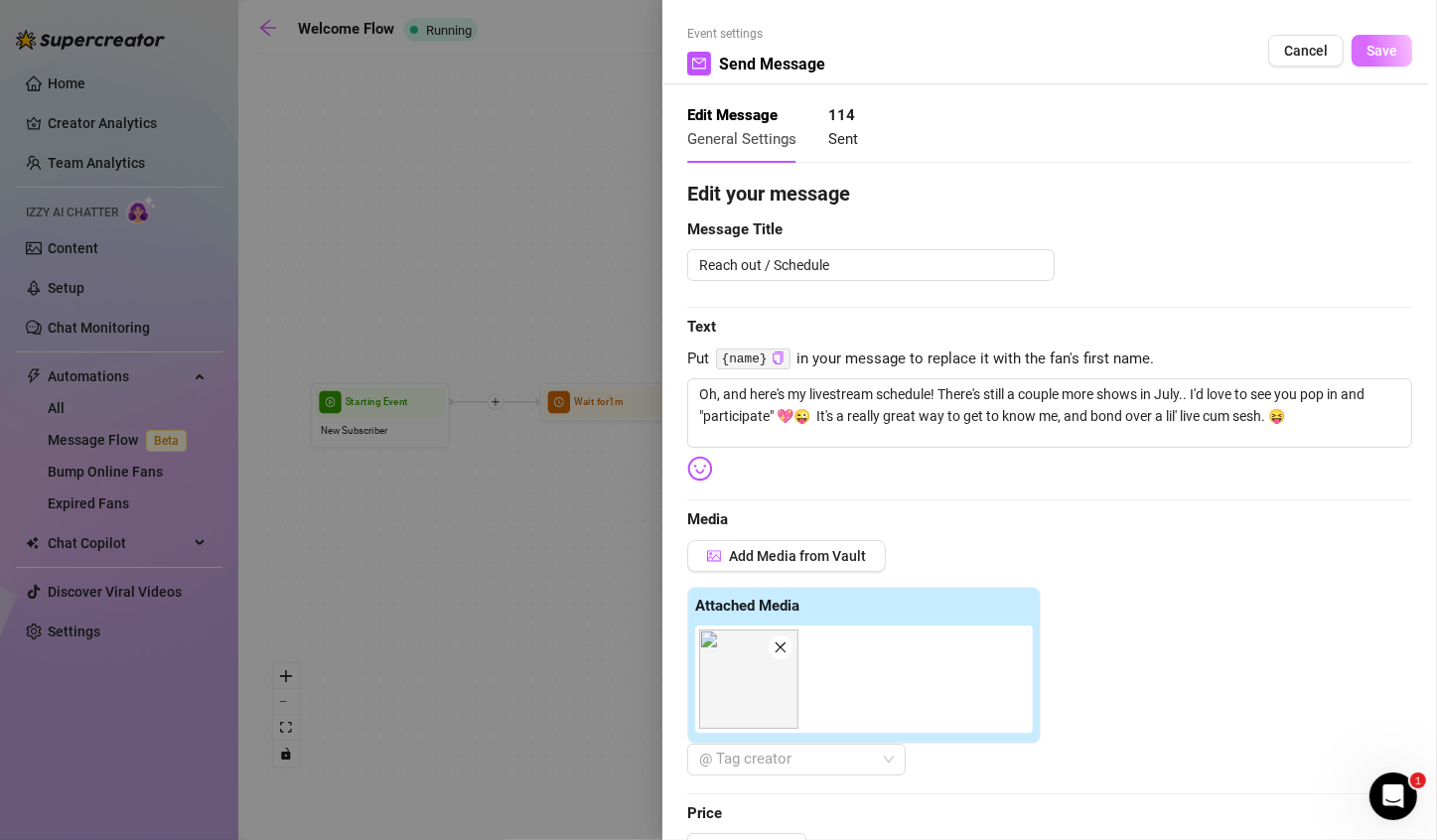 click on "Save" at bounding box center [1381, 51] 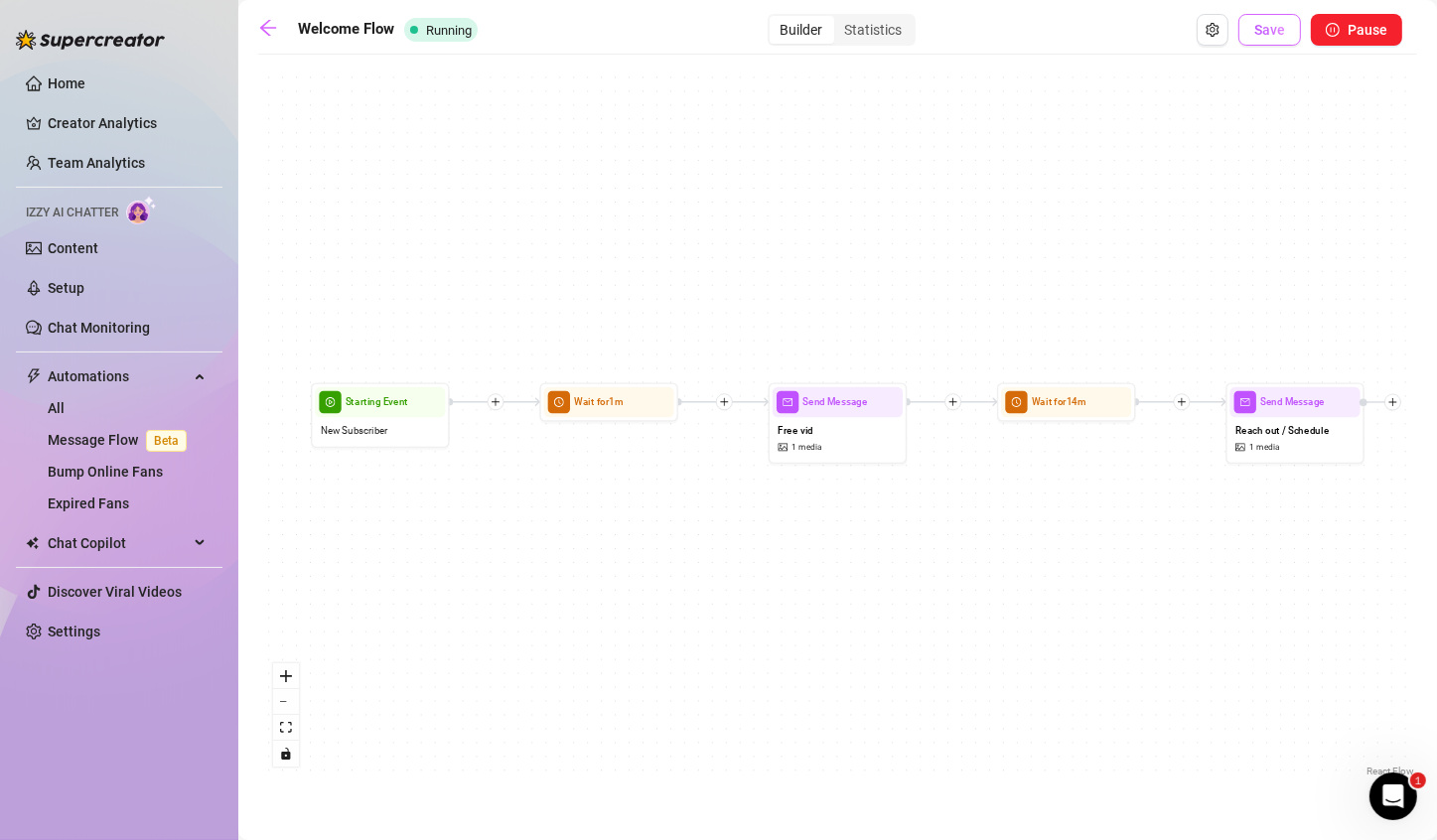 click on "Save" at bounding box center [1269, 30] 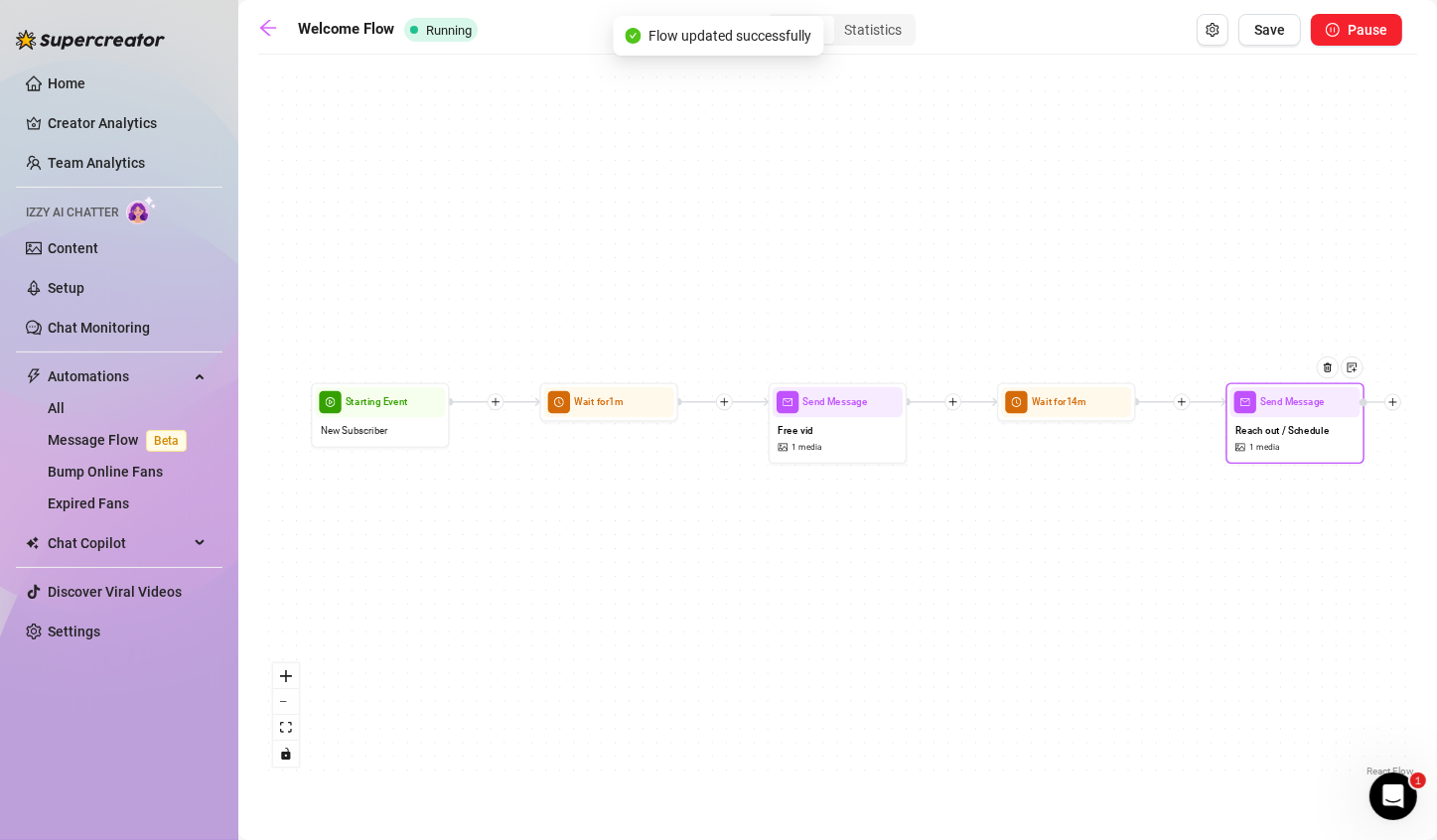 click on "Reach out / Schedule 1 media" at bounding box center (1295, 438) 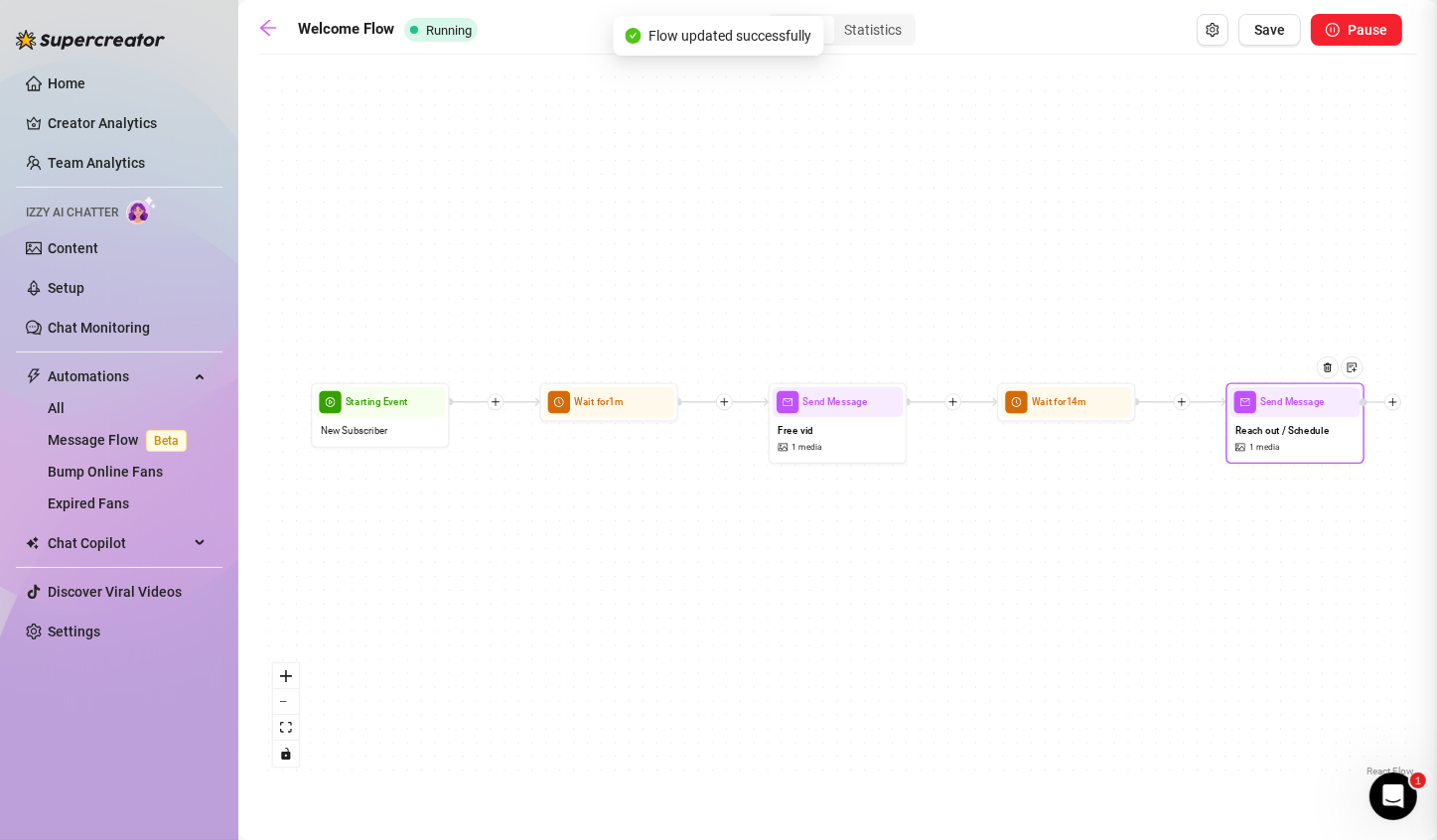 type on "Oh, and here's my livestream schedule! There's still a couple more shows in July.. I'd love to see you pop in and "participate" 💖😜  It's a really great way to get to know me, and bond over a lil' live cum sesh. 😝" 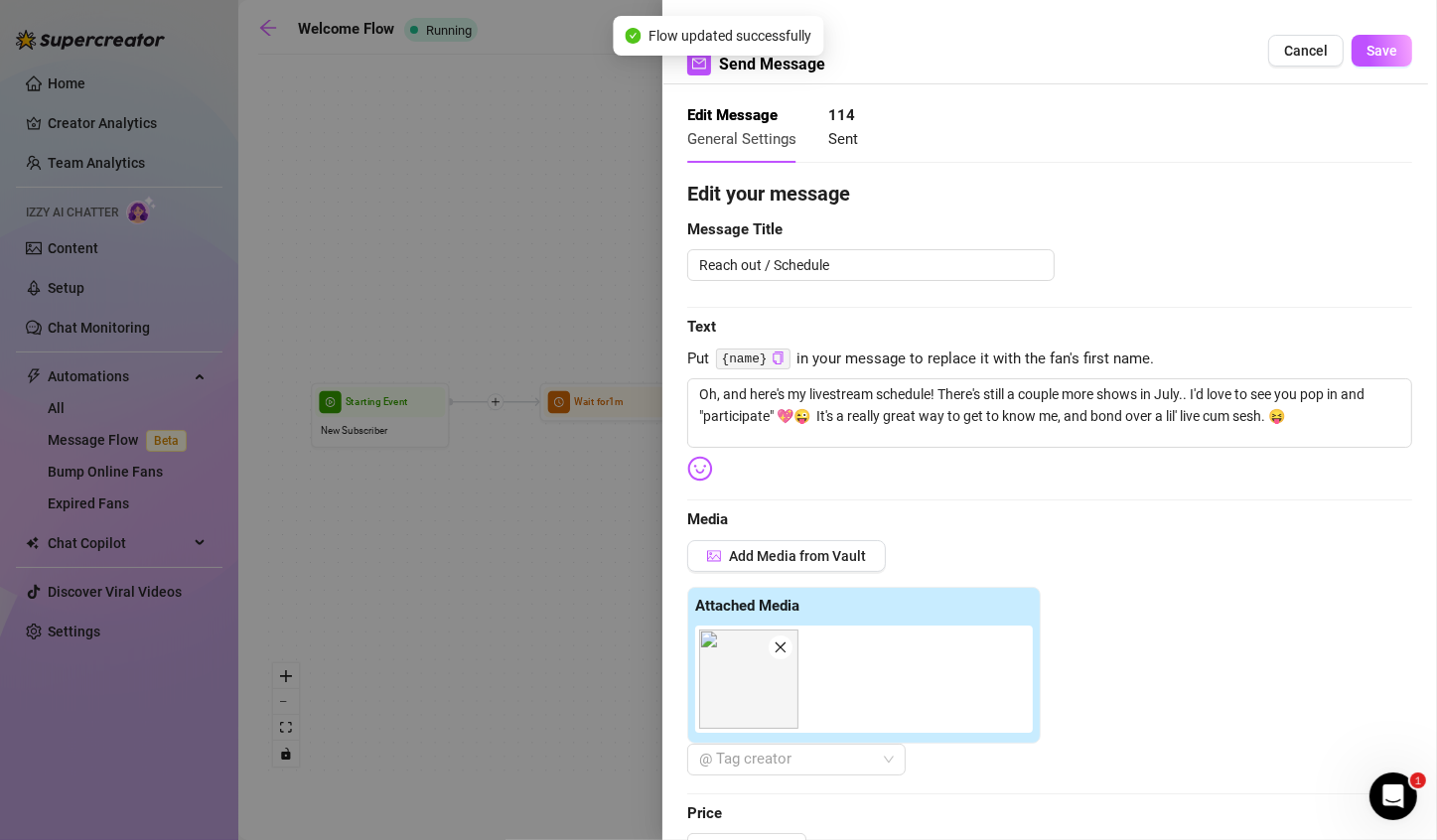 type 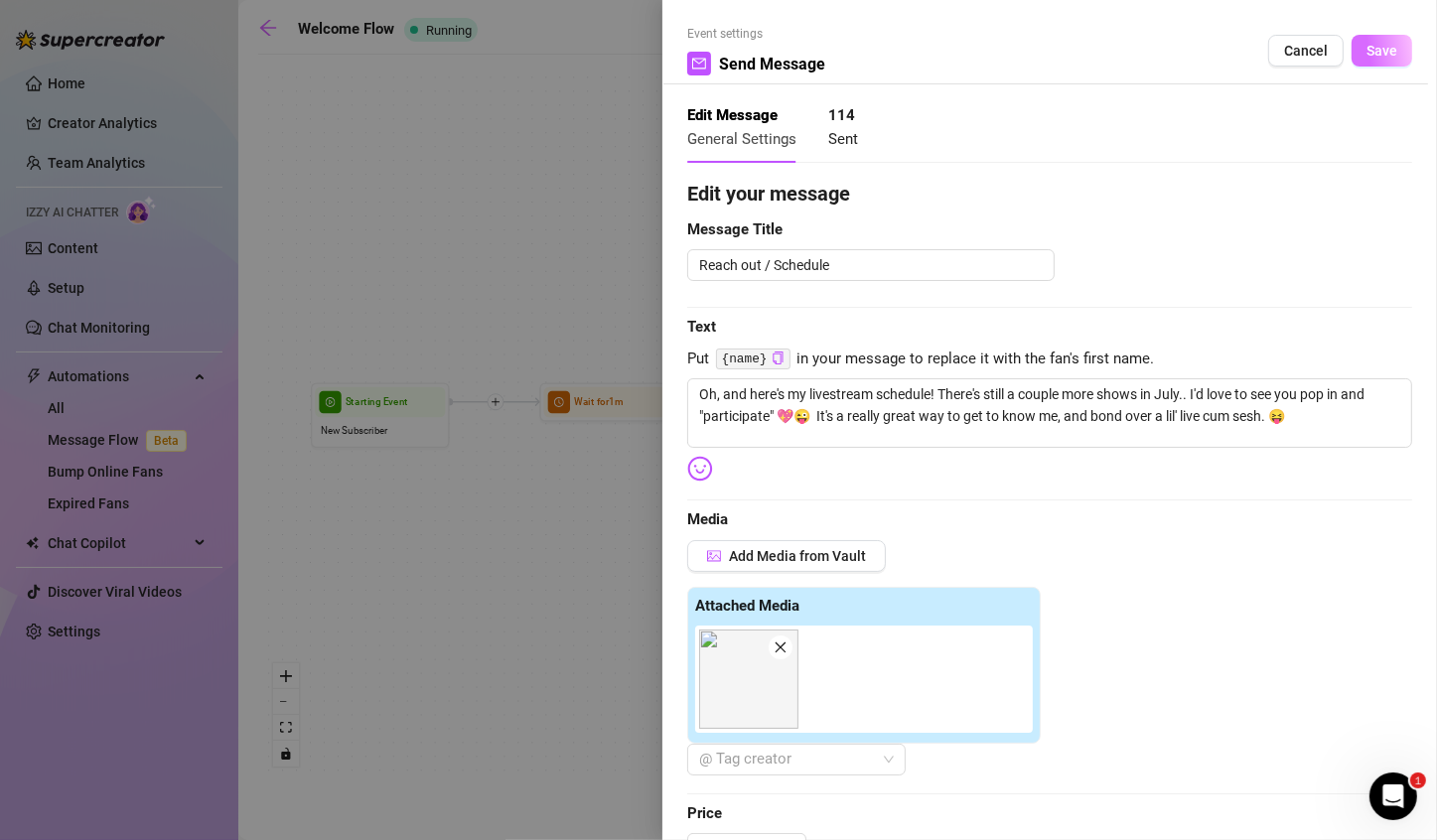 click on "Save" at bounding box center (1381, 51) 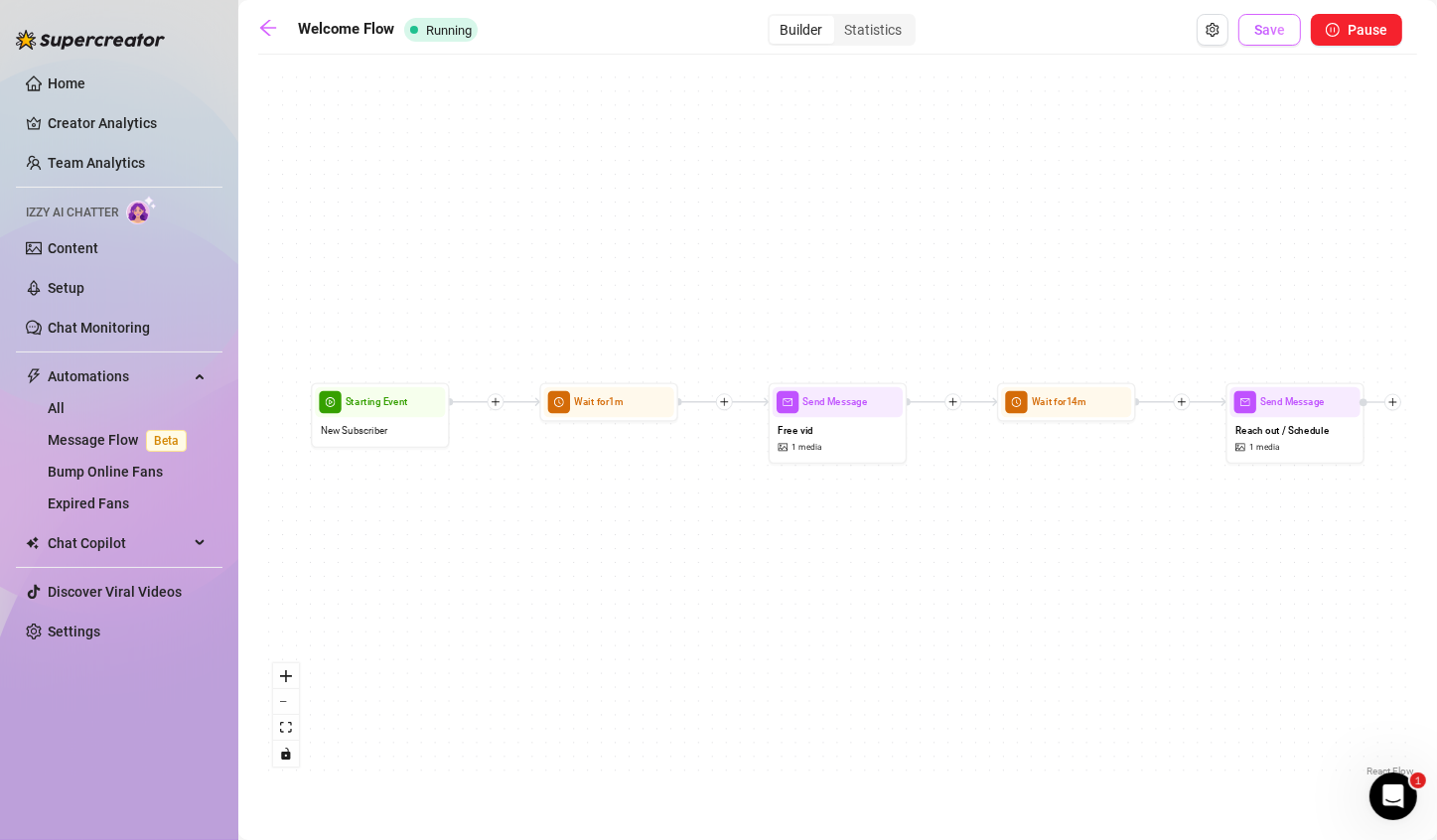 click on "Save" at bounding box center (1269, 30) 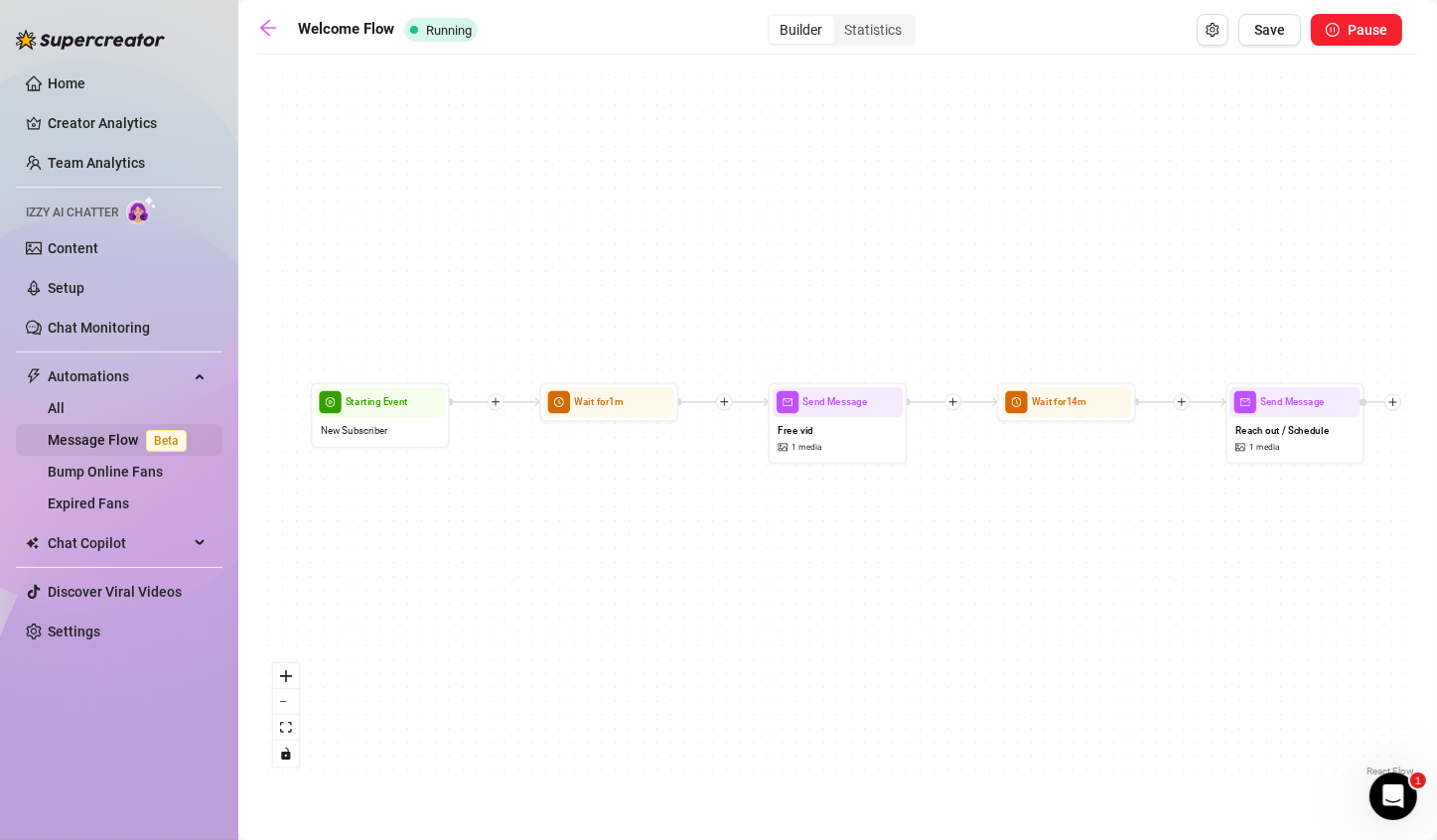 click on "Message Flow Beta" at bounding box center [121, 440] 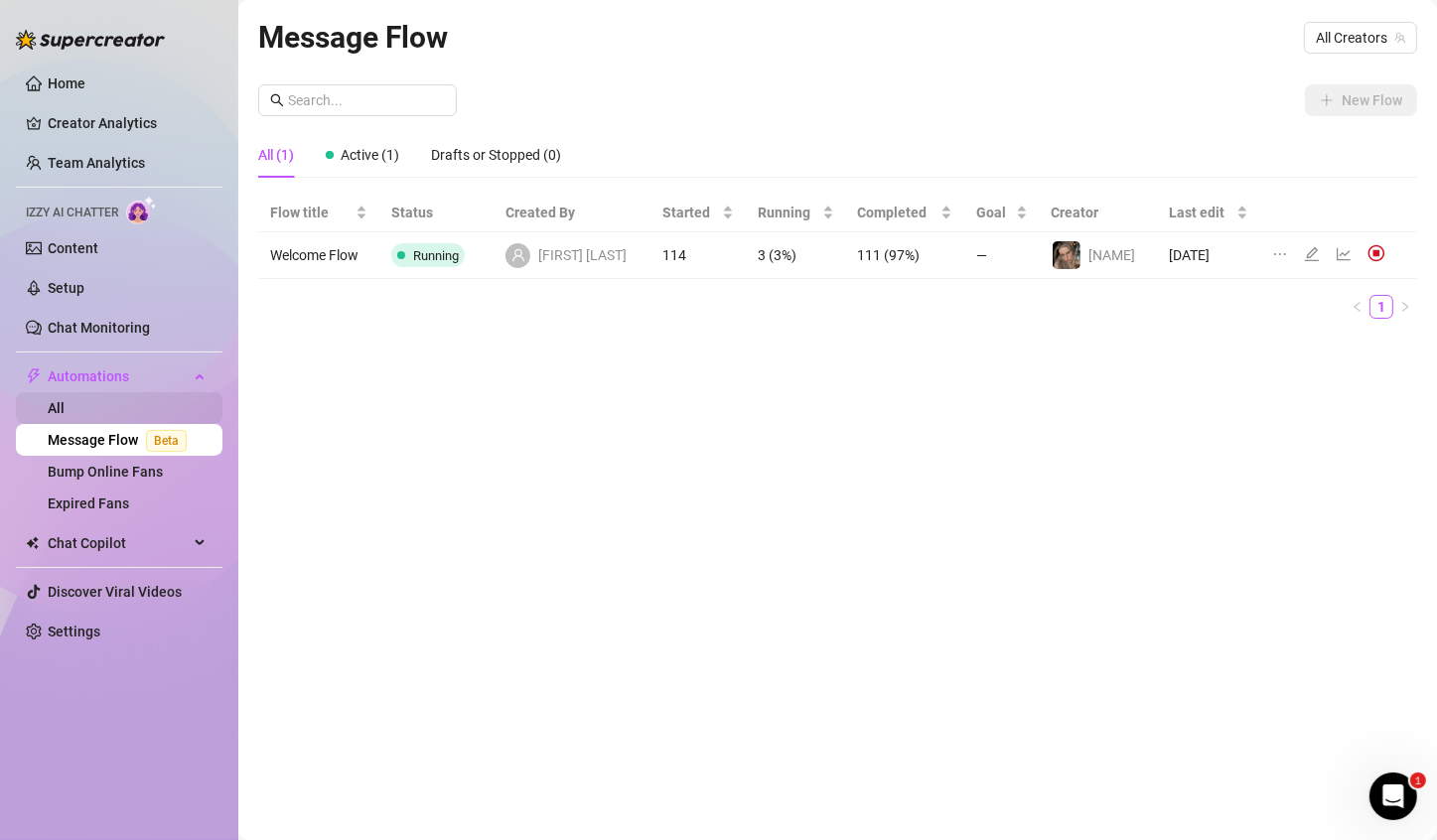 click on "All" at bounding box center [56, 408] 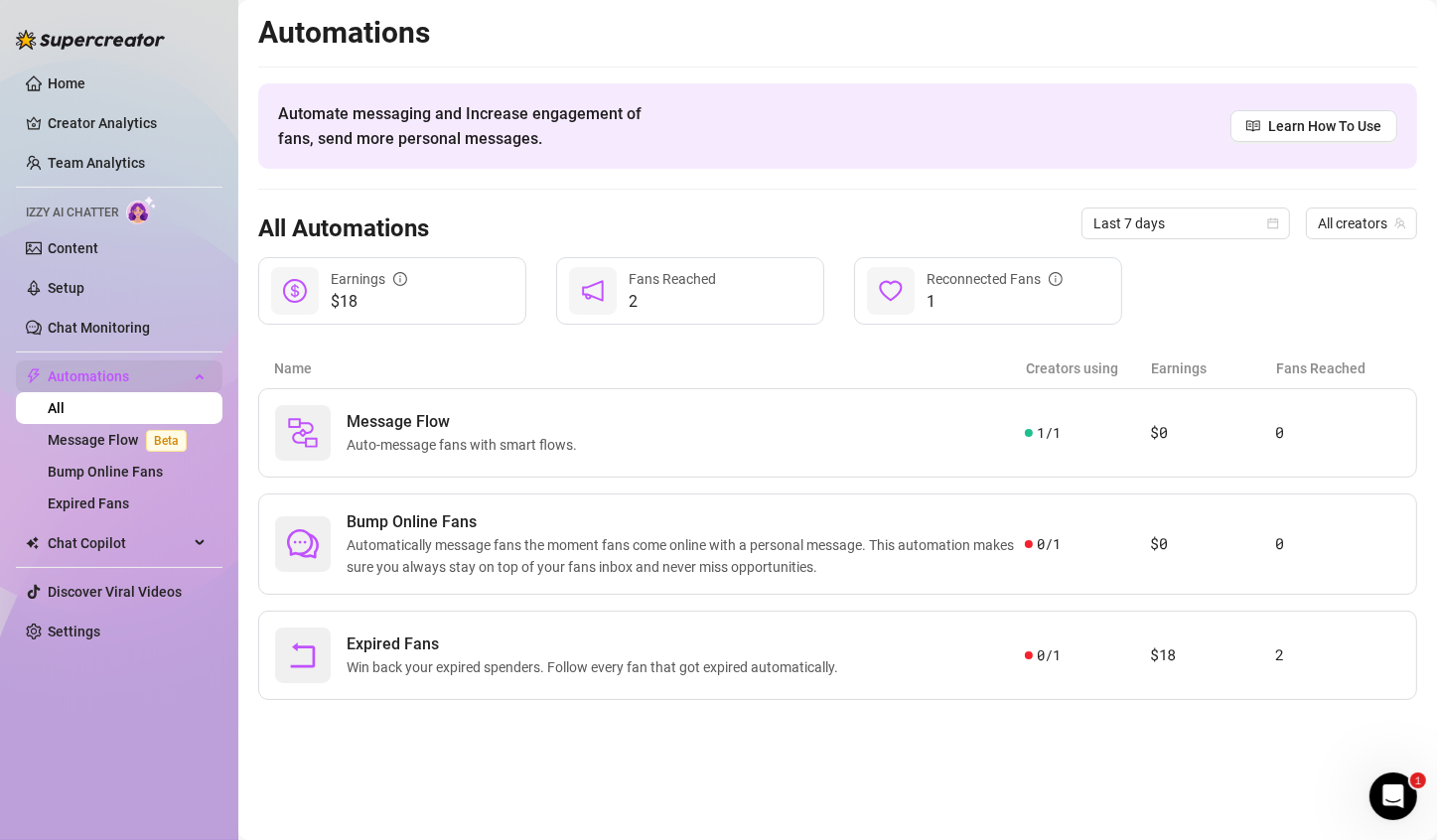 click on "Automations" at bounding box center [118, 376] 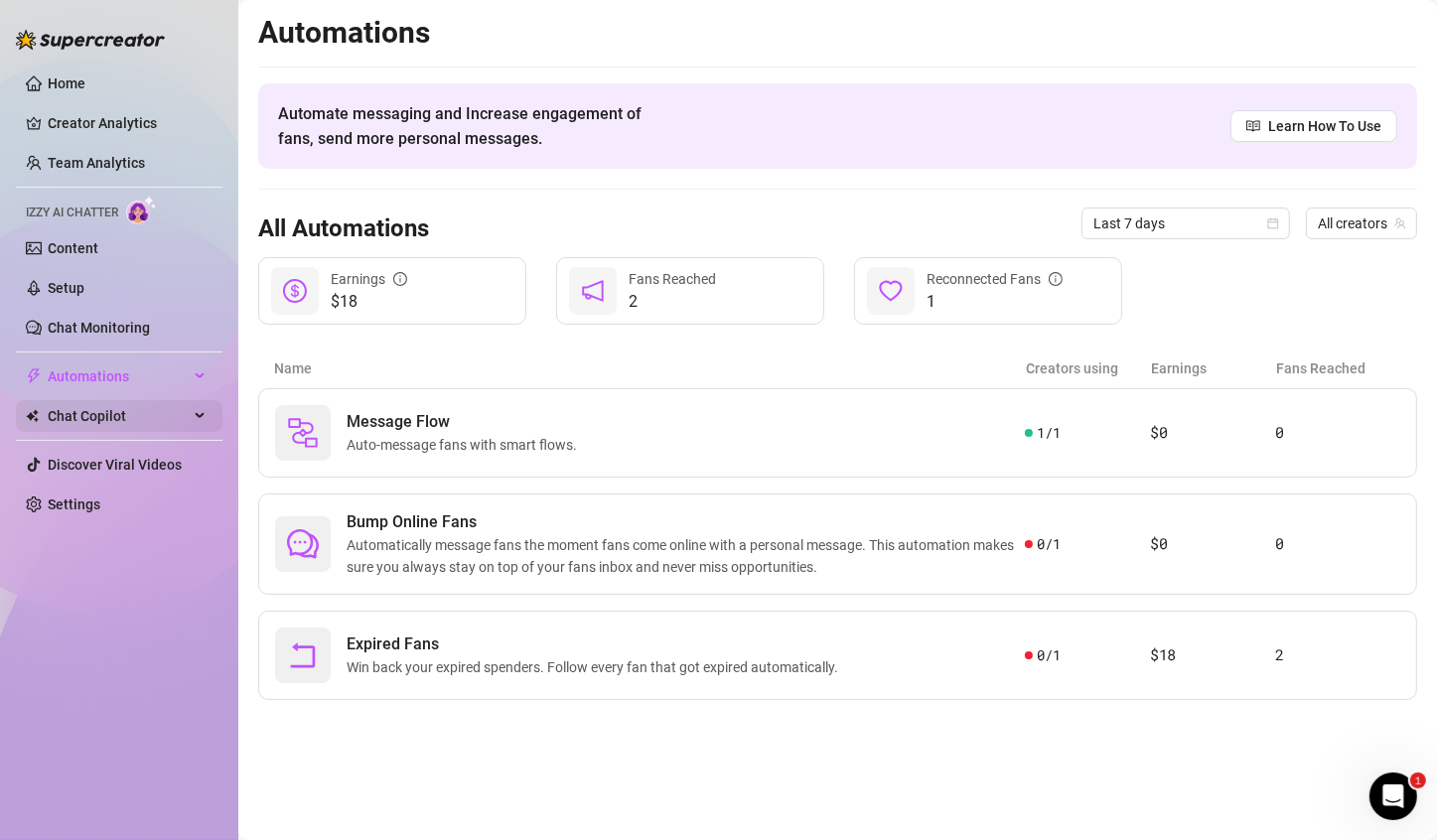 click on "Chat Copilot" at bounding box center (118, 416) 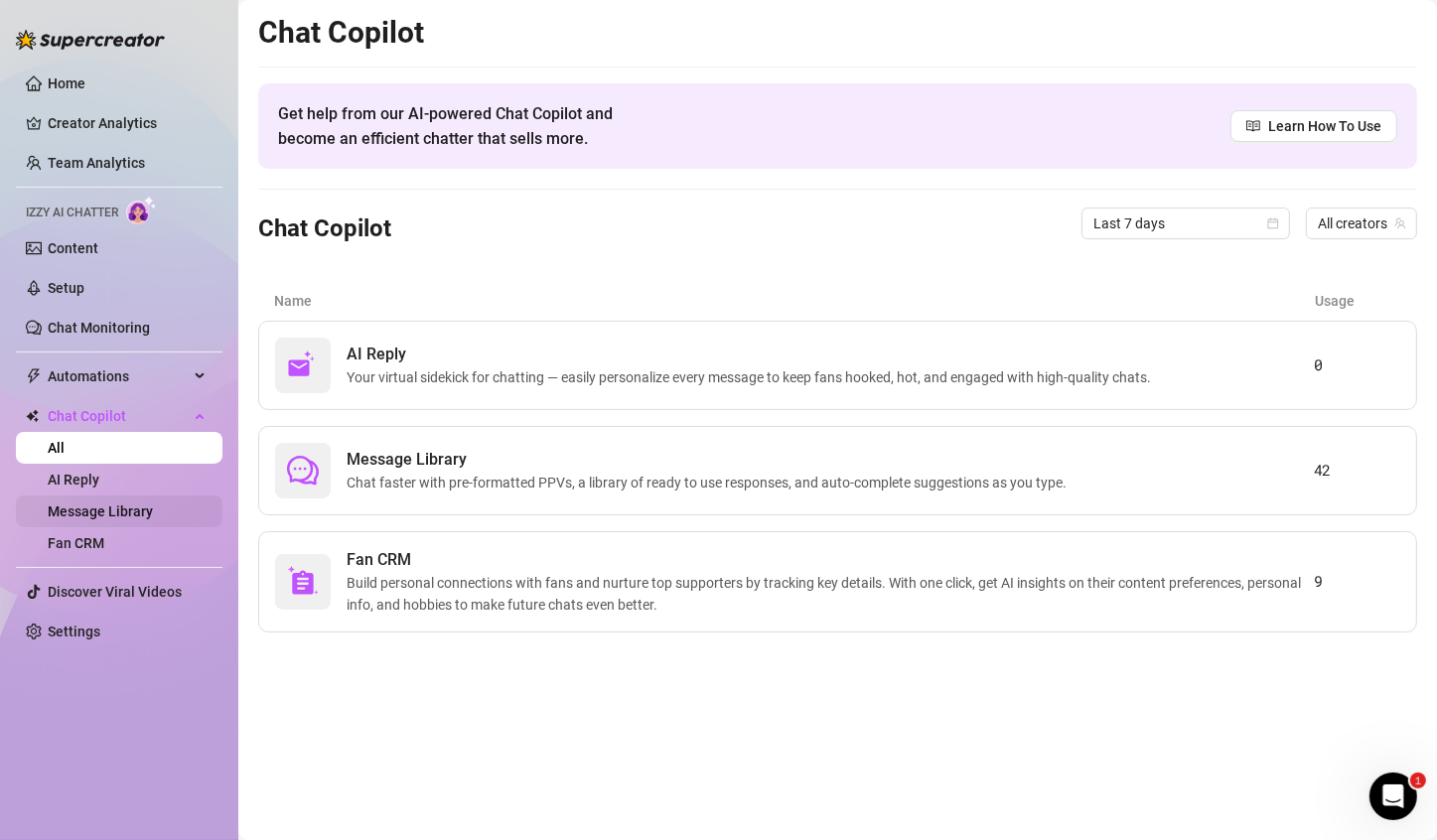 click on "Message Library" at bounding box center (100, 511) 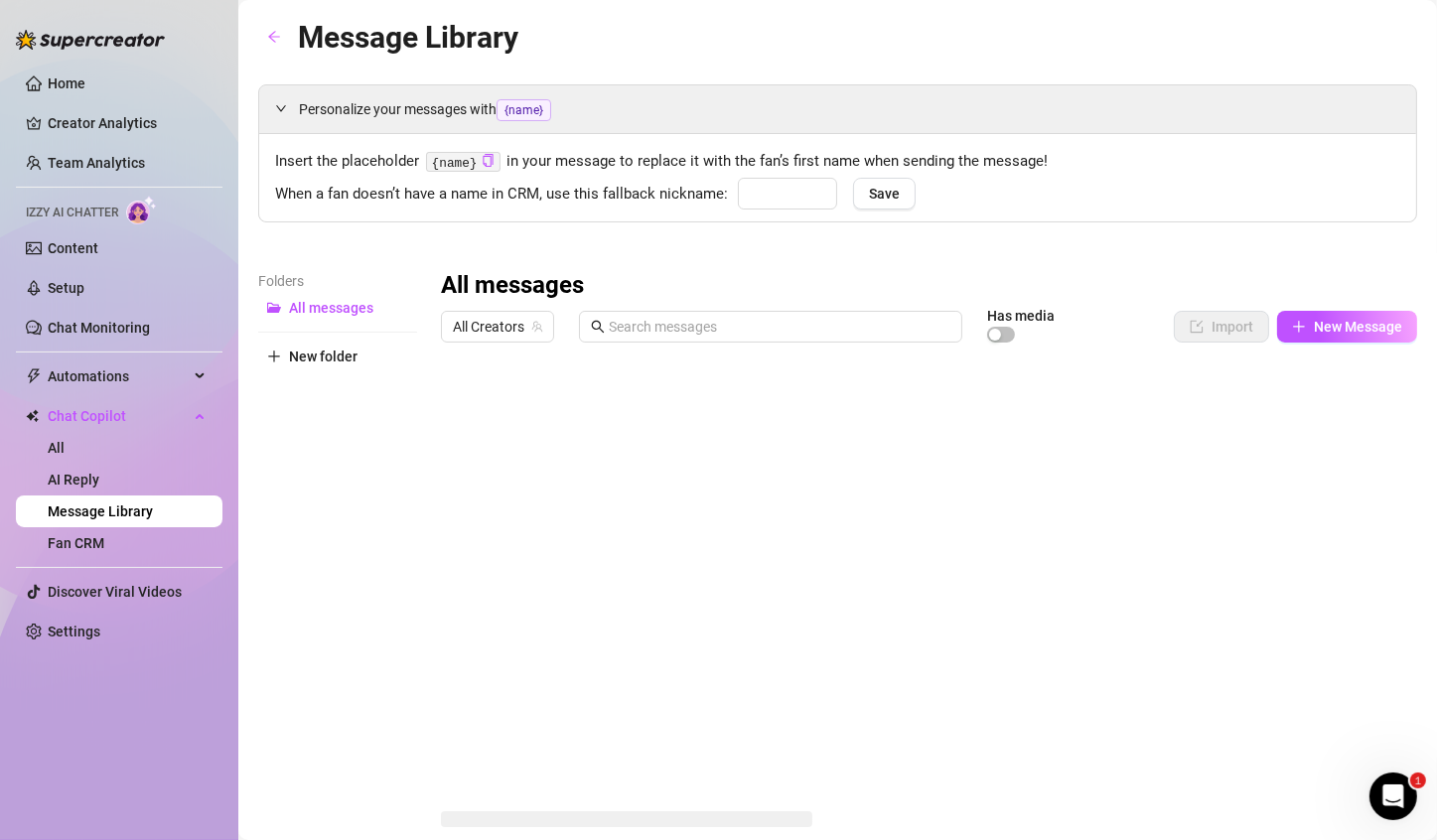 type on "bby" 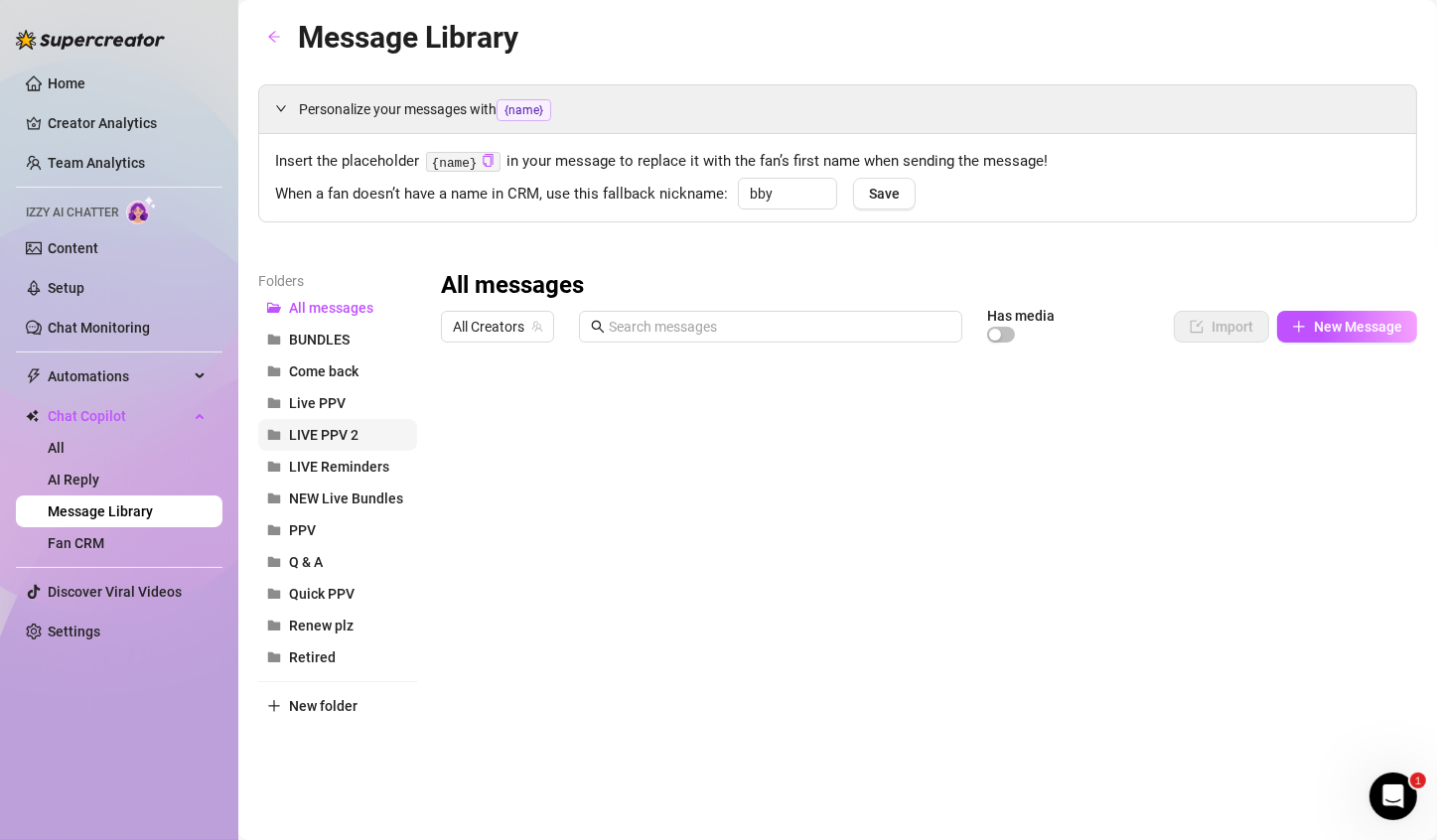 click on "LIVE PPV 2" at bounding box center [324, 435] 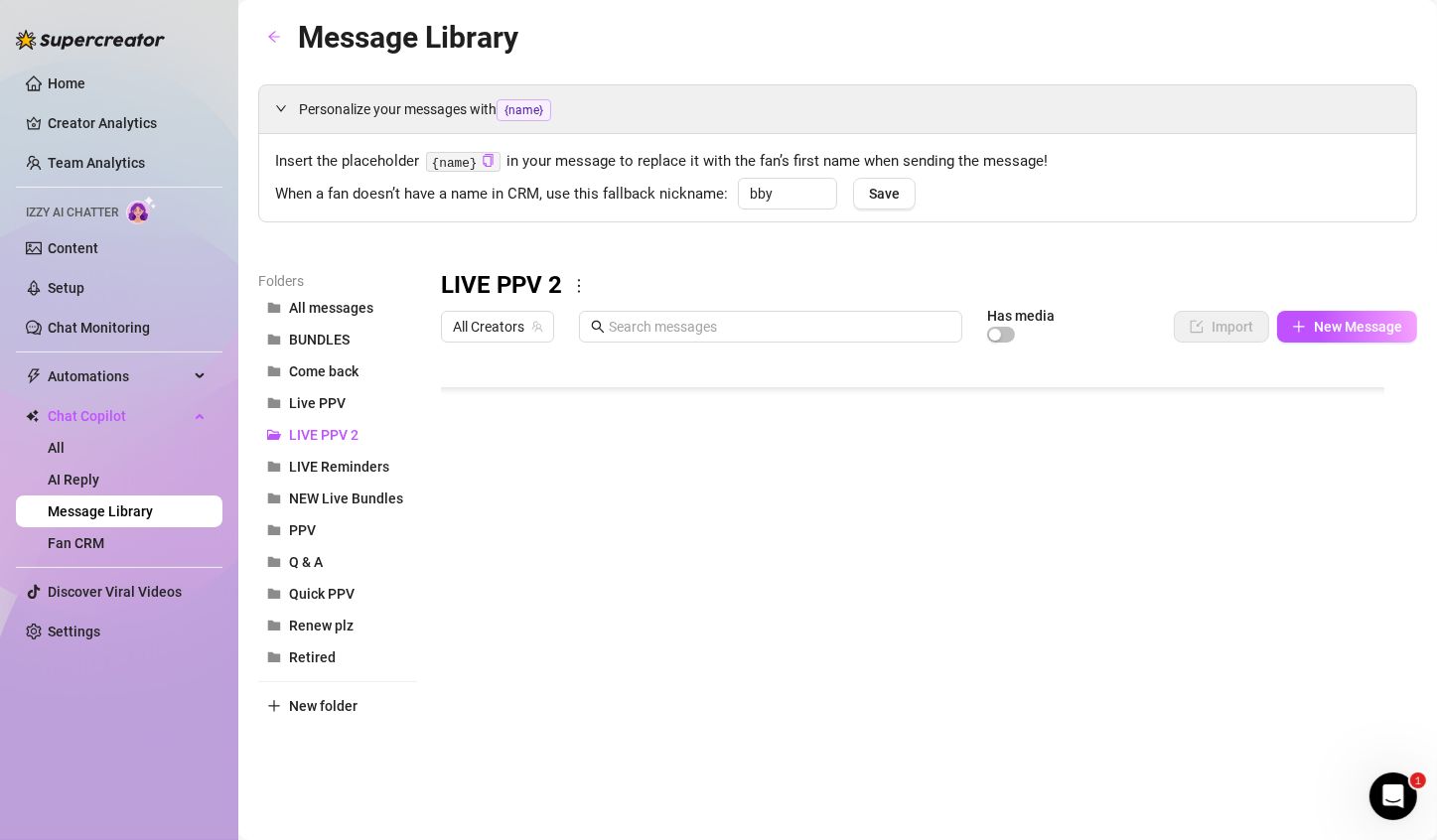 scroll, scrollTop: 294, scrollLeft: 0, axis: vertical 